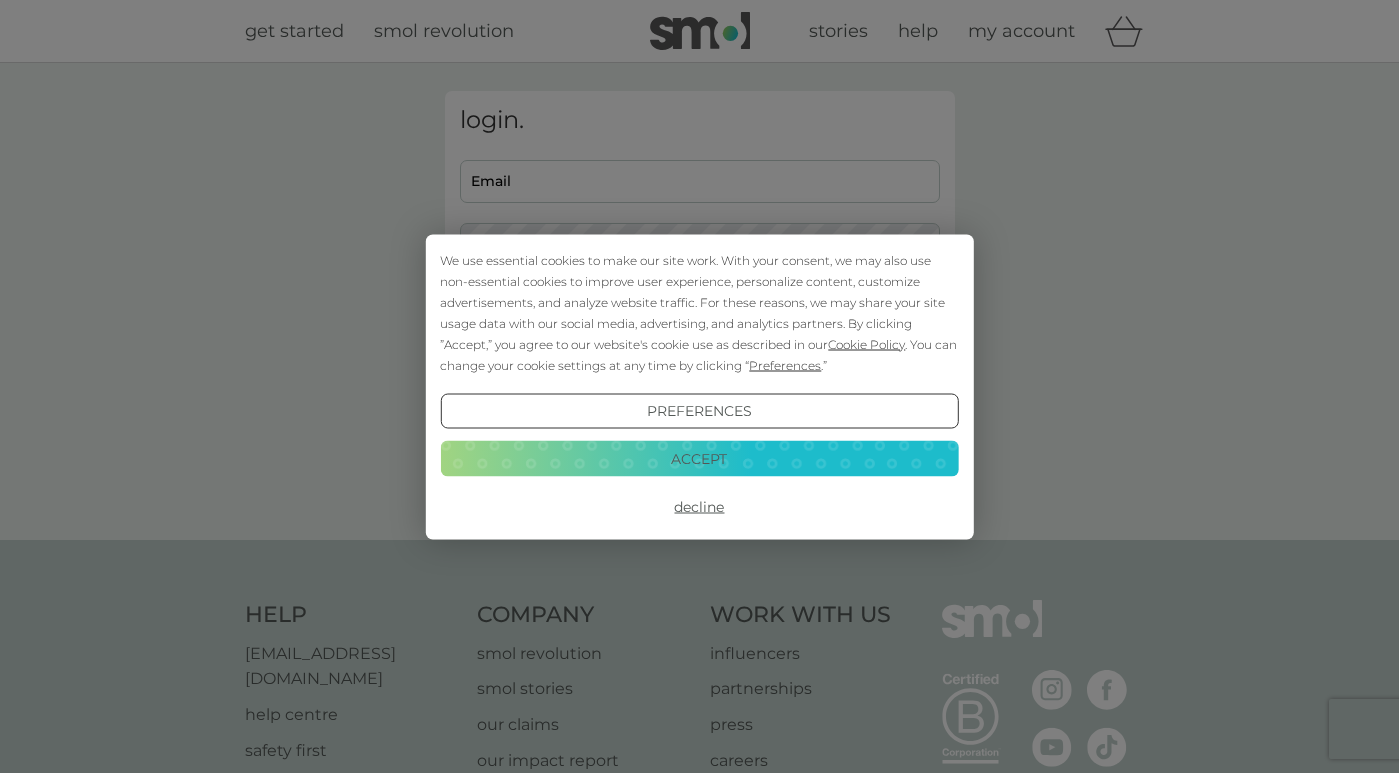 scroll, scrollTop: 0, scrollLeft: 0, axis: both 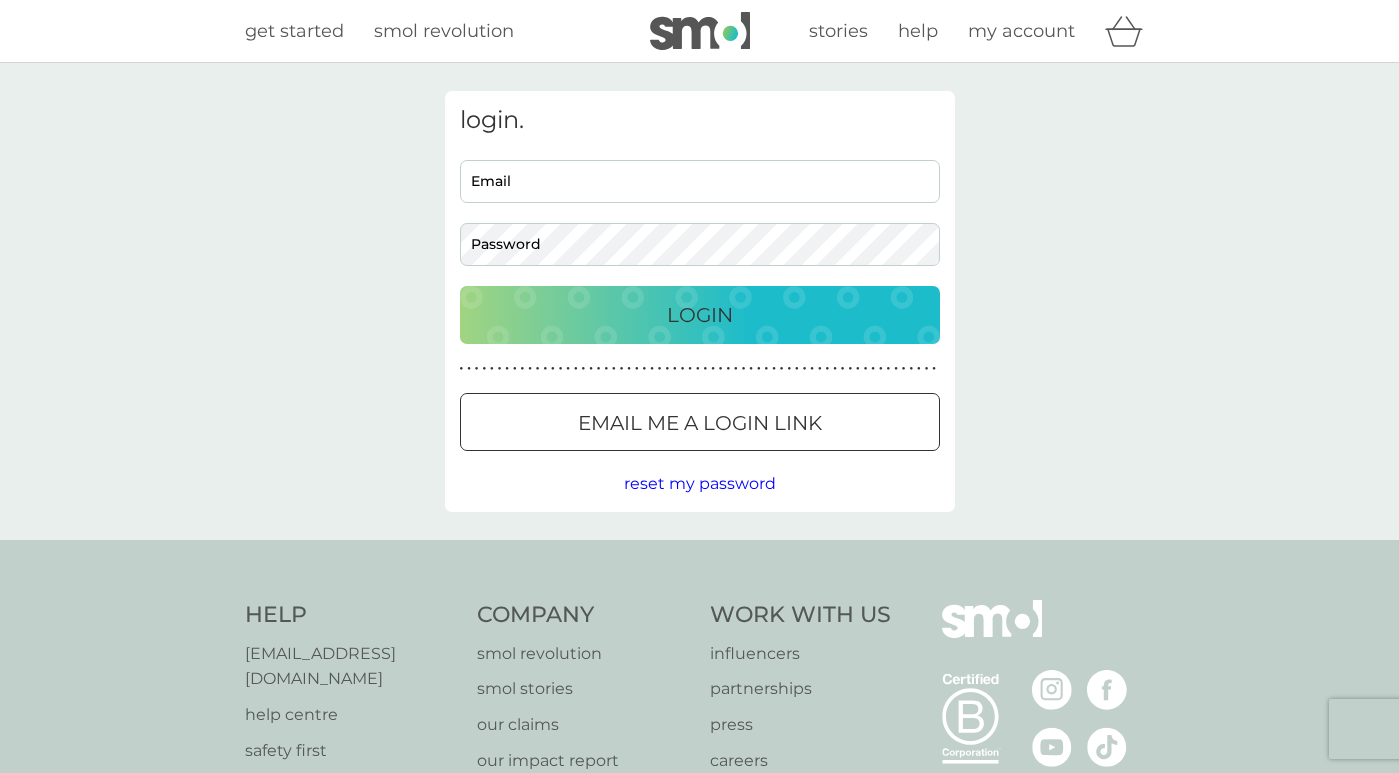 click on "Email" at bounding box center [700, 181] 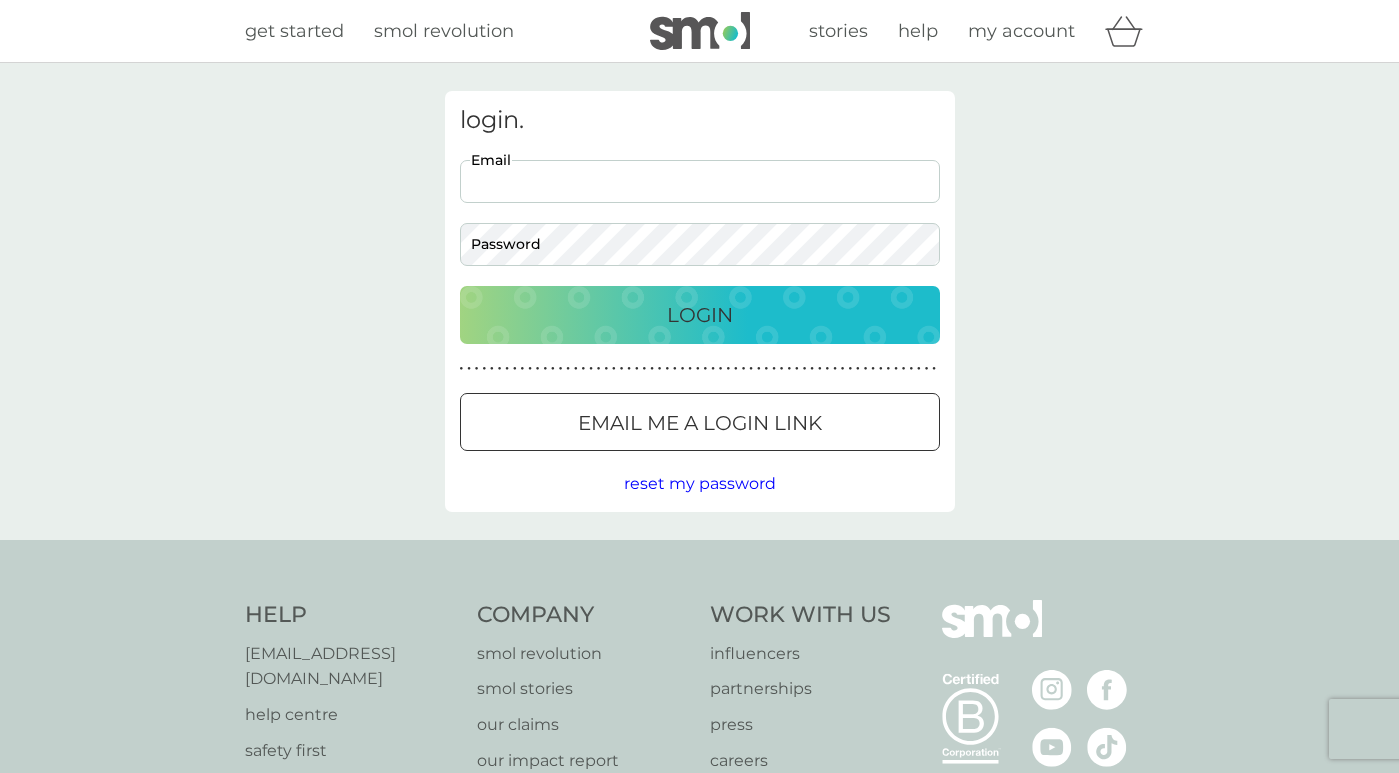 scroll, scrollTop: 0, scrollLeft: 0, axis: both 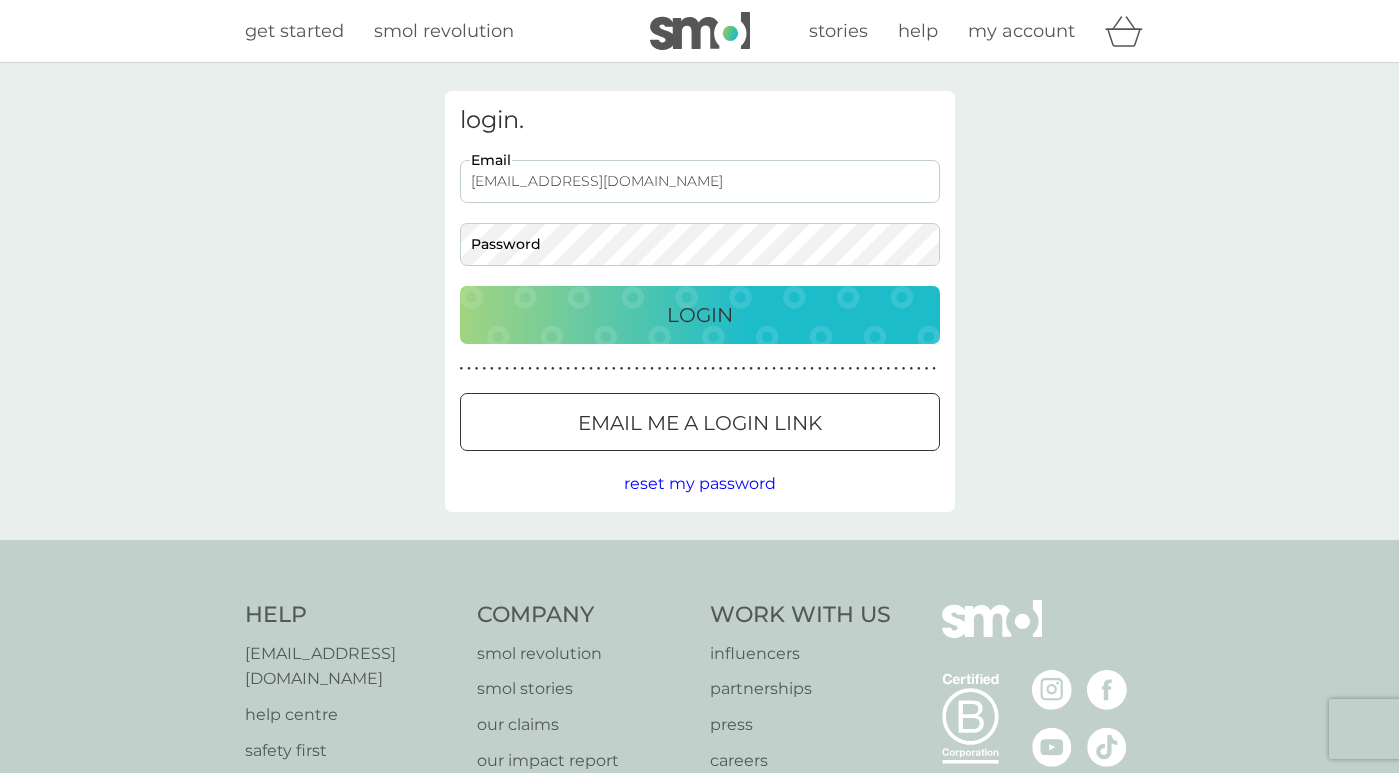 type on "elainemc29@hotmail.com" 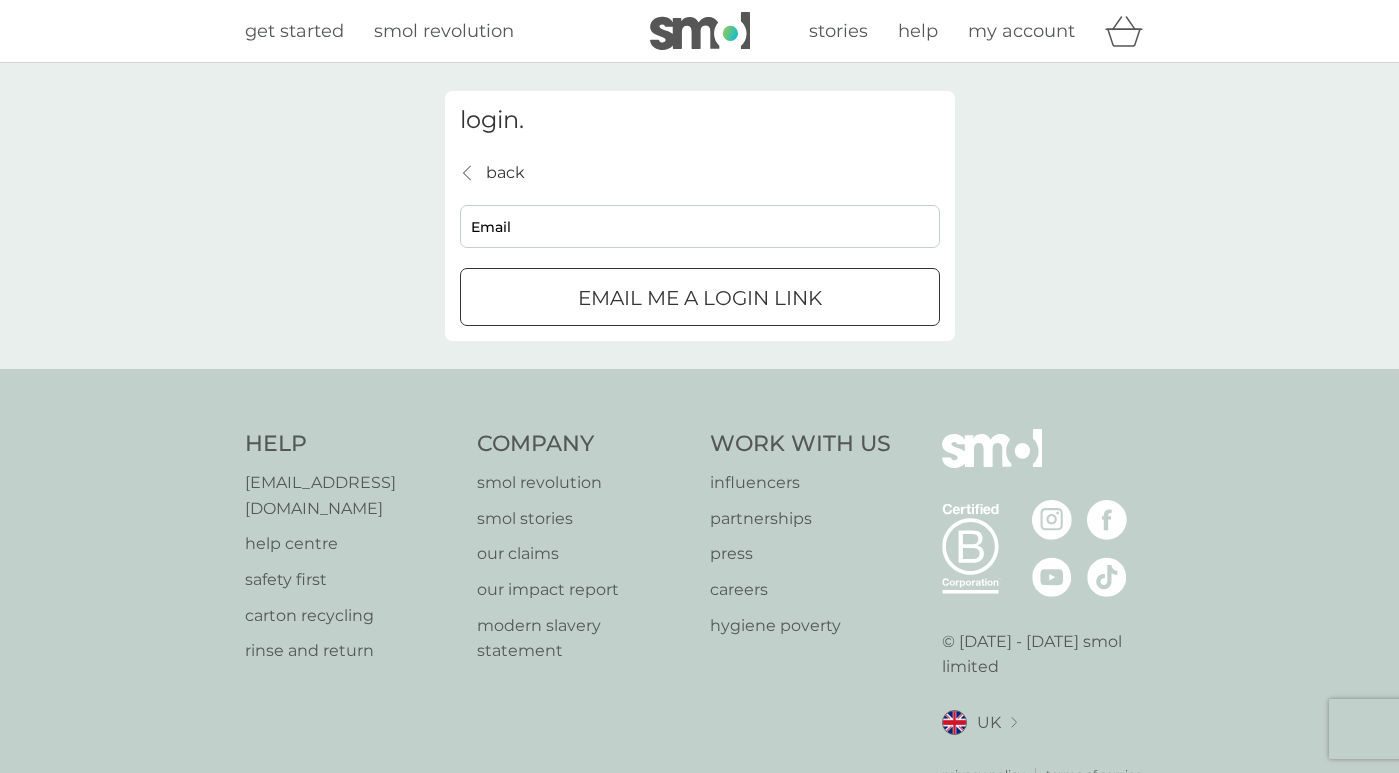 click on "Email" at bounding box center (700, 226) 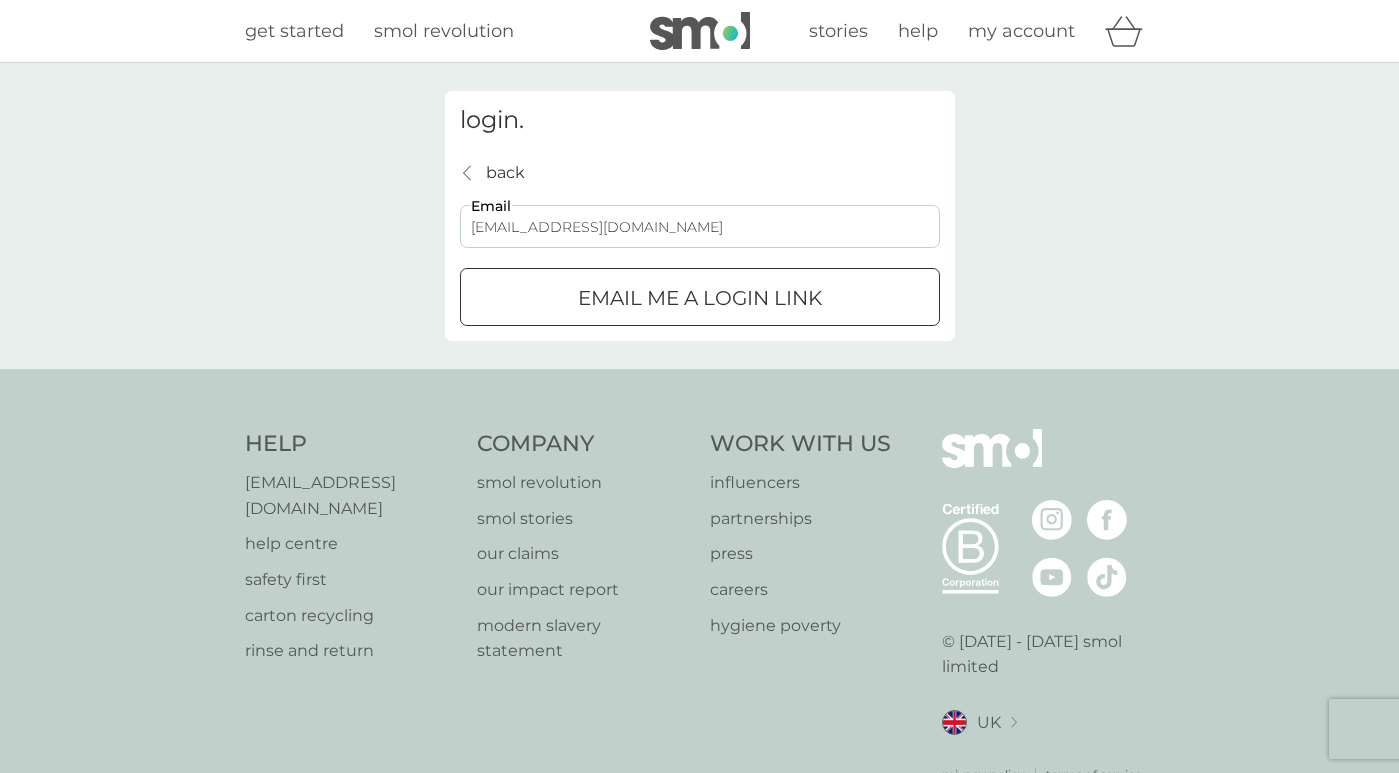 type on "elainemc29@hotmail.com" 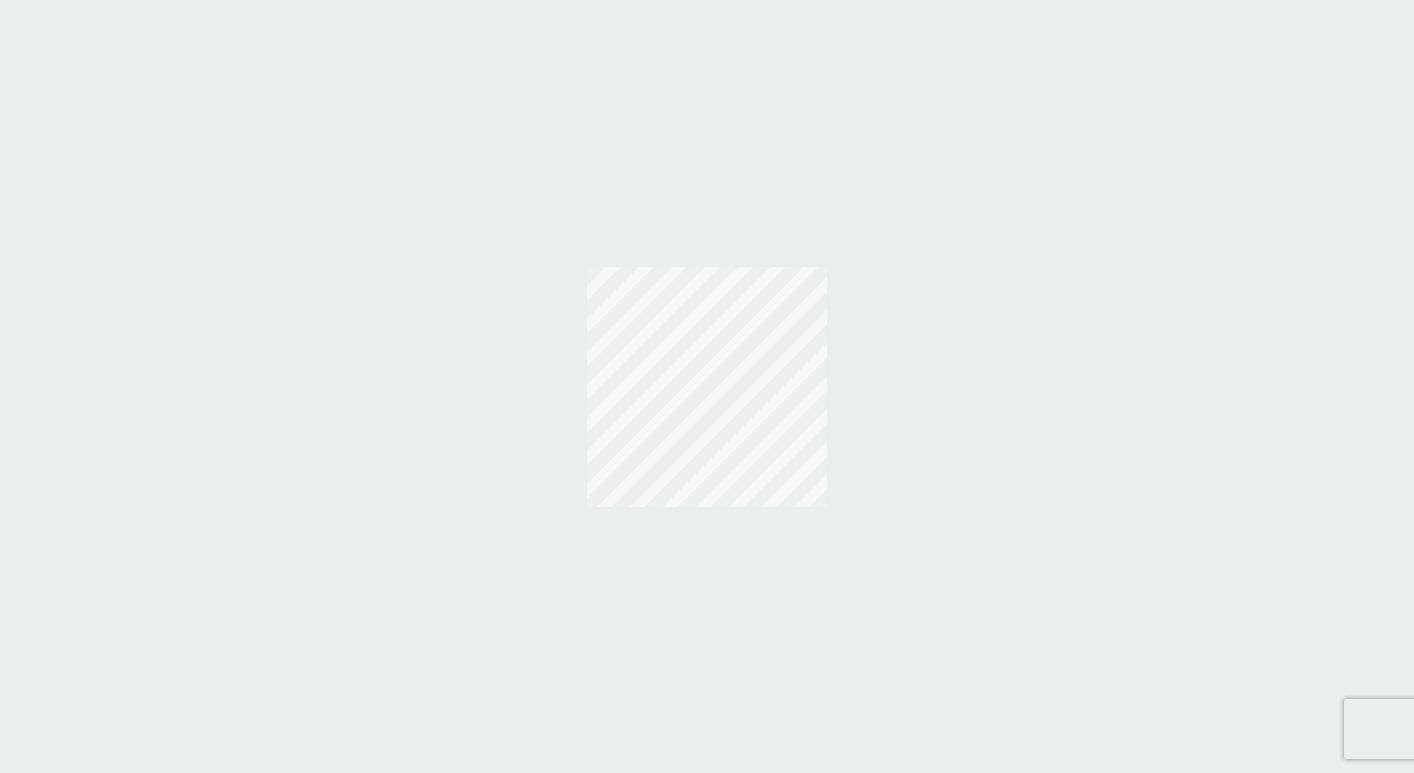 scroll, scrollTop: 0, scrollLeft: 0, axis: both 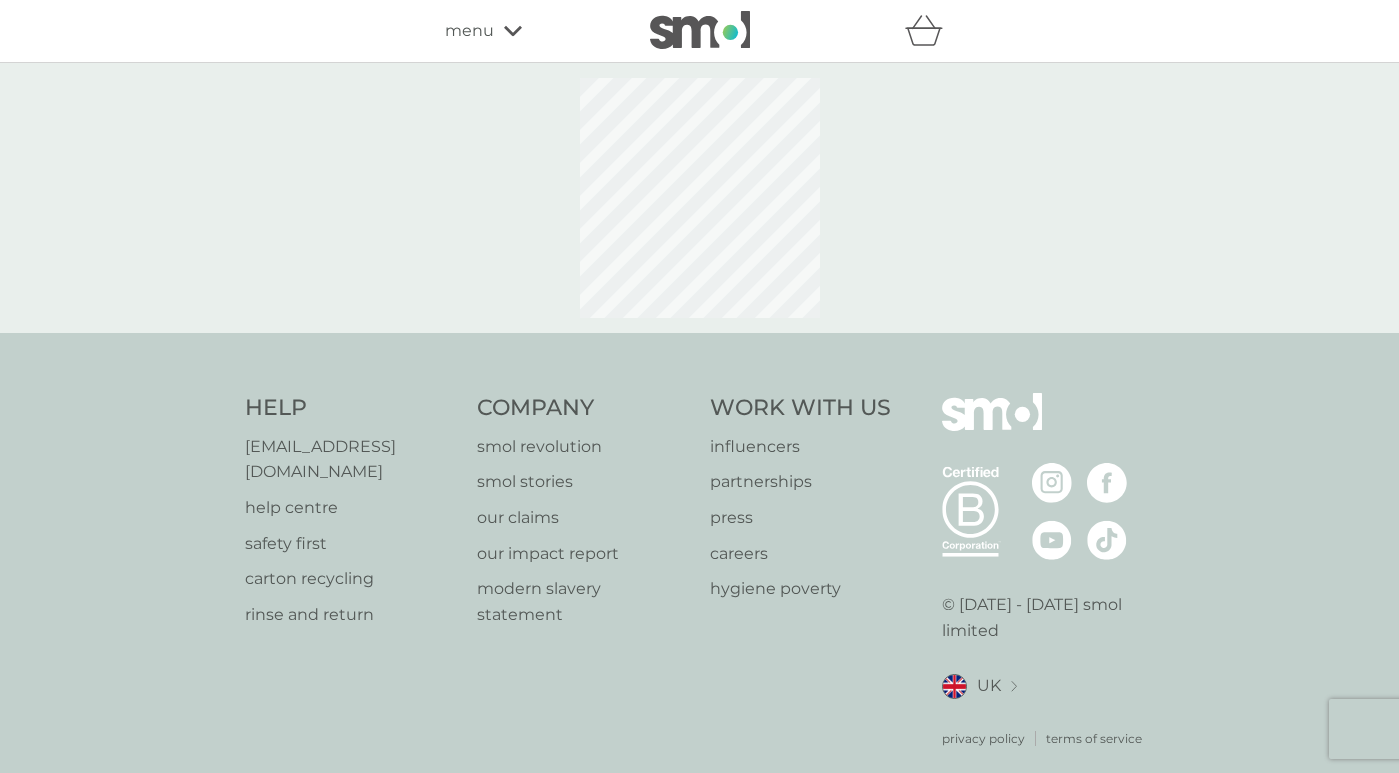 select on "112" 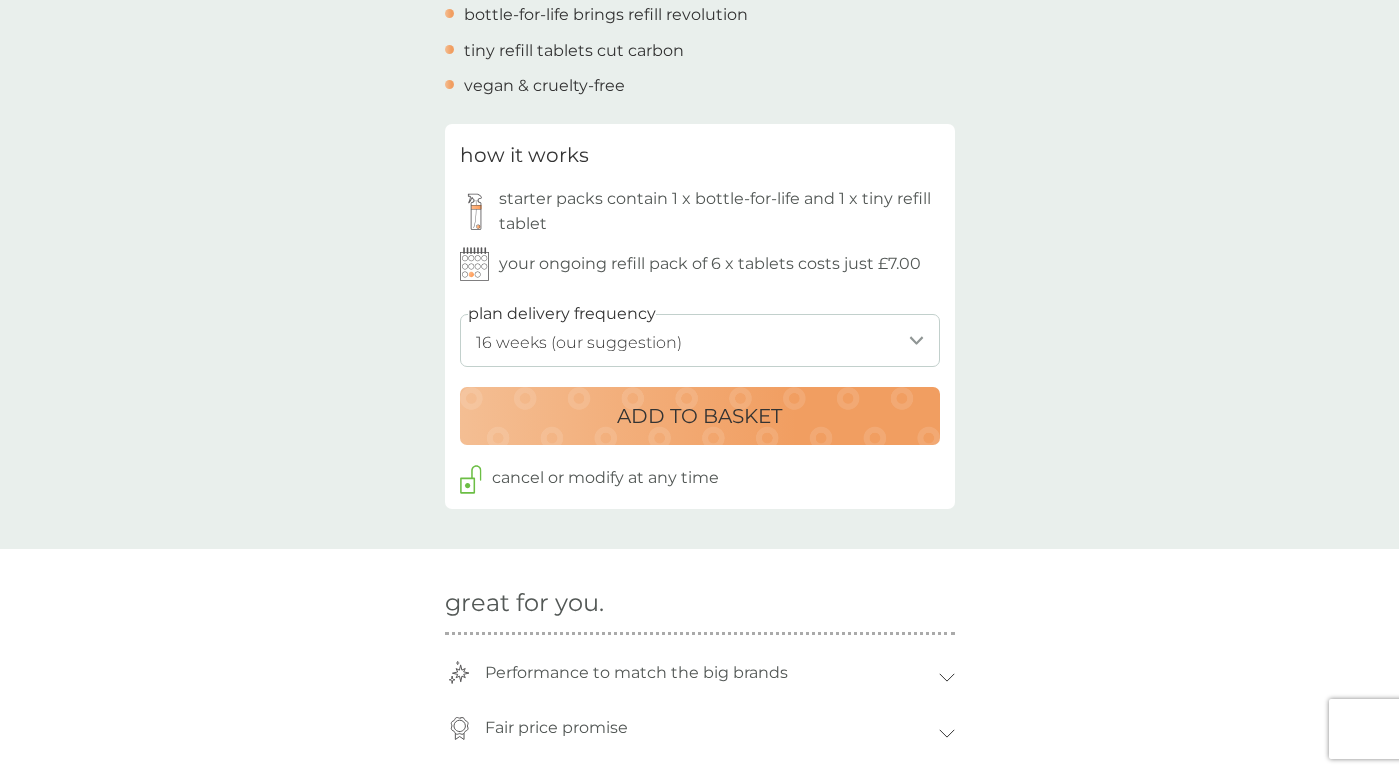 scroll, scrollTop: 900, scrollLeft: 0, axis: vertical 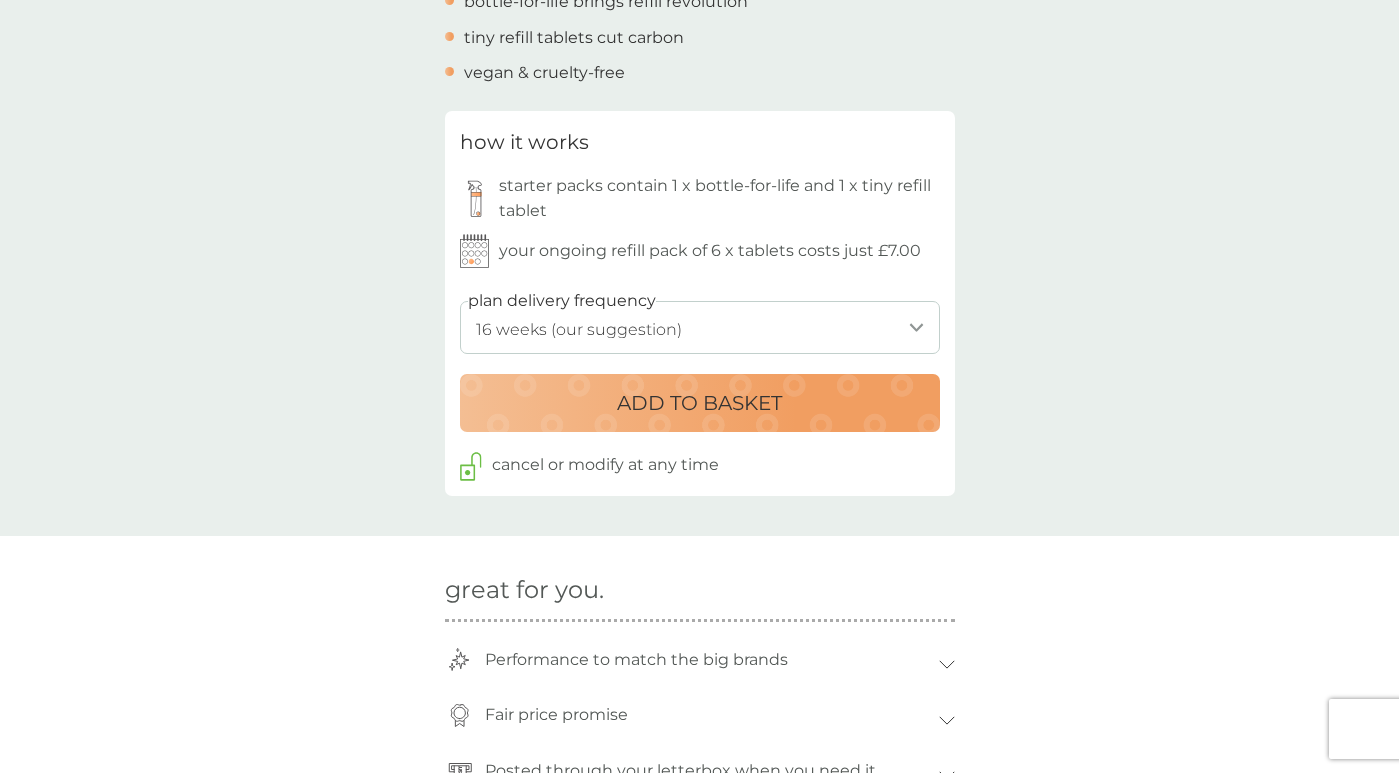 click on "1 week  2 weeks  3 weeks  4 weeks  5 weeks  6 weeks  7 weeks  8 weeks  9 weeks  10 weeks  11 weeks  12 weeks  13 weeks  14 weeks  15 weeks  16 weeks (our suggestion) 17 weeks  18 weeks  19 weeks  20 weeks  21 weeks  22 weeks  23 weeks  24 weeks  25 weeks  26 weeks  27 weeks  28 weeks  29 weeks  30 weeks  31 weeks  32 weeks  33 weeks  34 weeks  35 weeks" at bounding box center [700, 327] 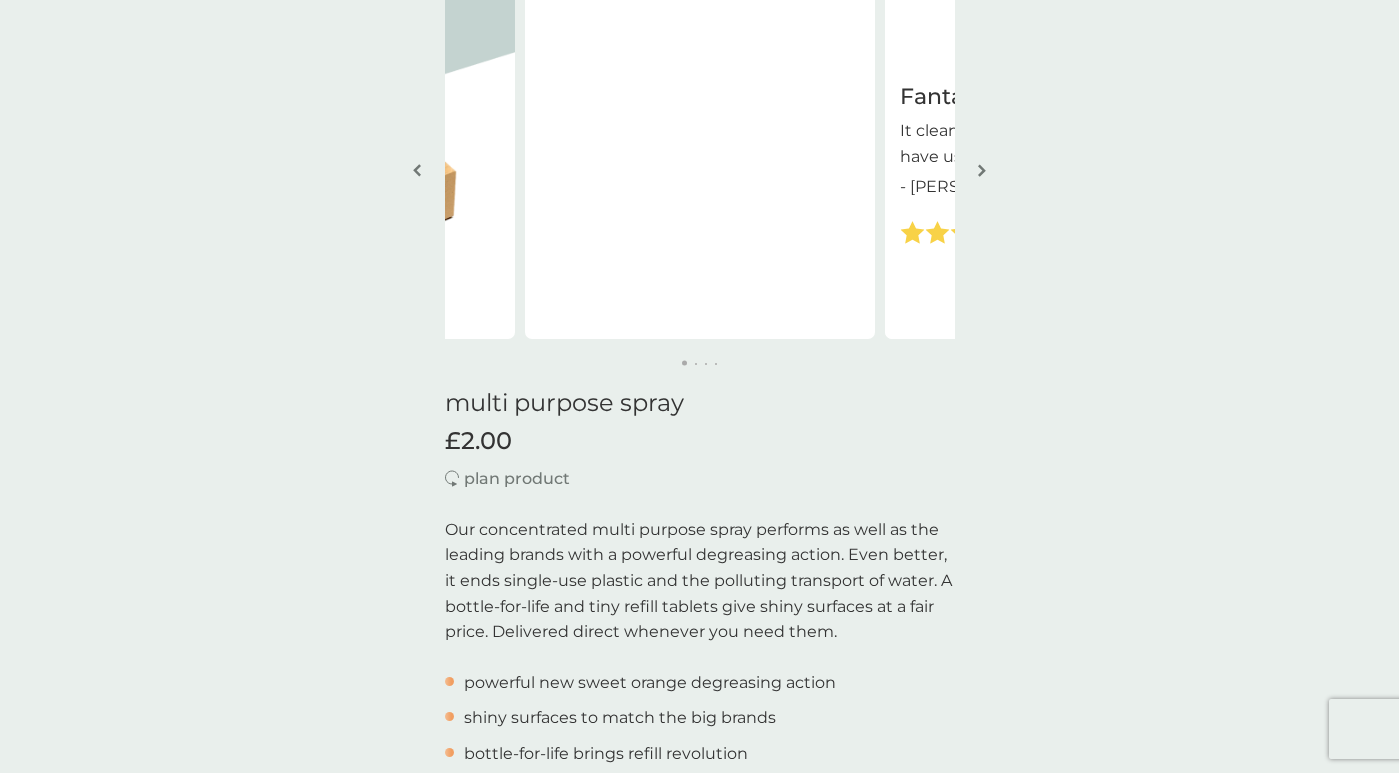 scroll, scrollTop: 100, scrollLeft: 0, axis: vertical 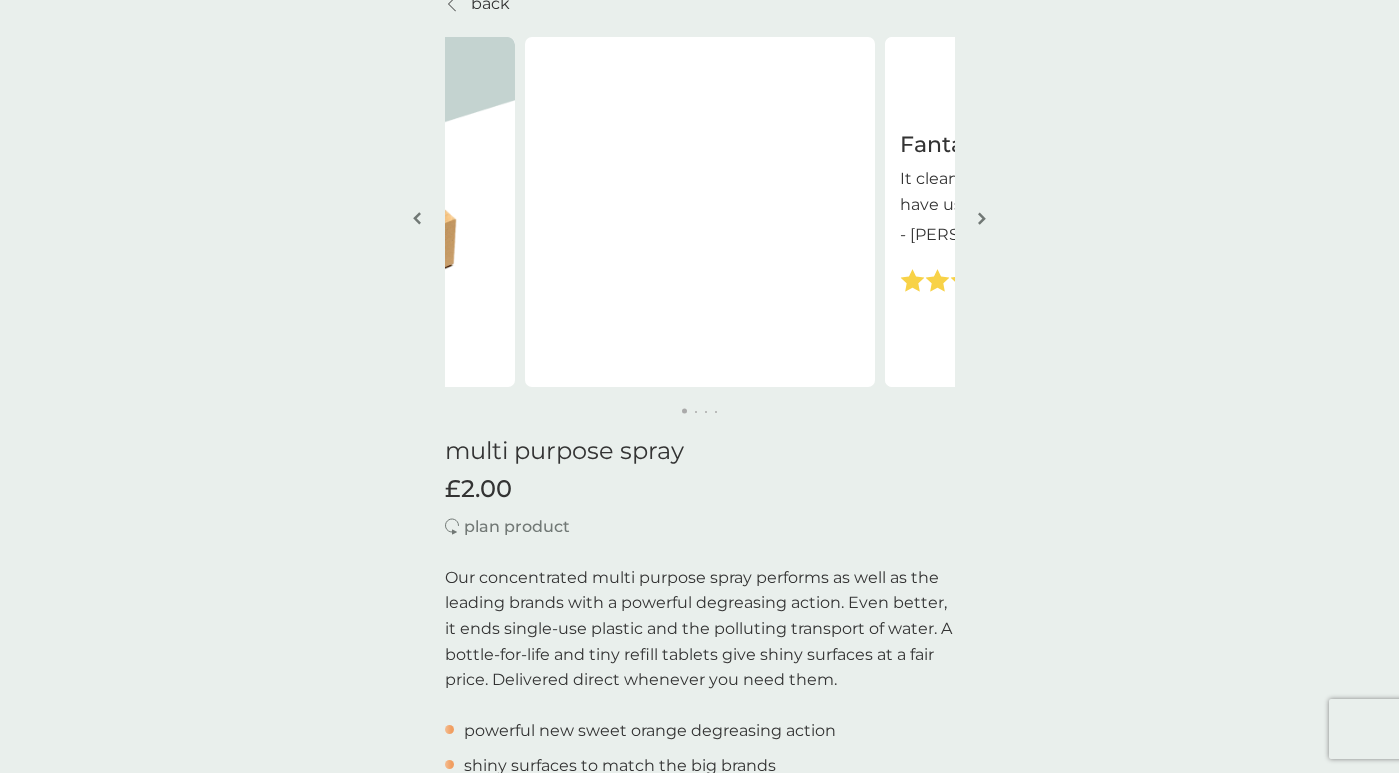 click at bounding box center [982, 218] 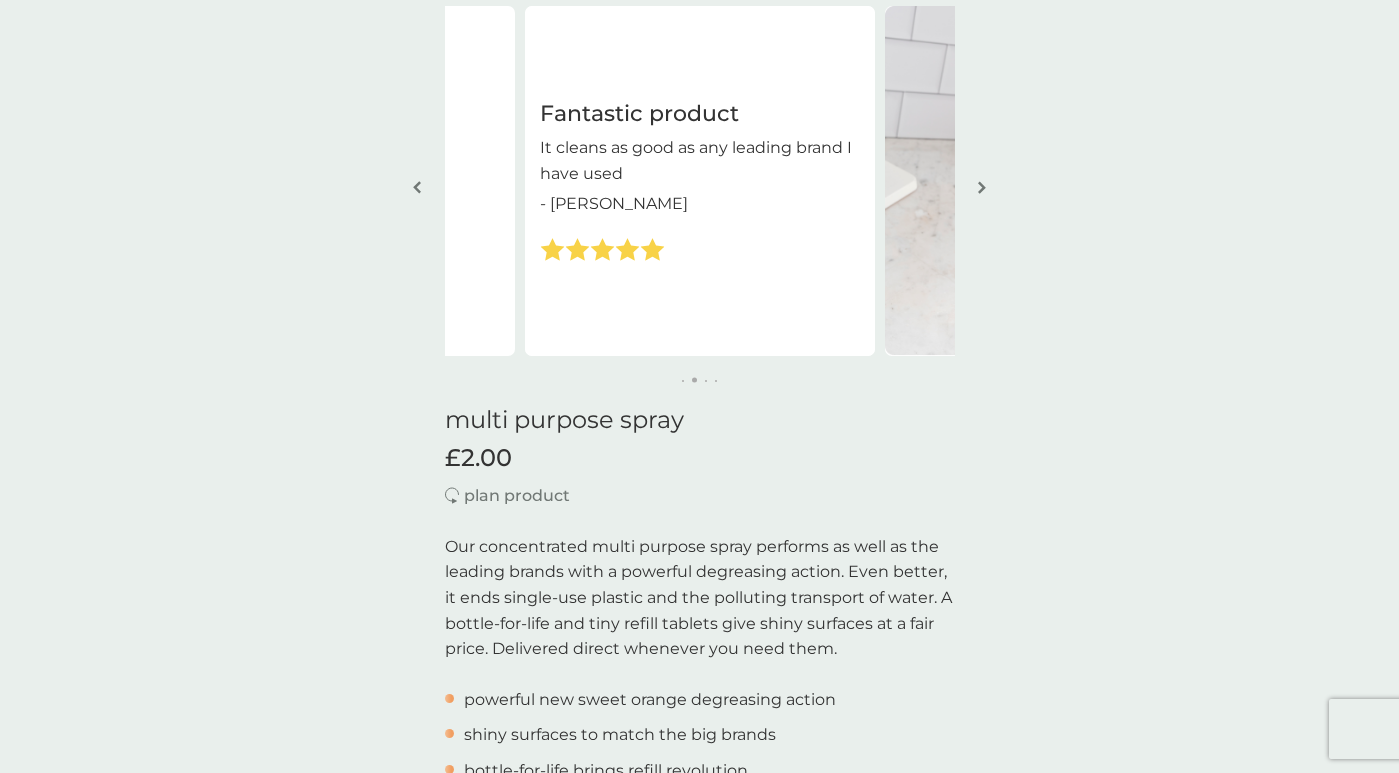scroll, scrollTop: 800, scrollLeft: 0, axis: vertical 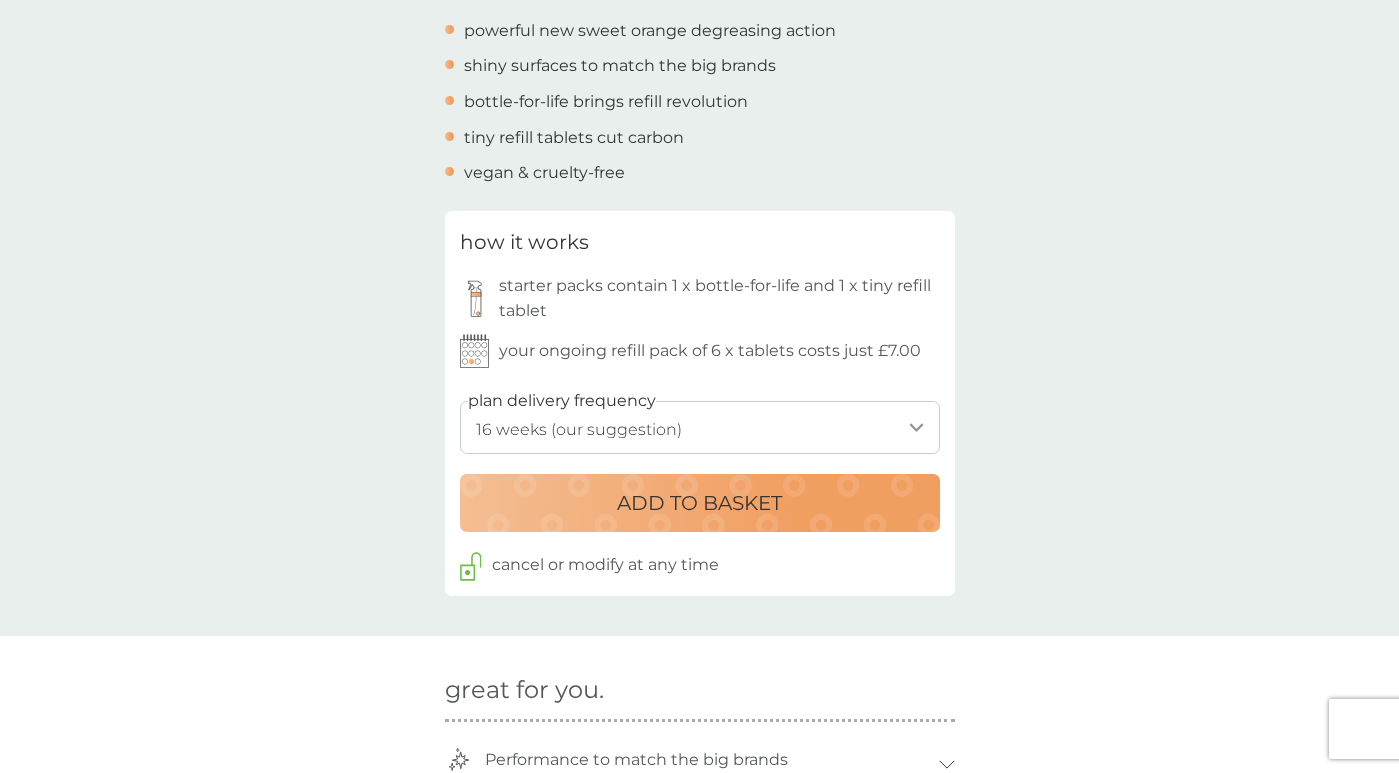 click on "ADD TO BASKET" at bounding box center (699, 503) 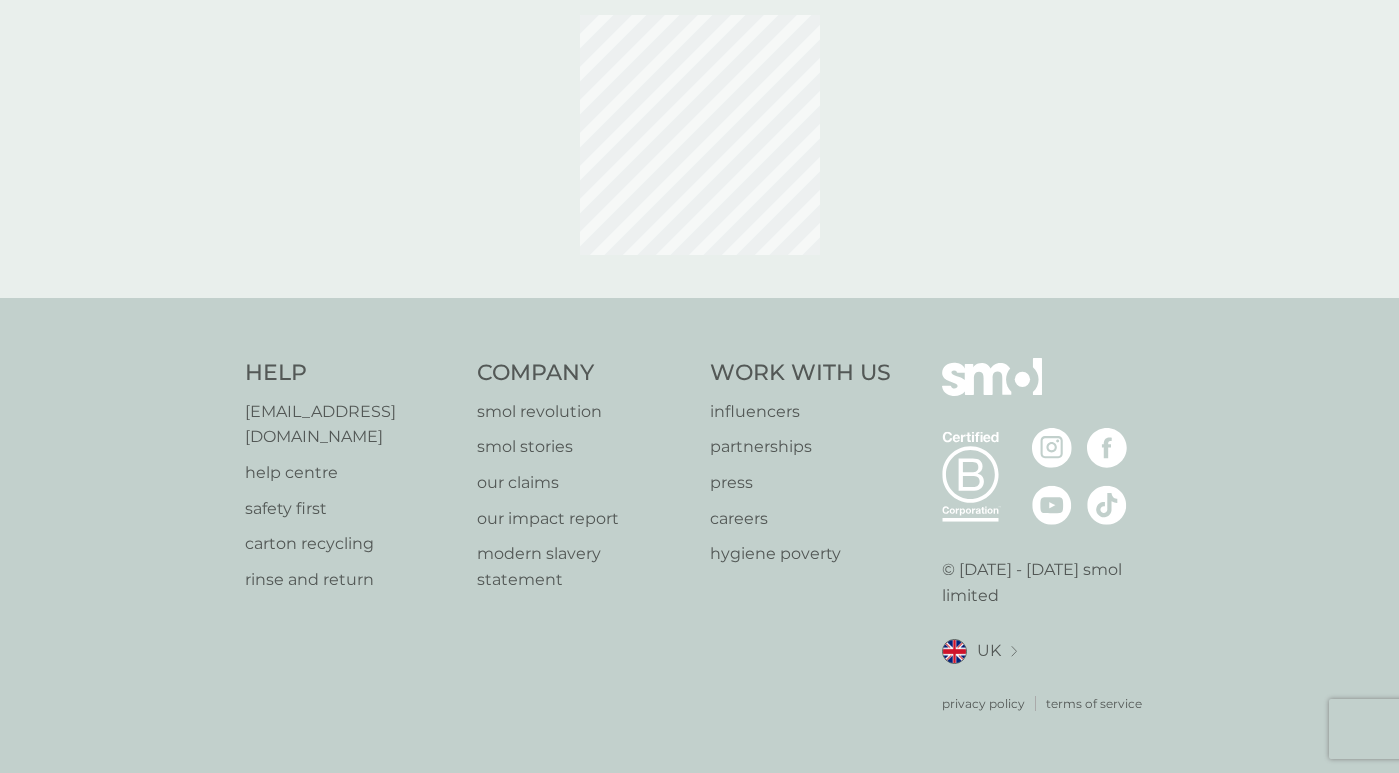 scroll, scrollTop: 0, scrollLeft: 0, axis: both 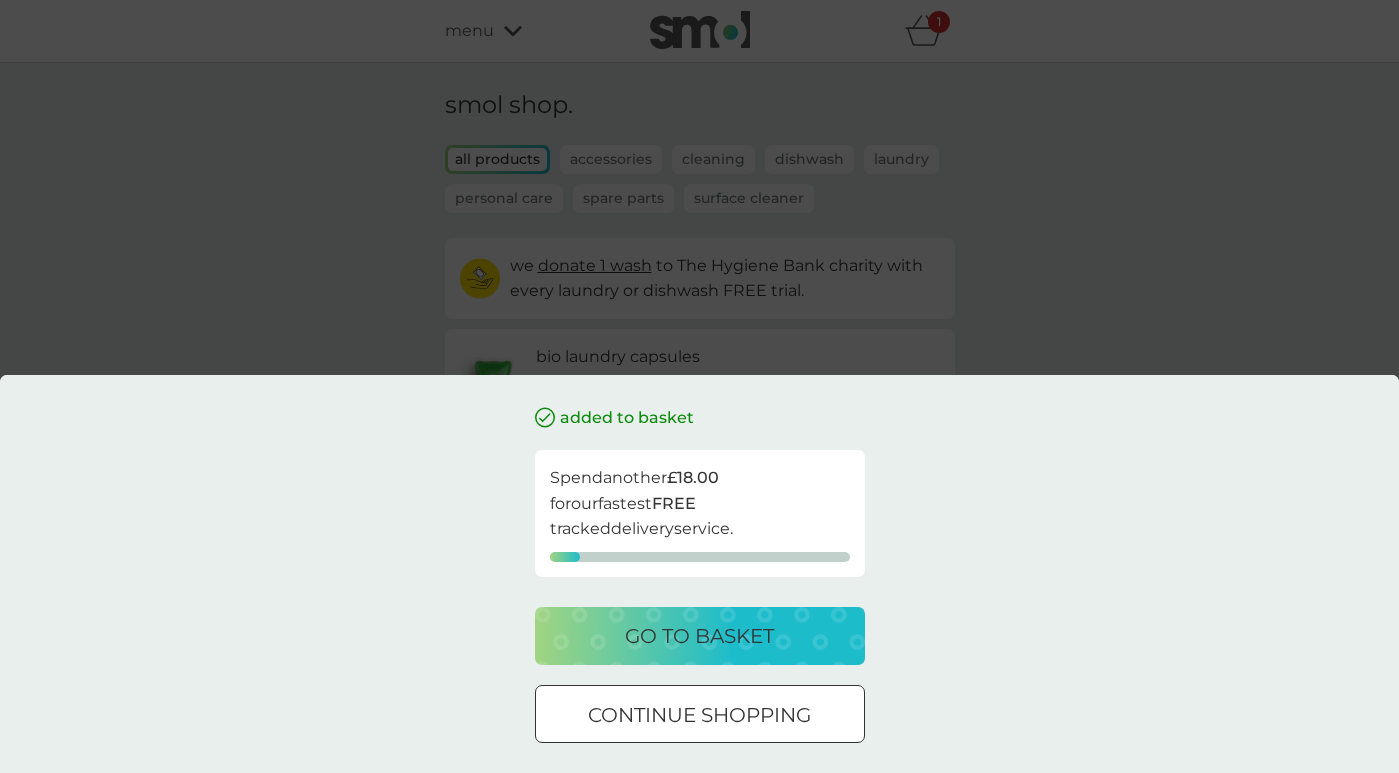 click on "go to basket" at bounding box center [699, 636] 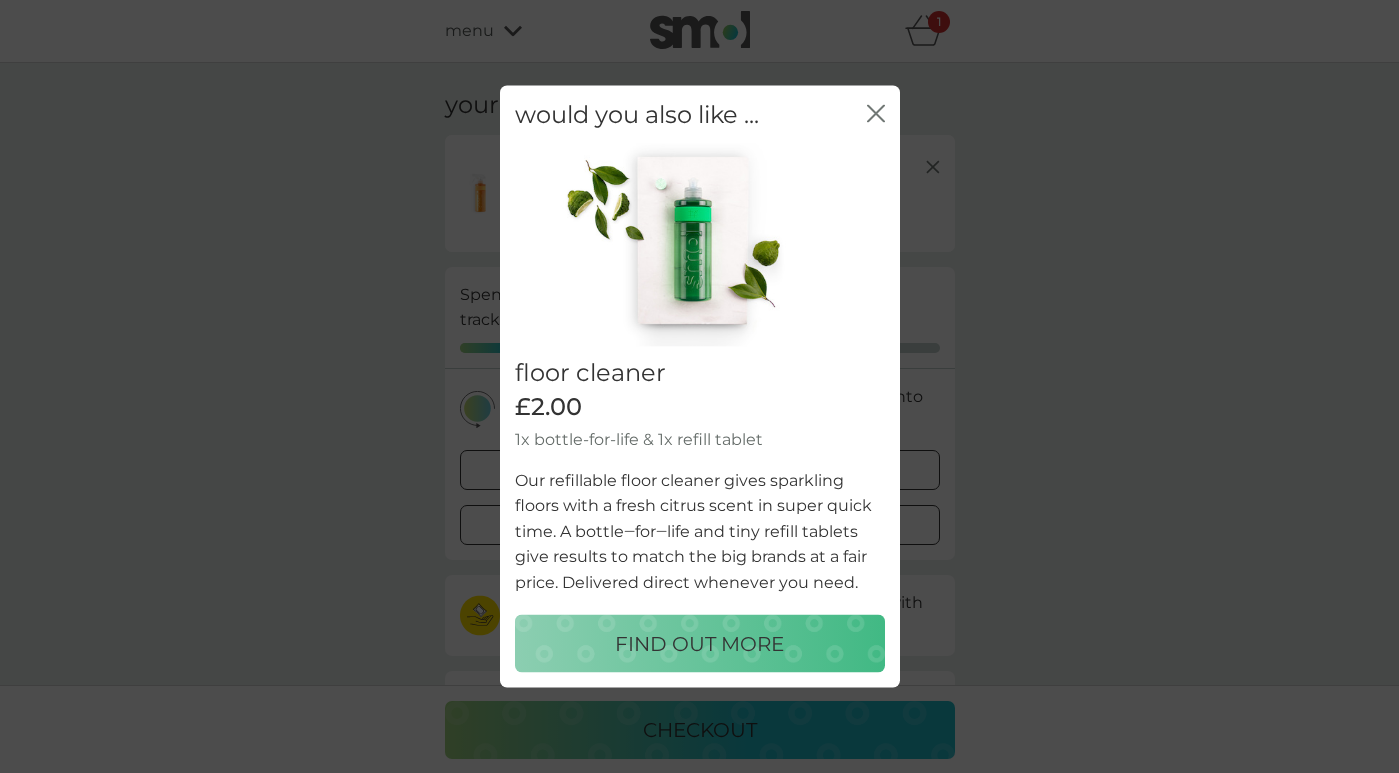 click on "close" at bounding box center (876, 114) 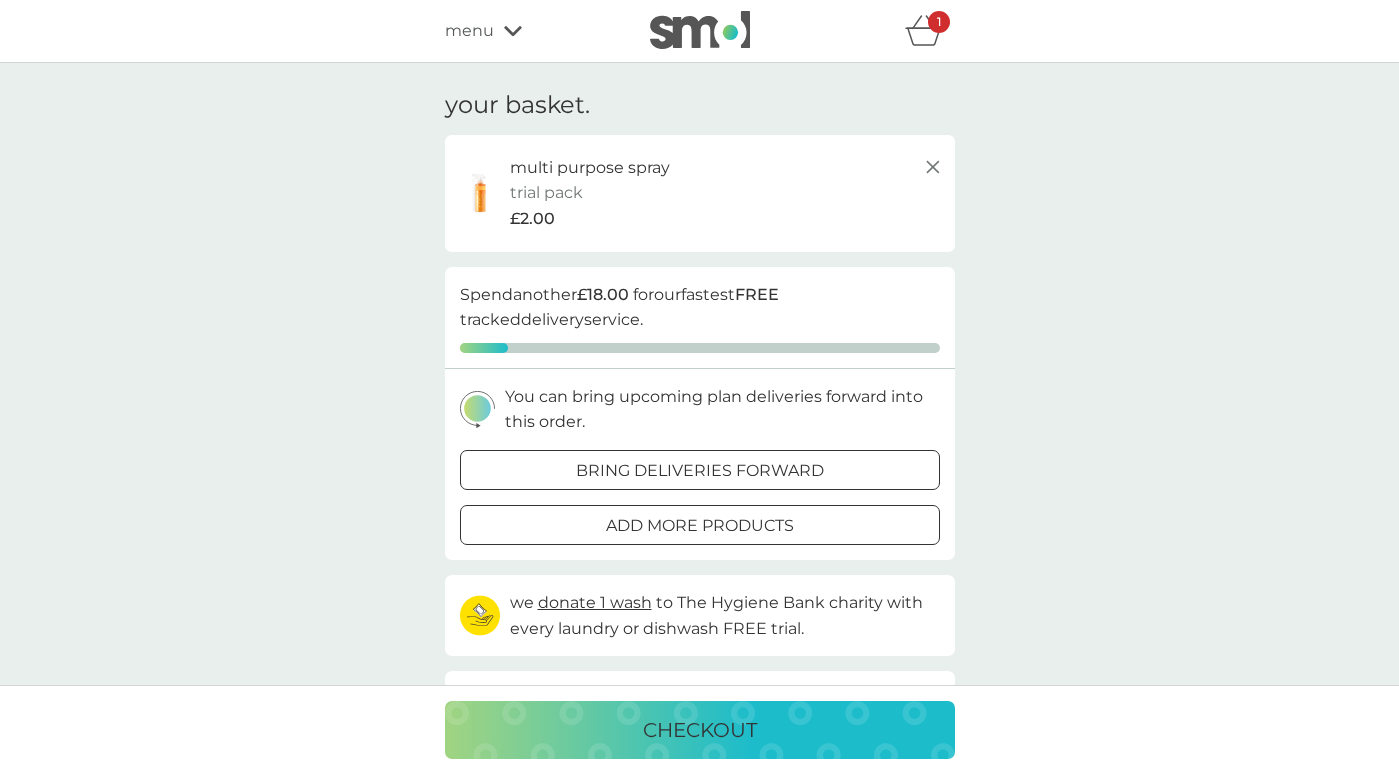 click at bounding box center (700, 30) 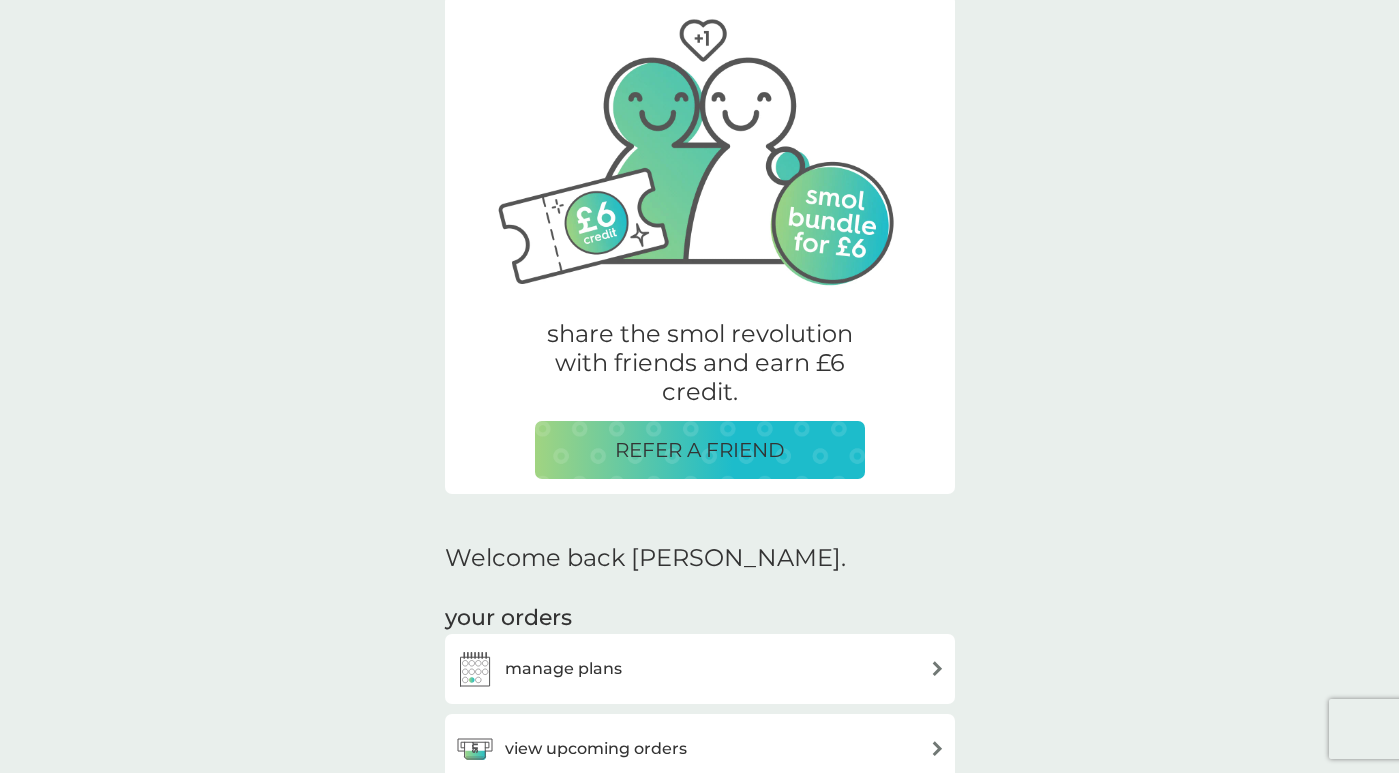 scroll, scrollTop: 0, scrollLeft: 0, axis: both 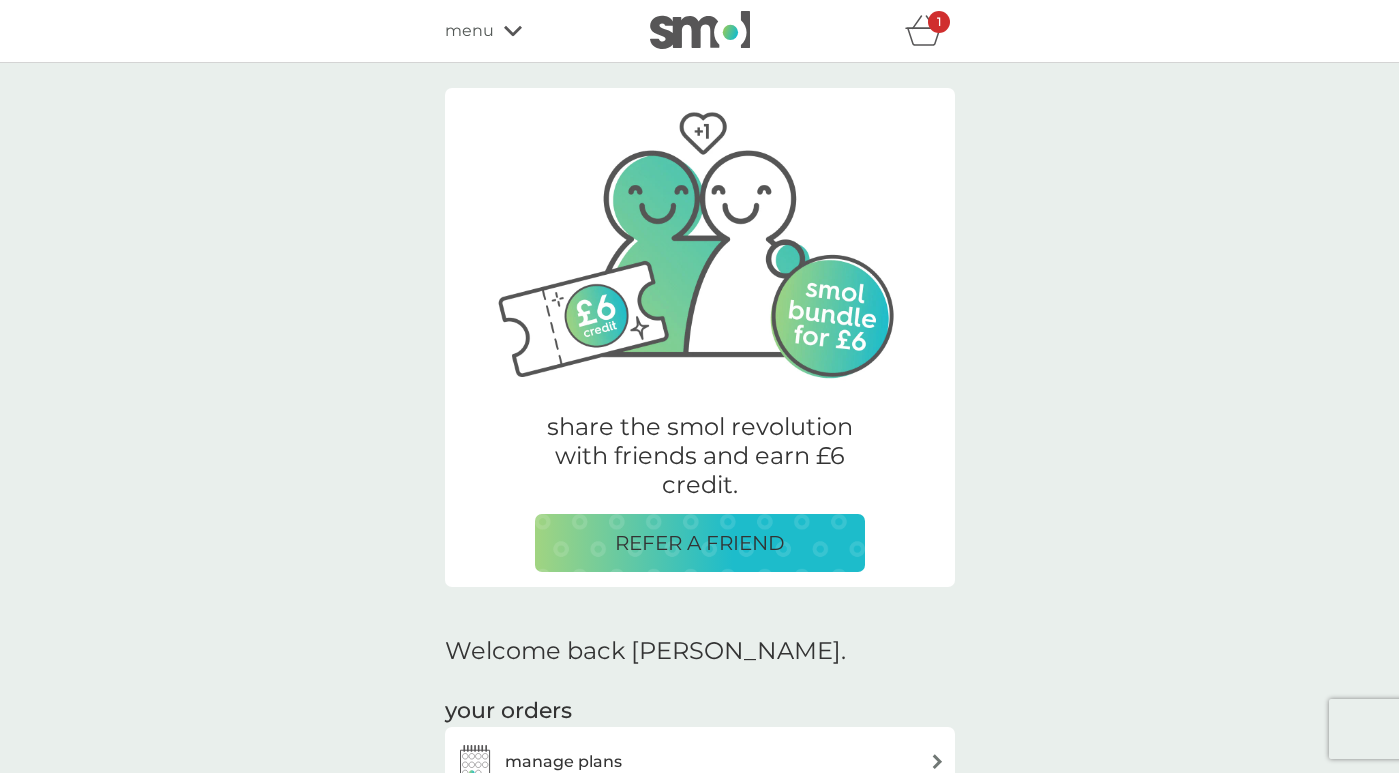 click 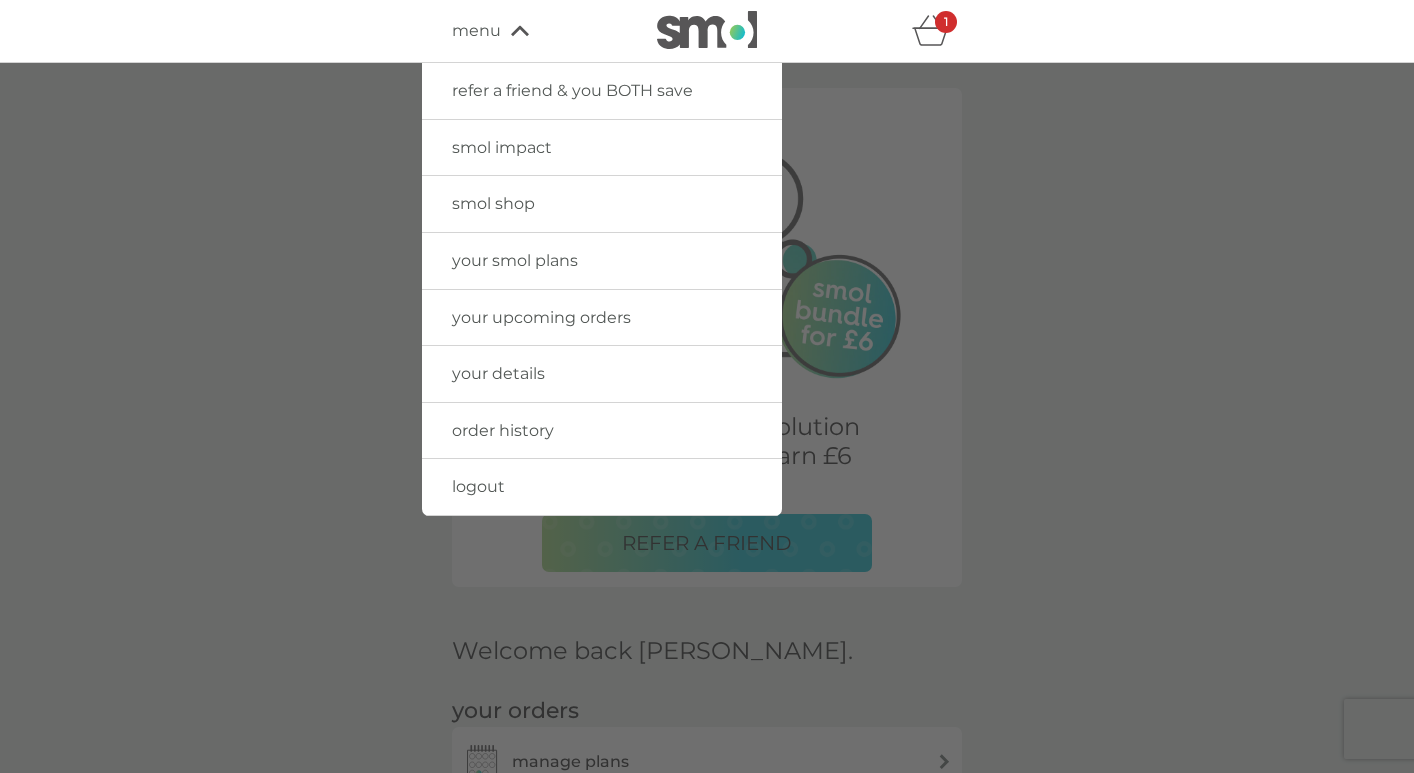 click at bounding box center (707, 449) 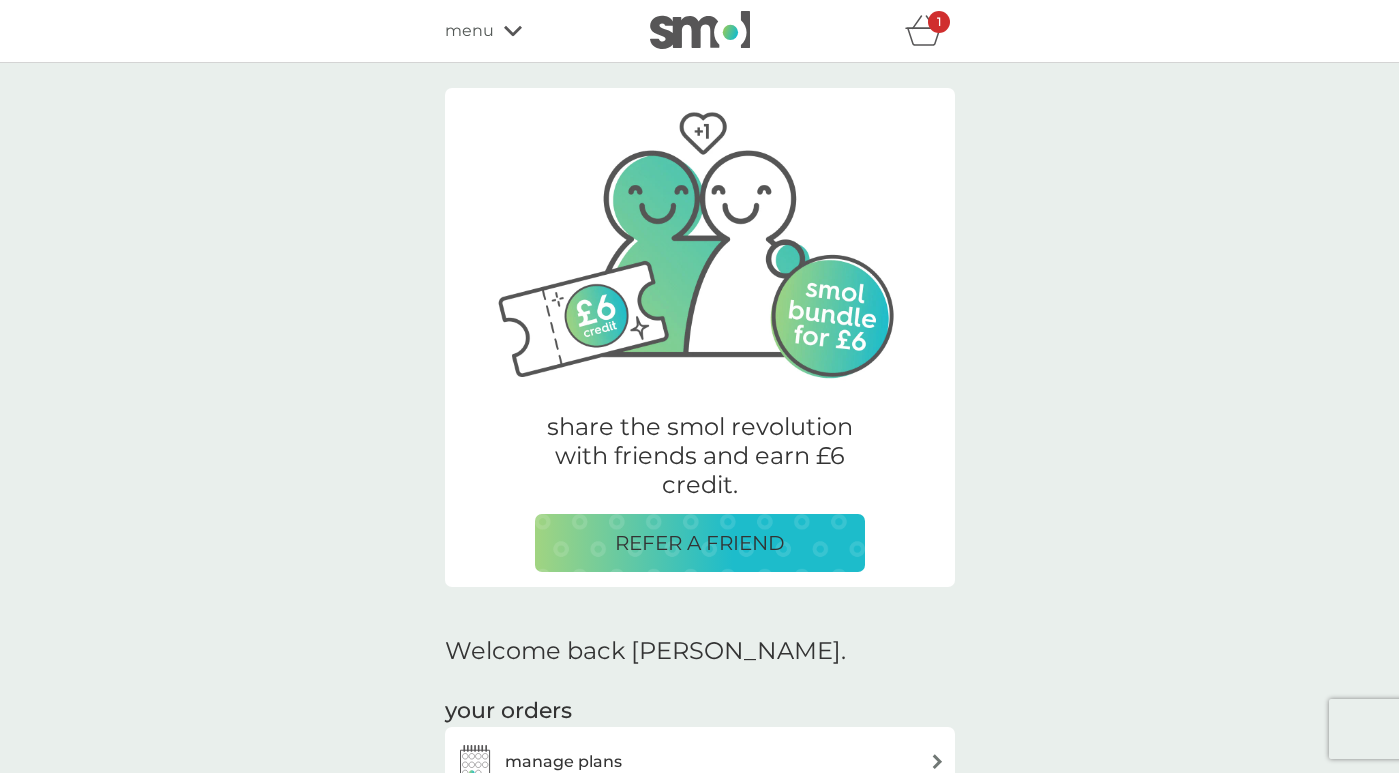 click 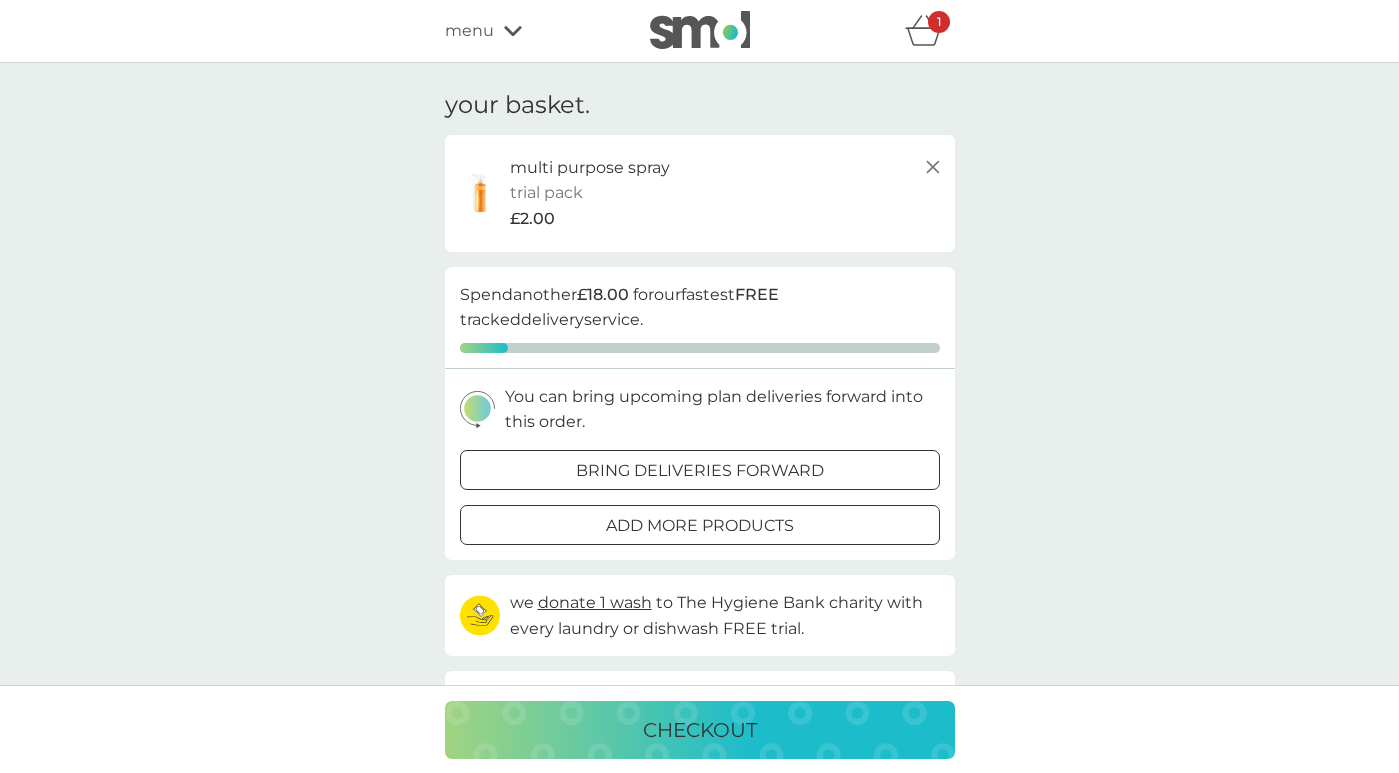 scroll, scrollTop: 400, scrollLeft: 0, axis: vertical 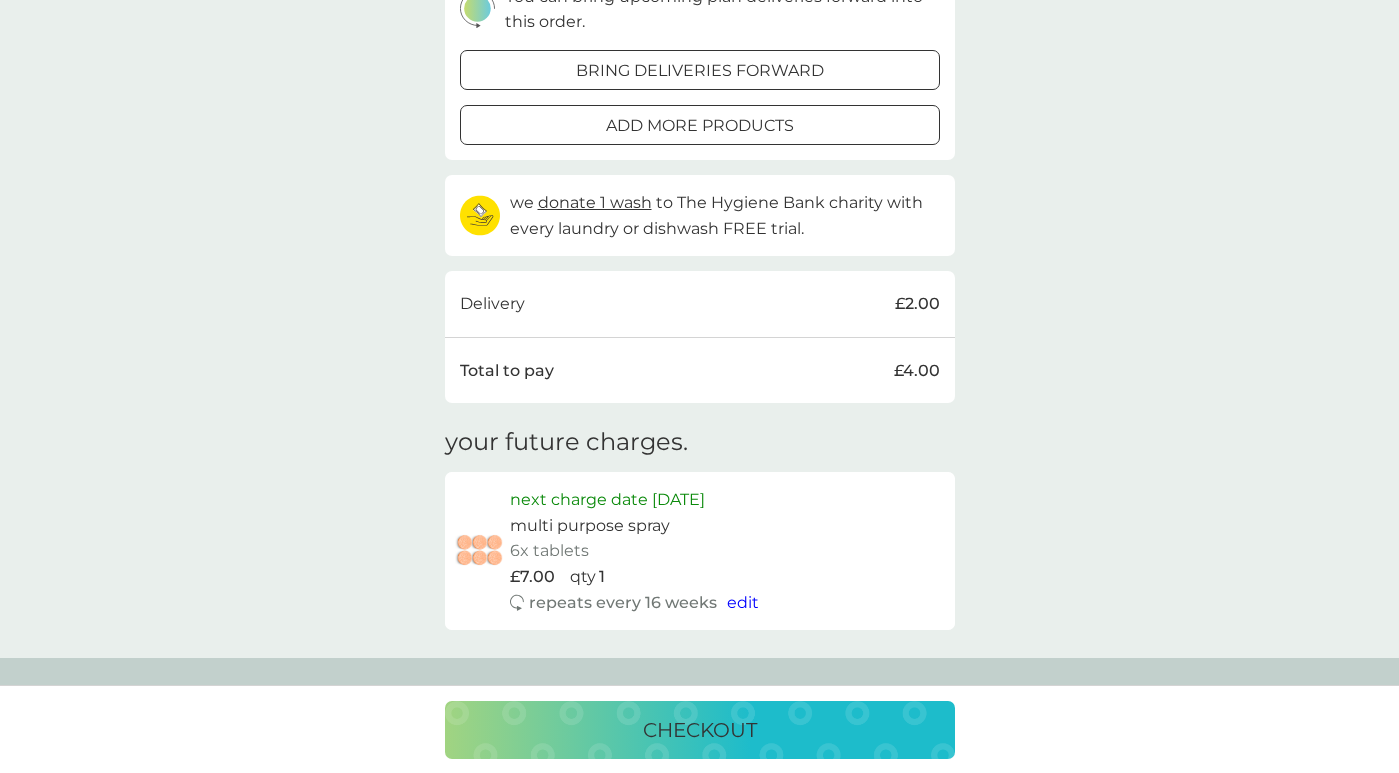 click on "checkout" at bounding box center [700, 730] 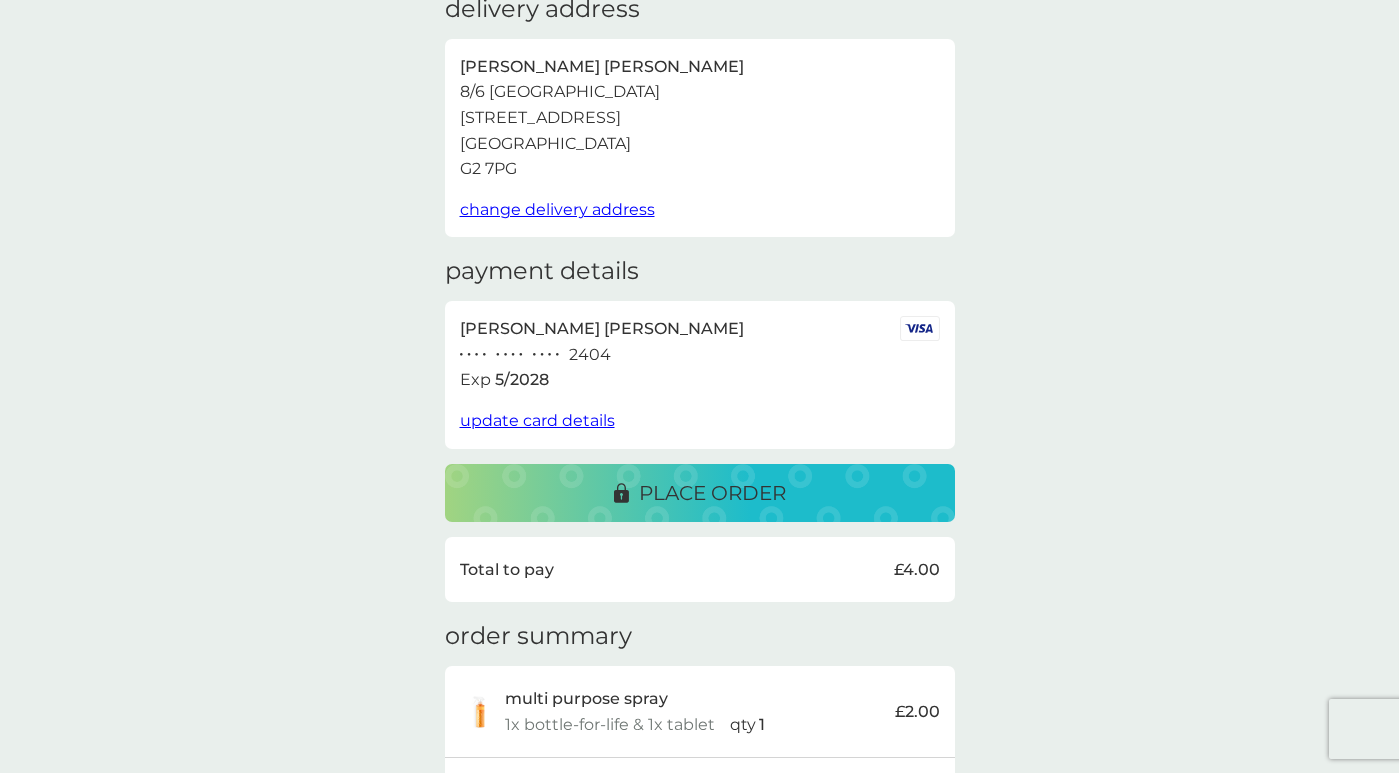 scroll, scrollTop: 16, scrollLeft: 0, axis: vertical 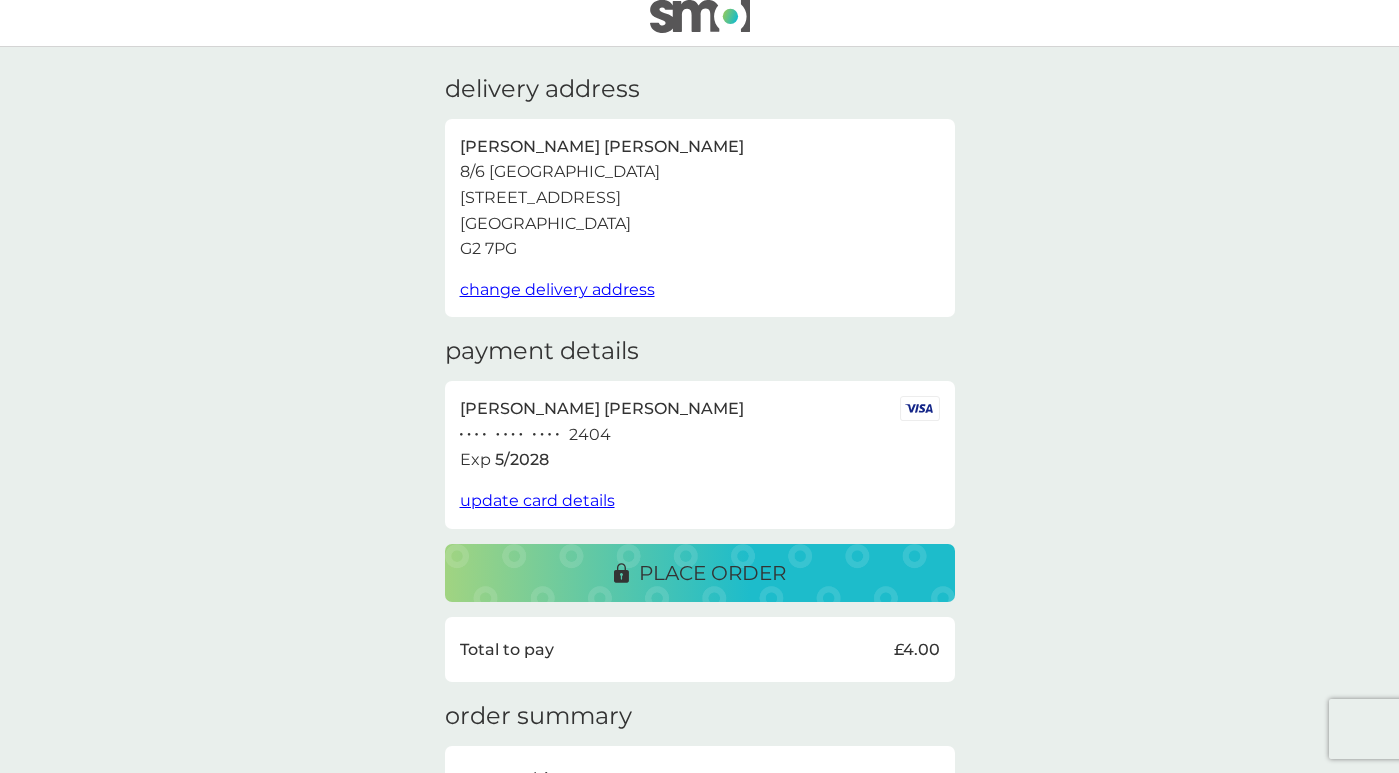 click on "place order" at bounding box center [712, 573] 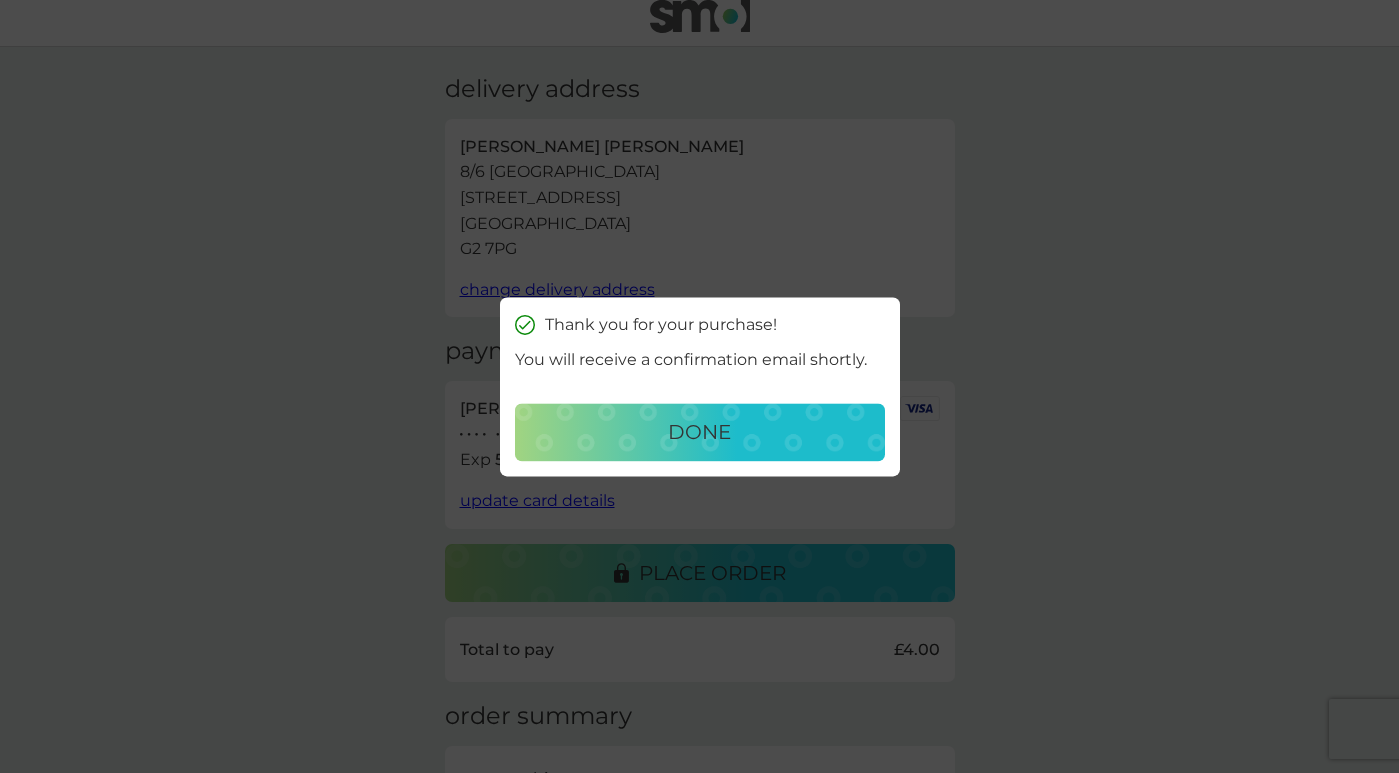 click on "done" at bounding box center [699, 432] 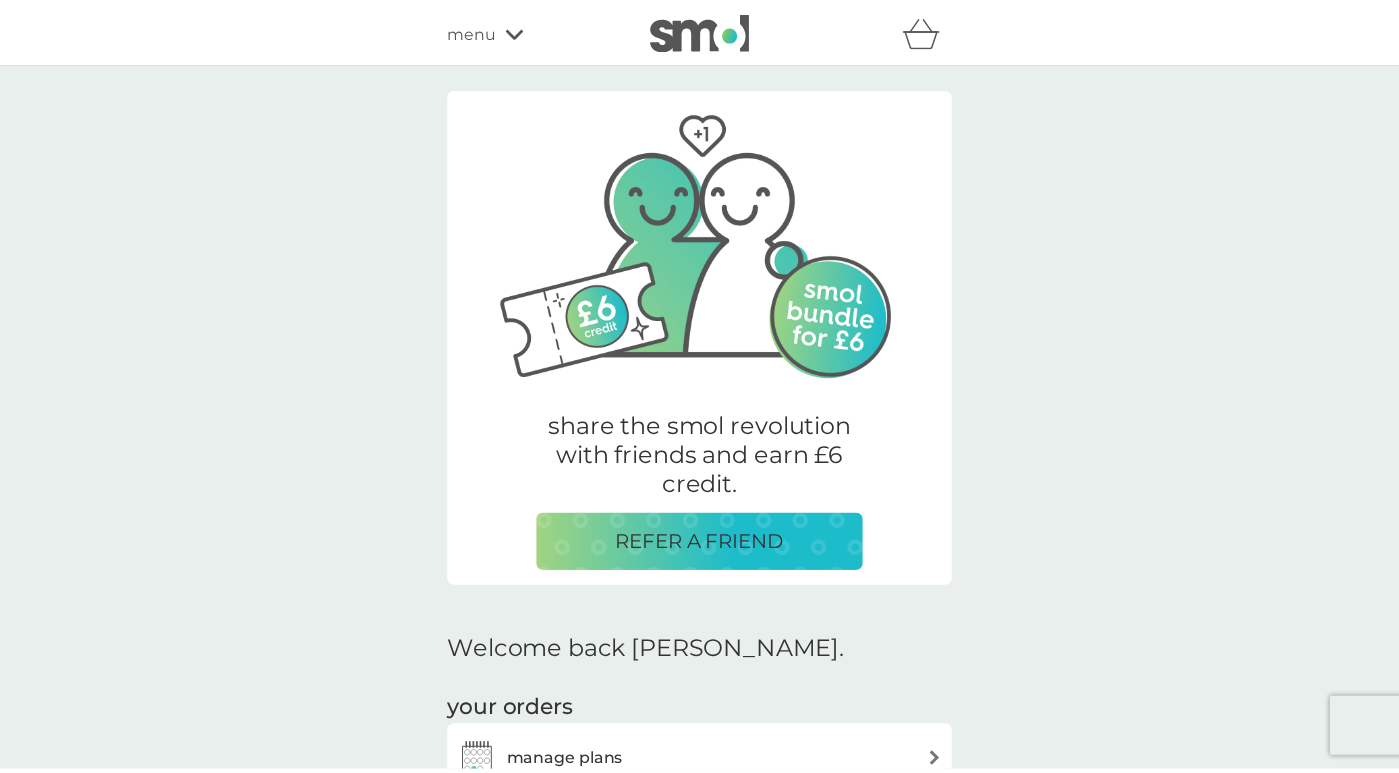 scroll, scrollTop: 0, scrollLeft: 0, axis: both 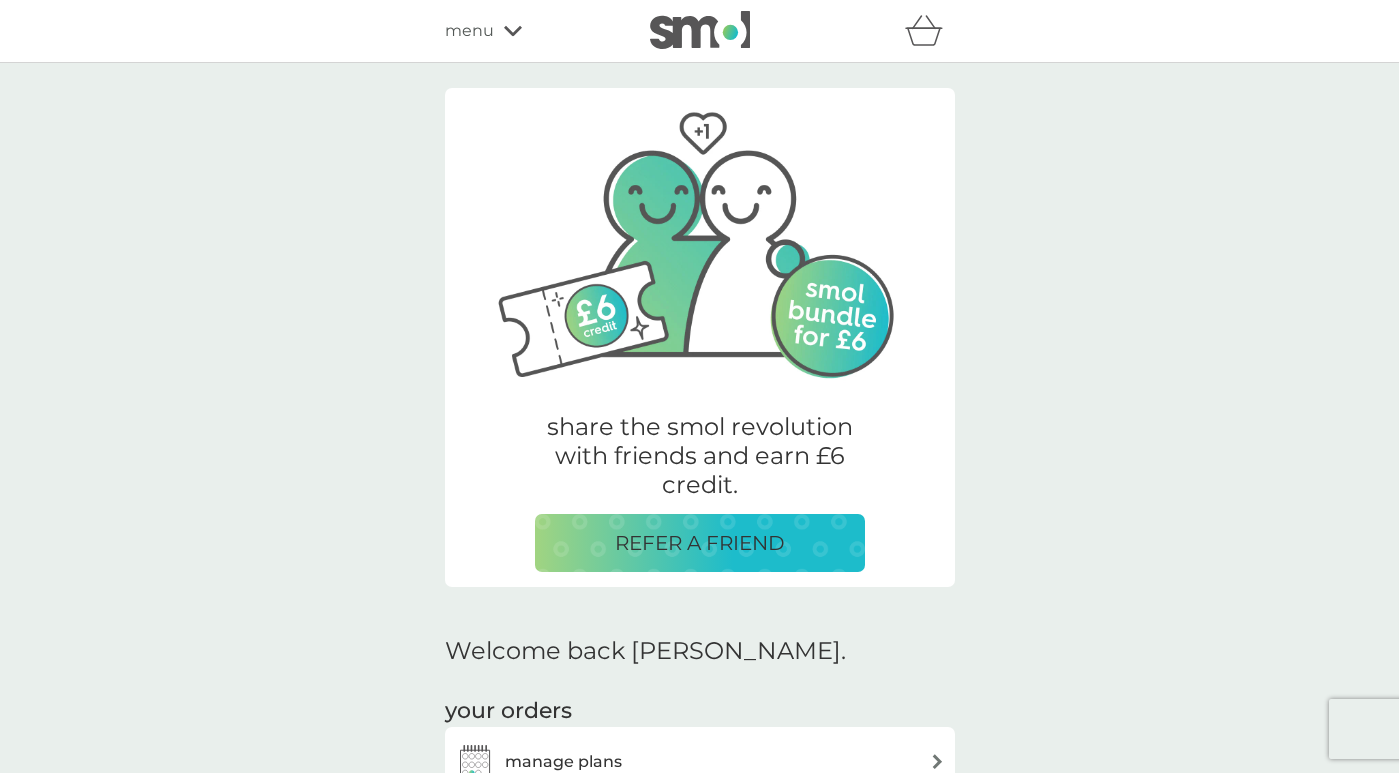 click at bounding box center [700, 238] 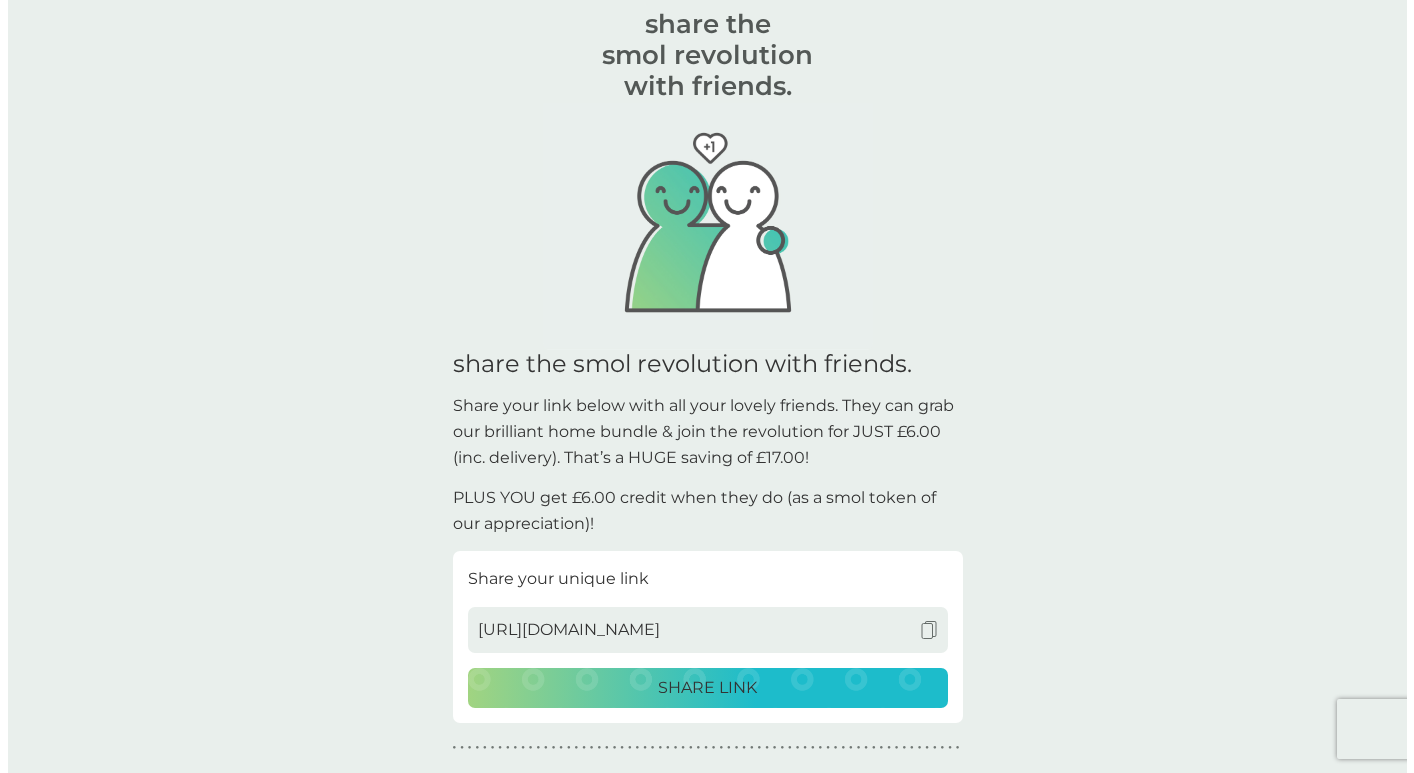 scroll, scrollTop: 0, scrollLeft: 0, axis: both 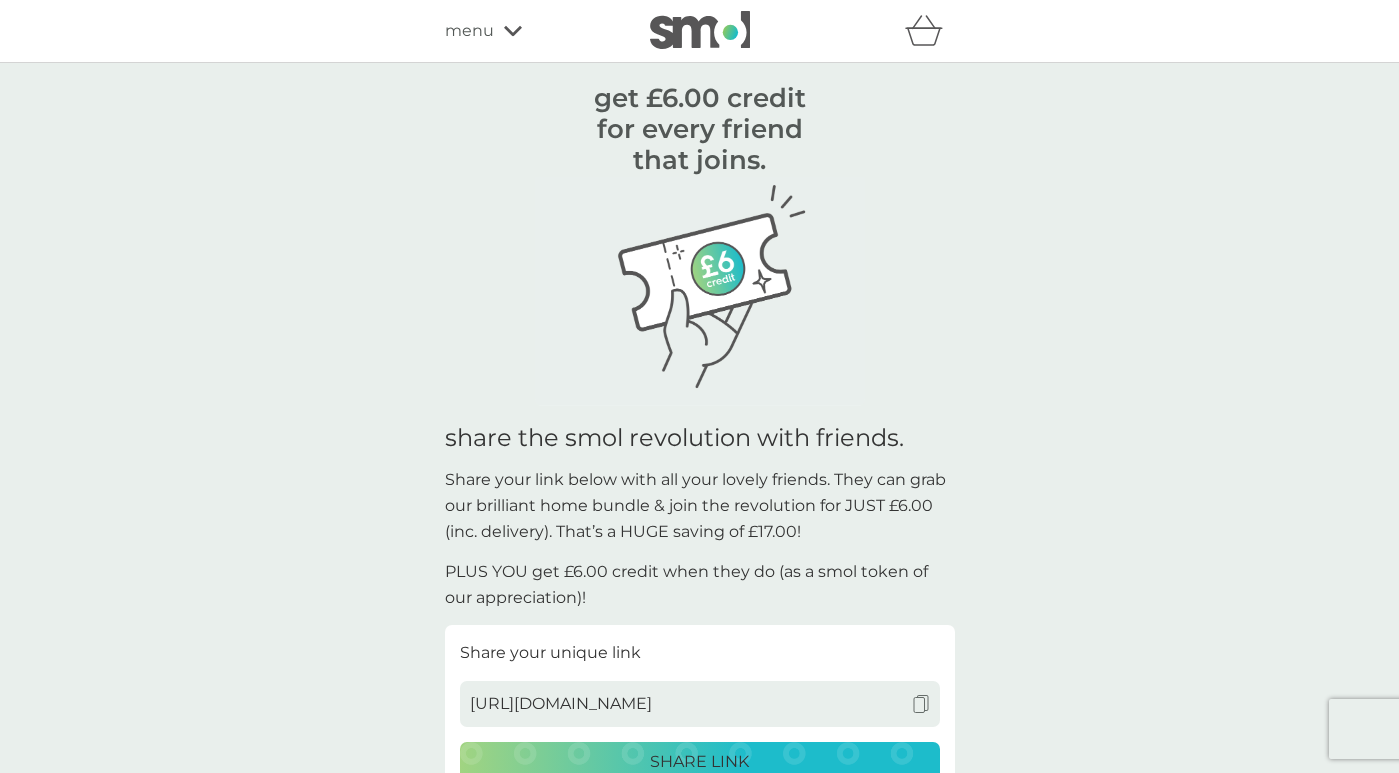 click 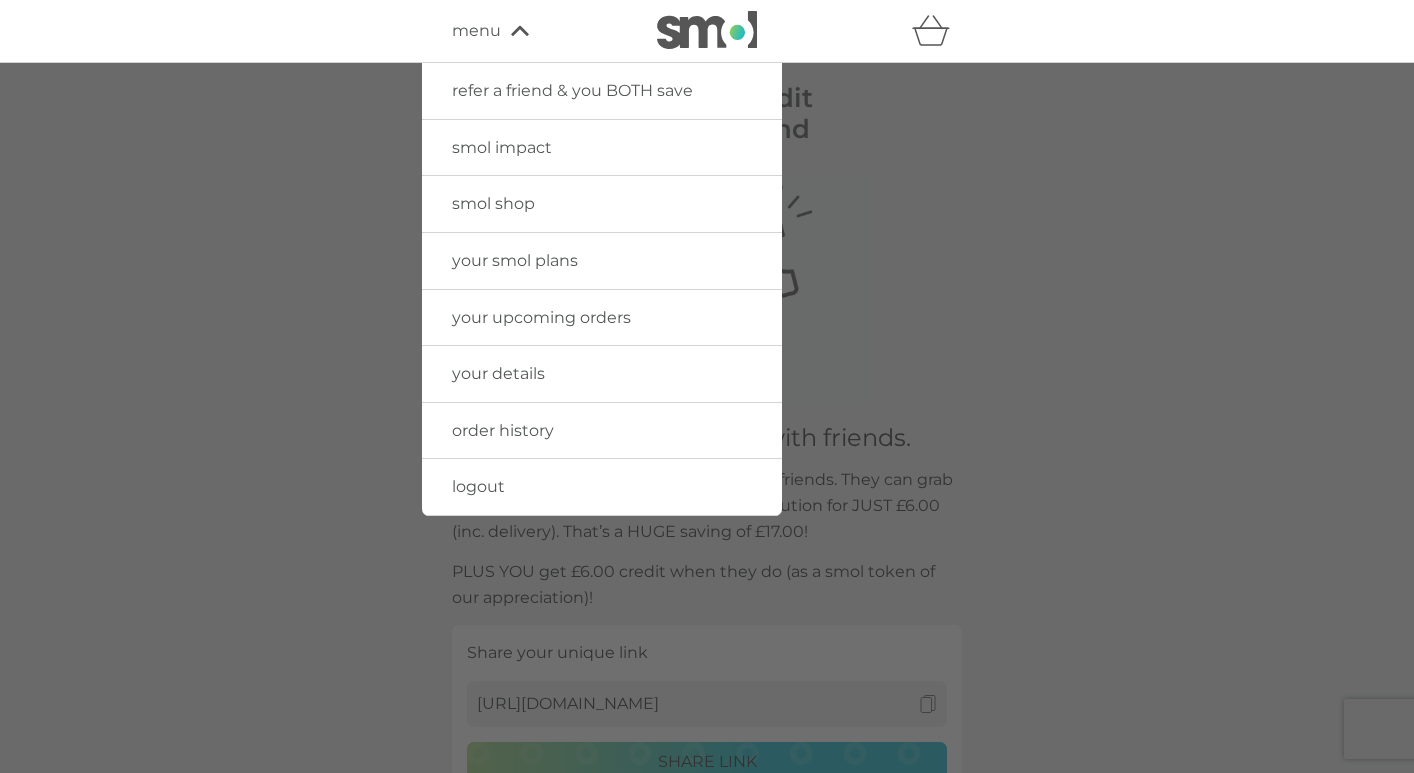 click on "logout" at bounding box center (602, 487) 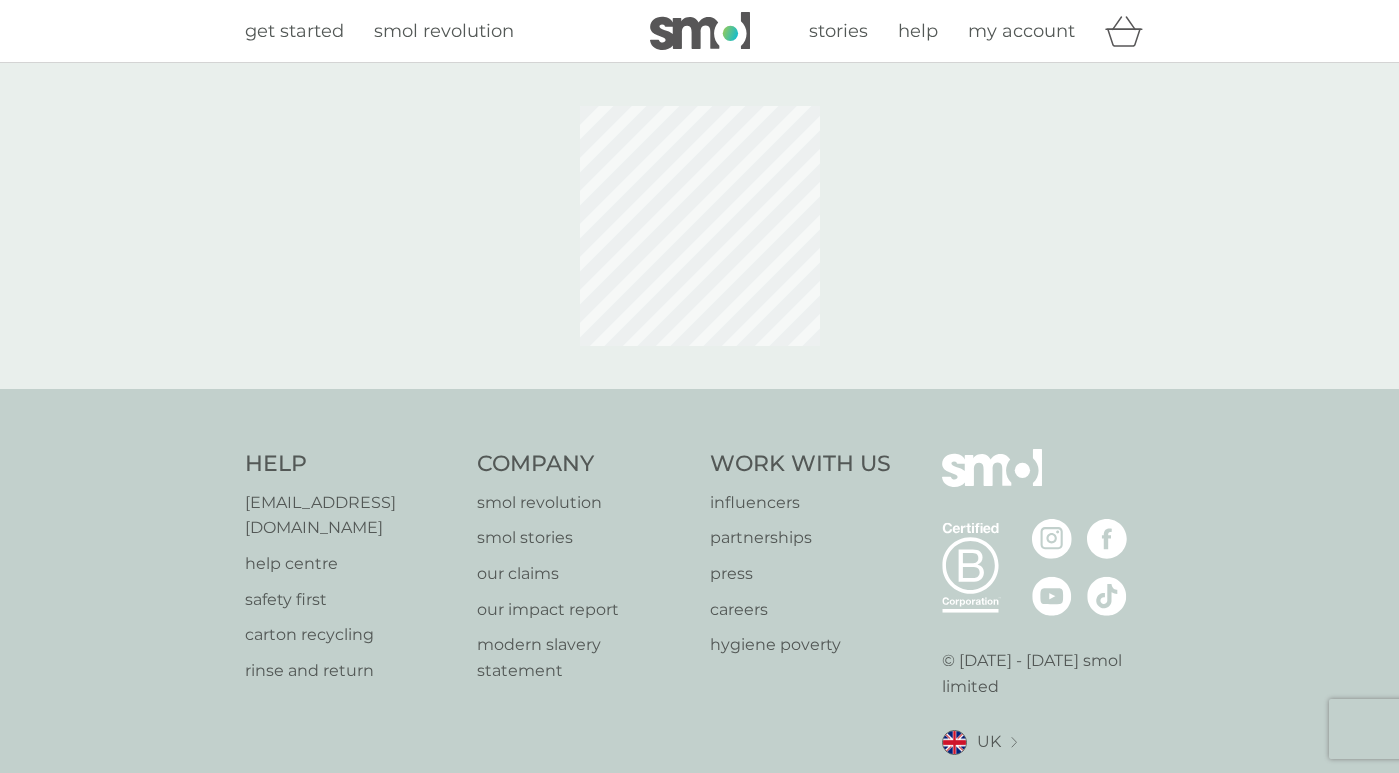 scroll, scrollTop: 0, scrollLeft: 0, axis: both 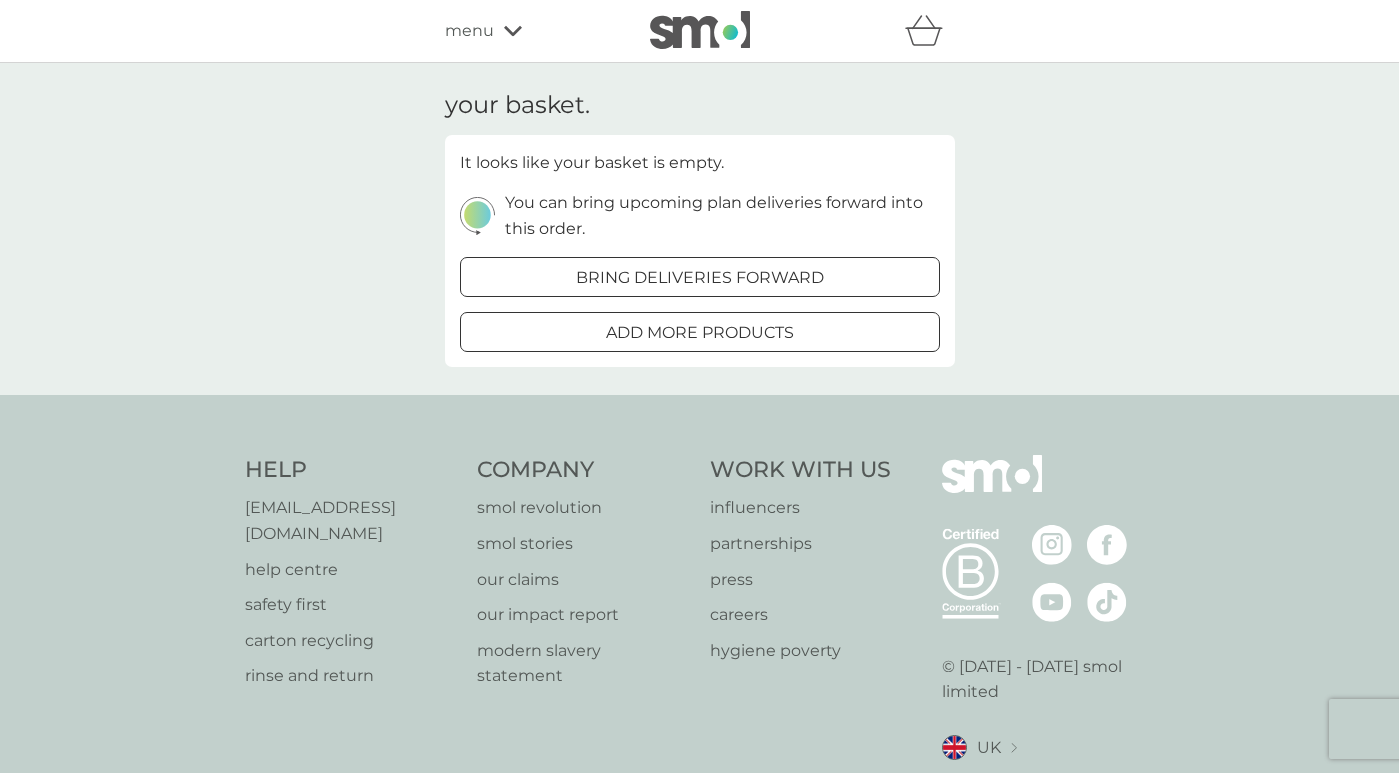 click on "menu" at bounding box center (469, 31) 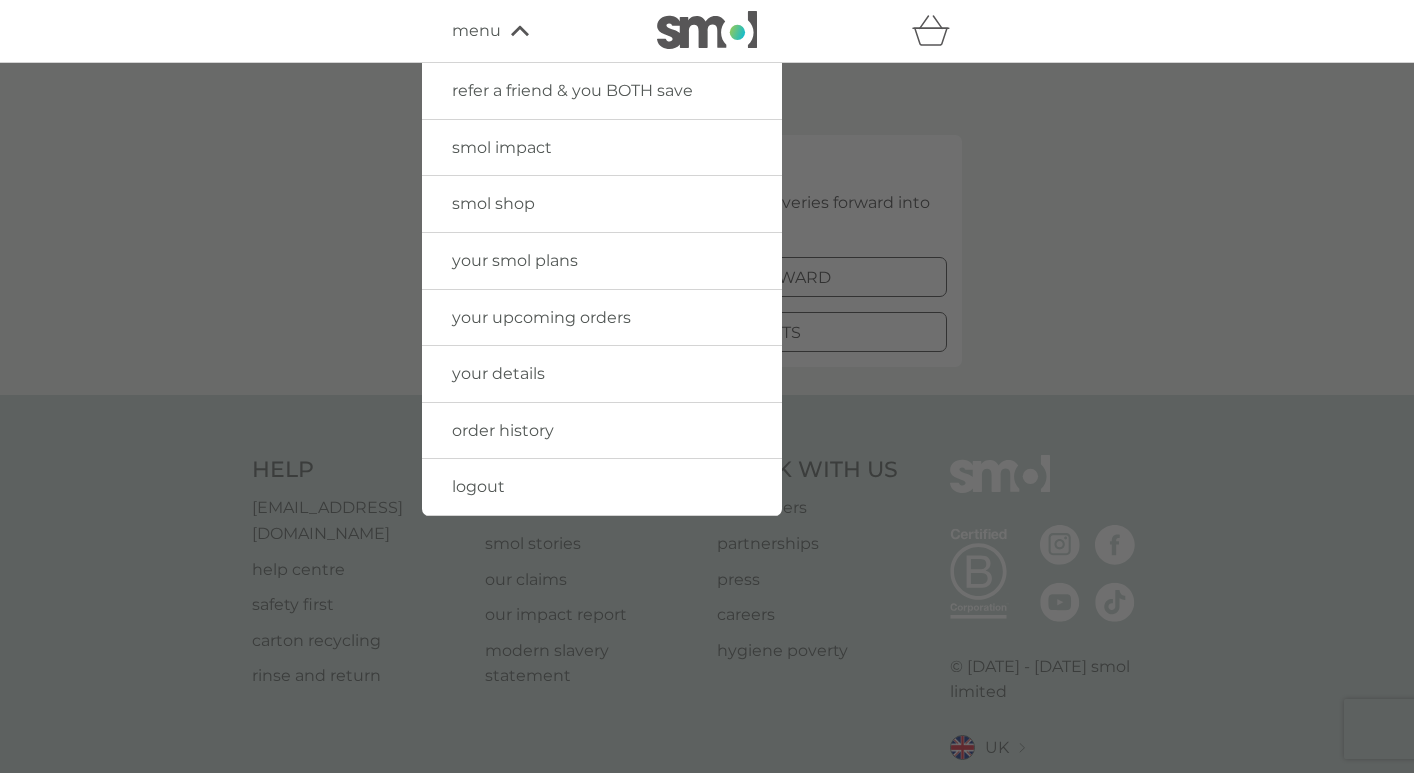 click on "smol shop" at bounding box center [493, 203] 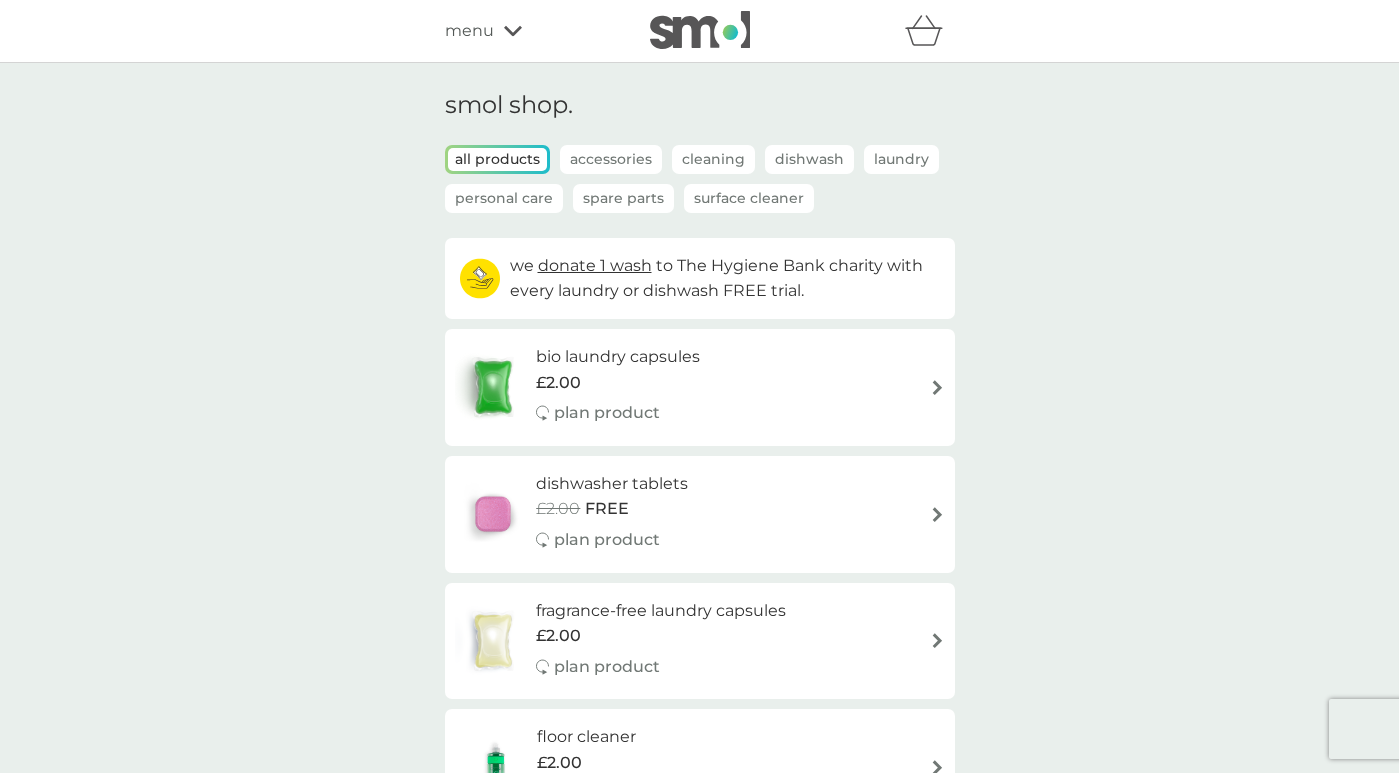 click on "Personal Care" at bounding box center (504, 198) 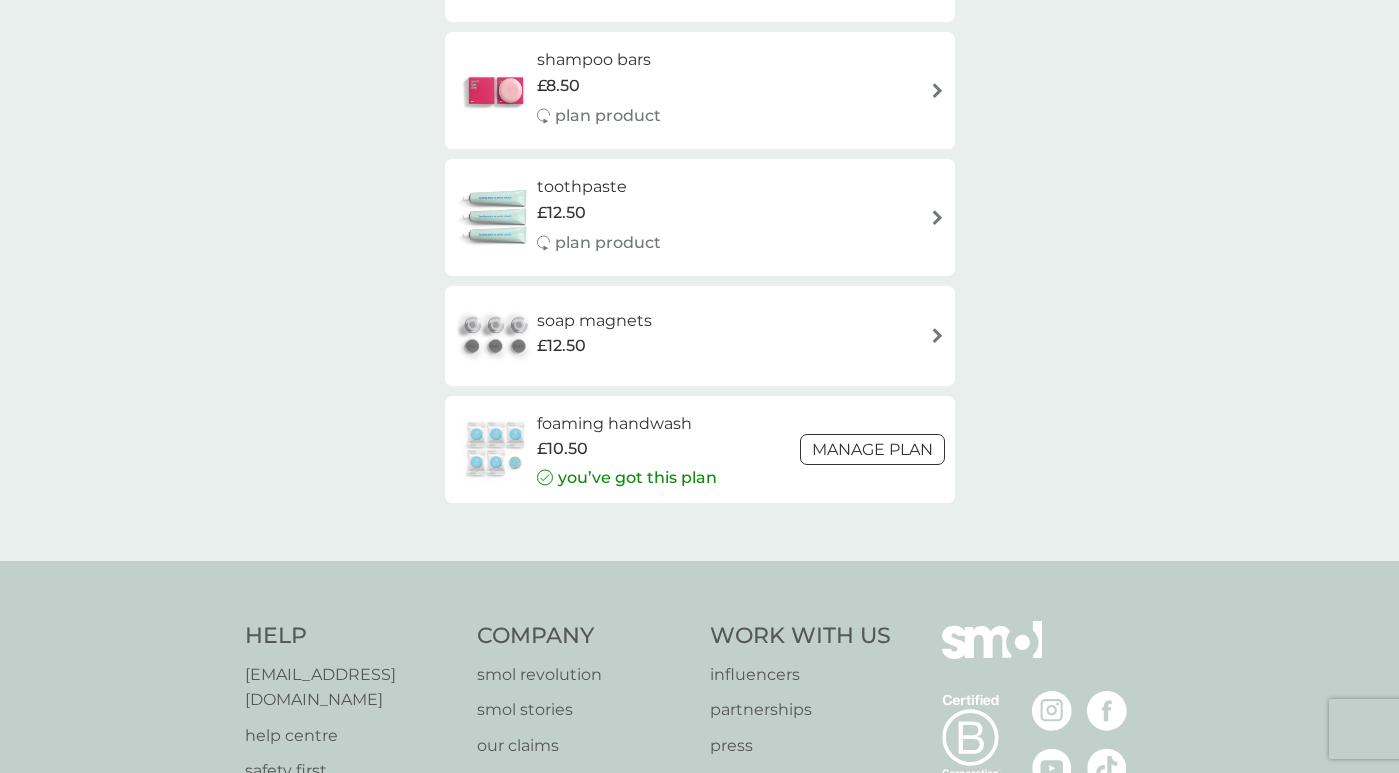 scroll, scrollTop: 800, scrollLeft: 0, axis: vertical 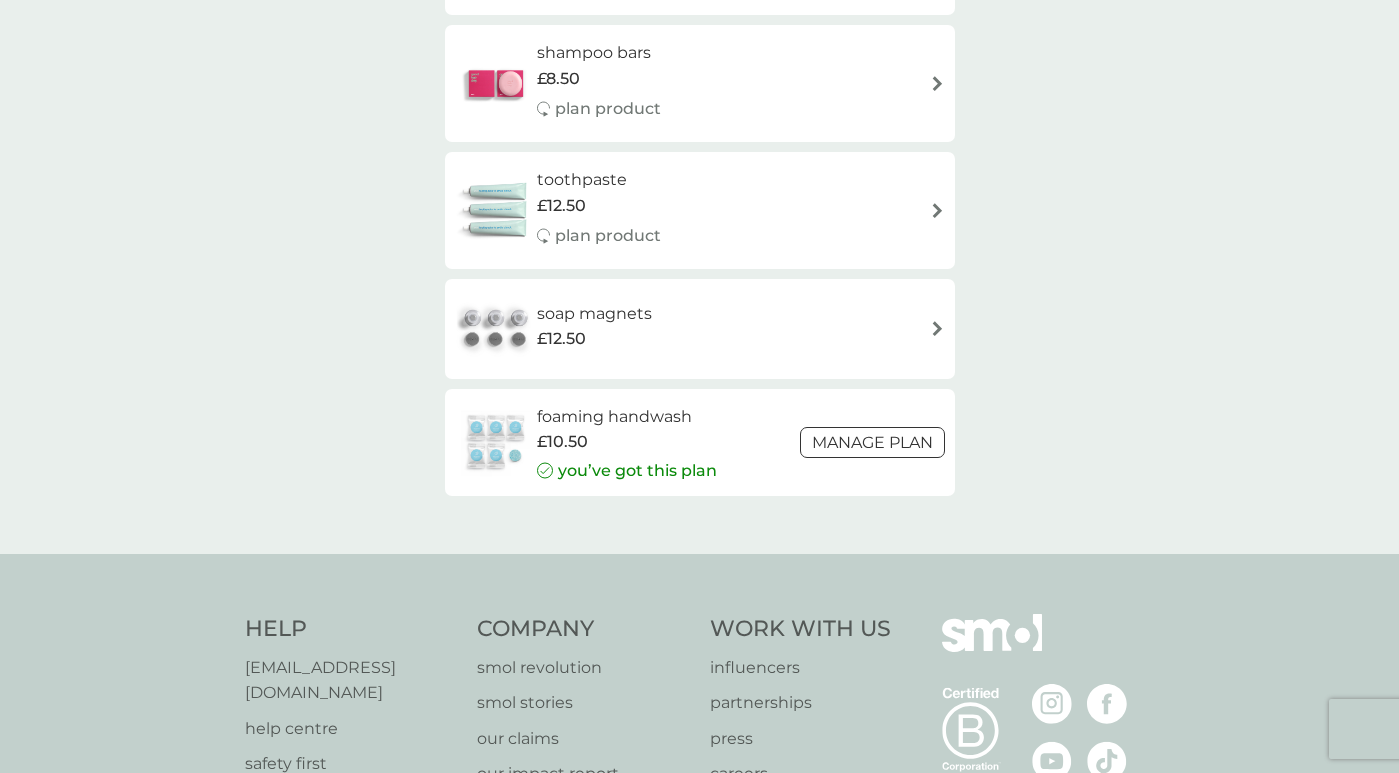 click on "soap magnets" at bounding box center (594, 314) 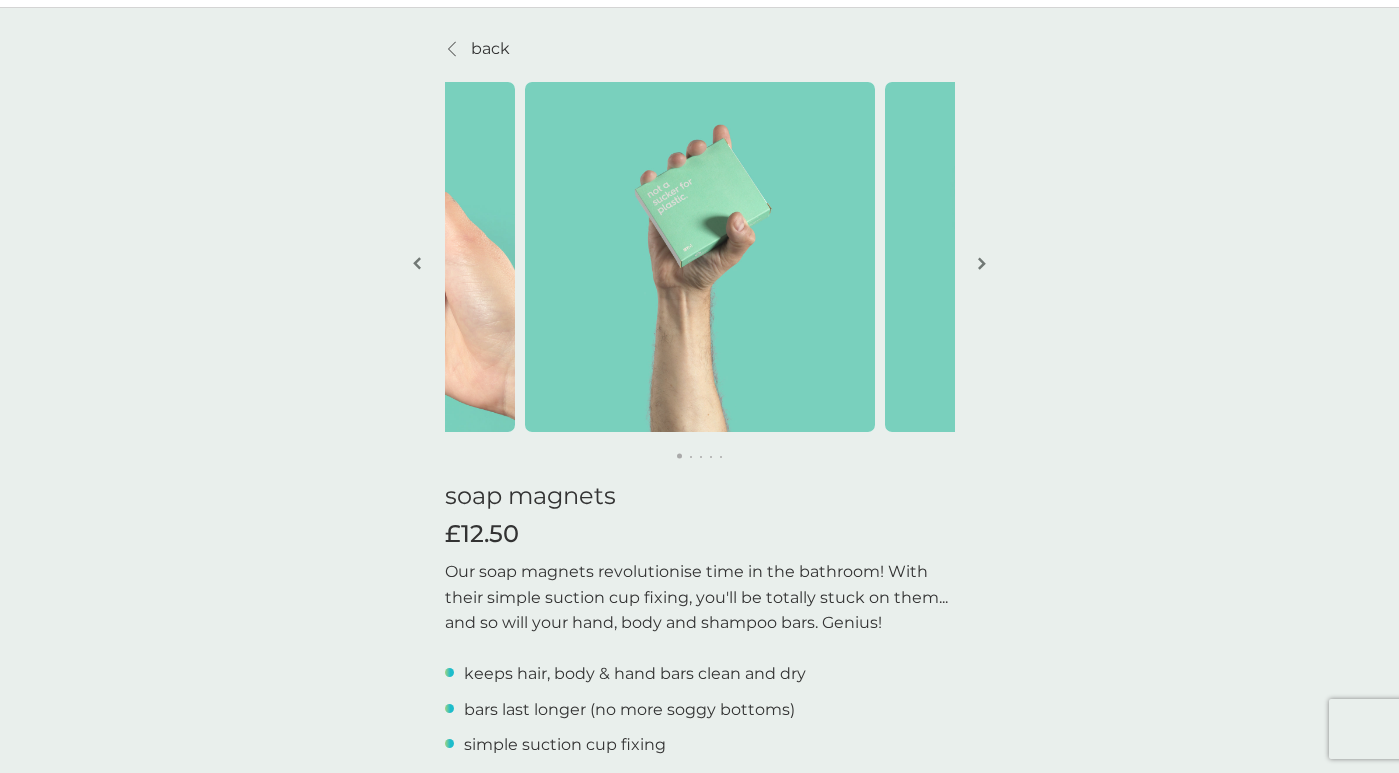 scroll, scrollTop: 100, scrollLeft: 0, axis: vertical 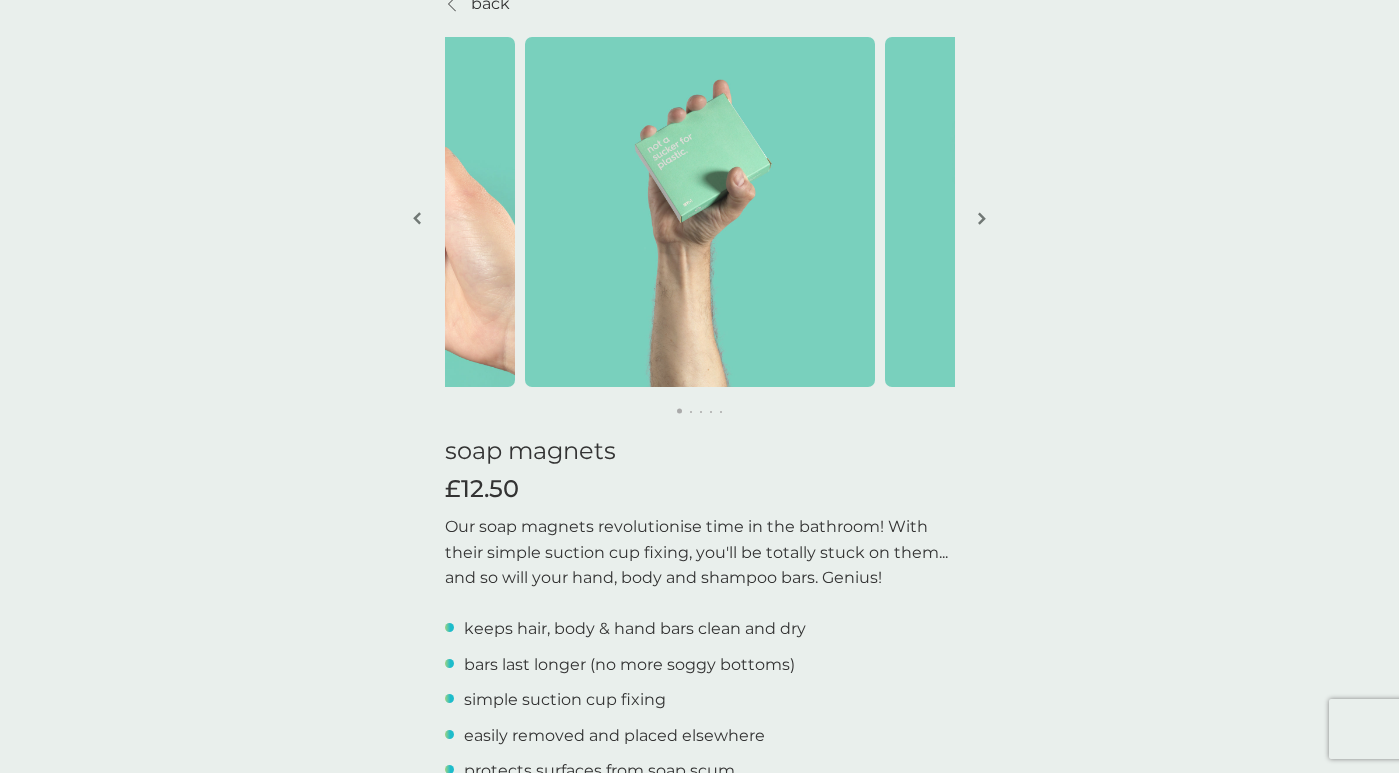 click at bounding box center [982, 218] 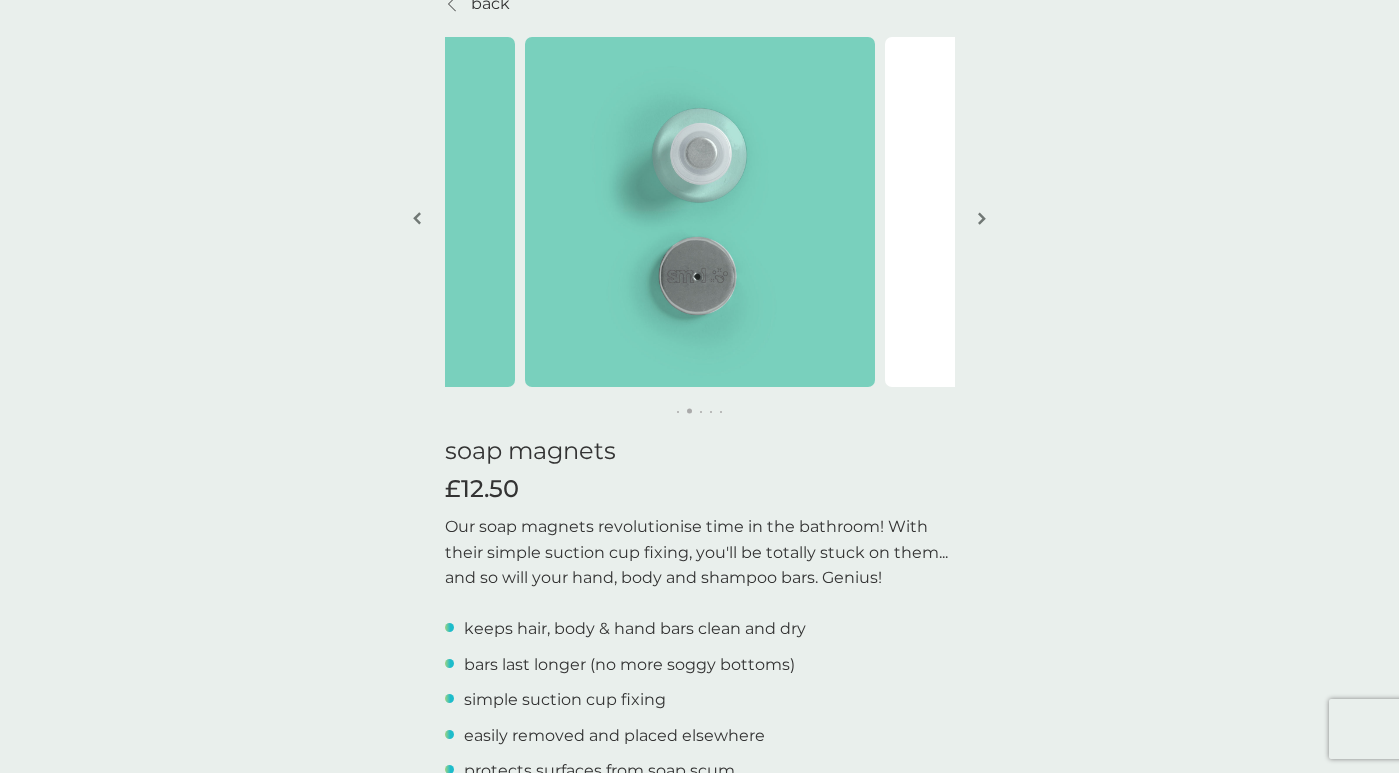click at bounding box center (982, 218) 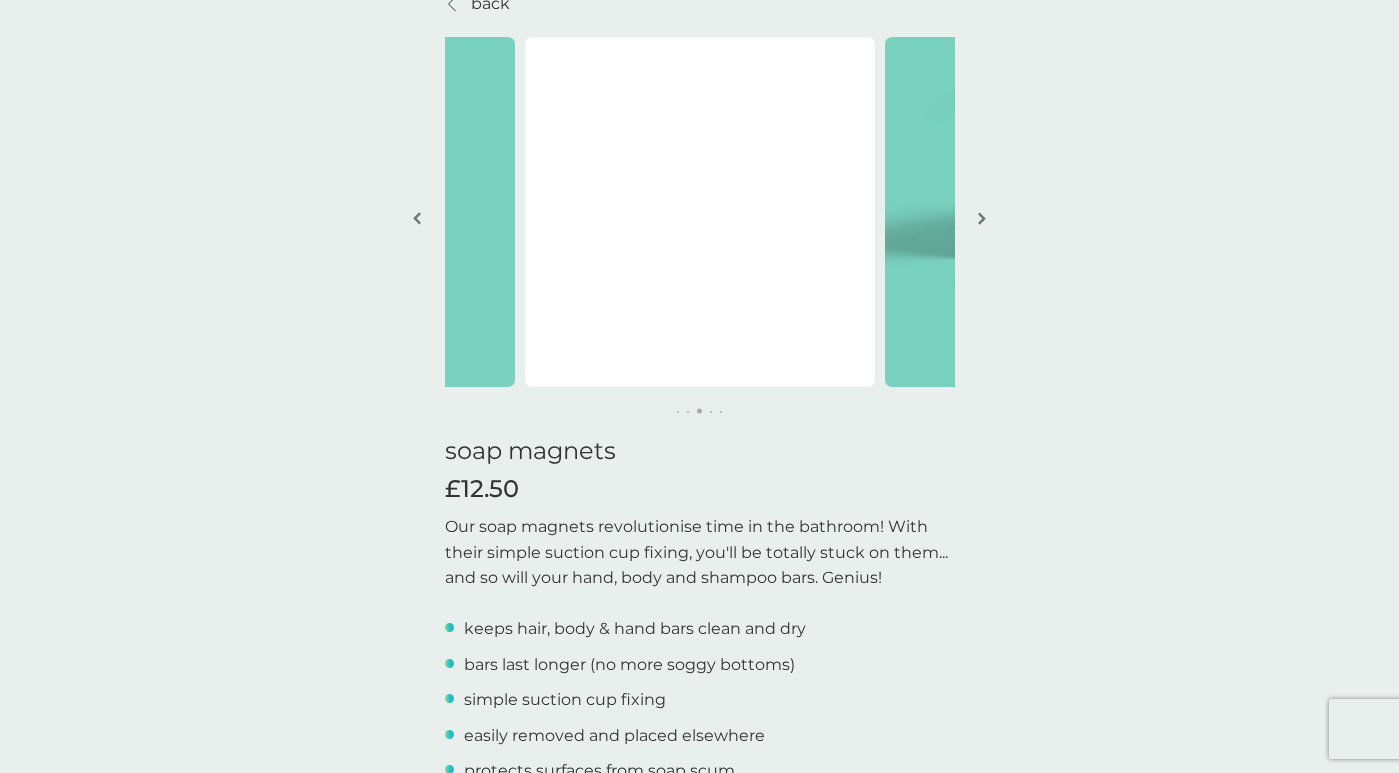 click at bounding box center (982, 218) 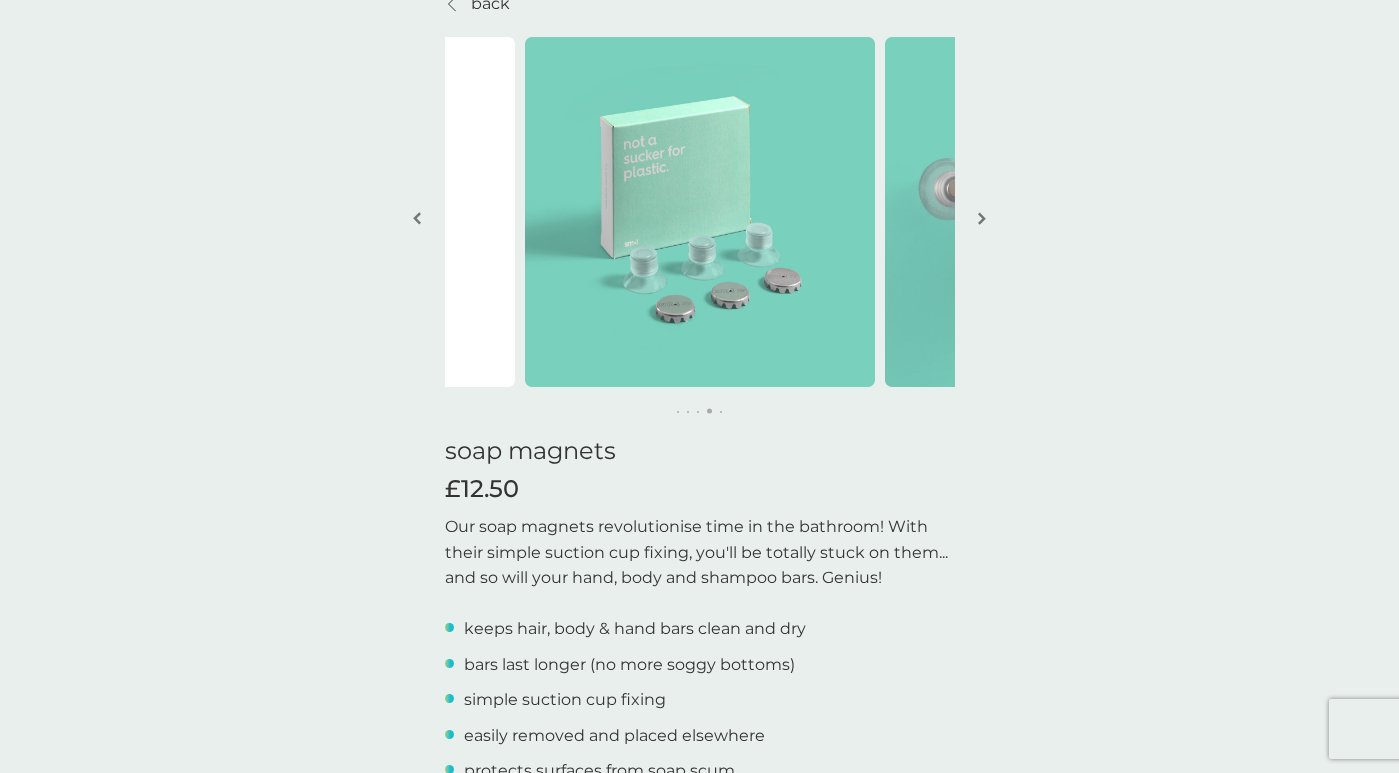click at bounding box center (417, 218) 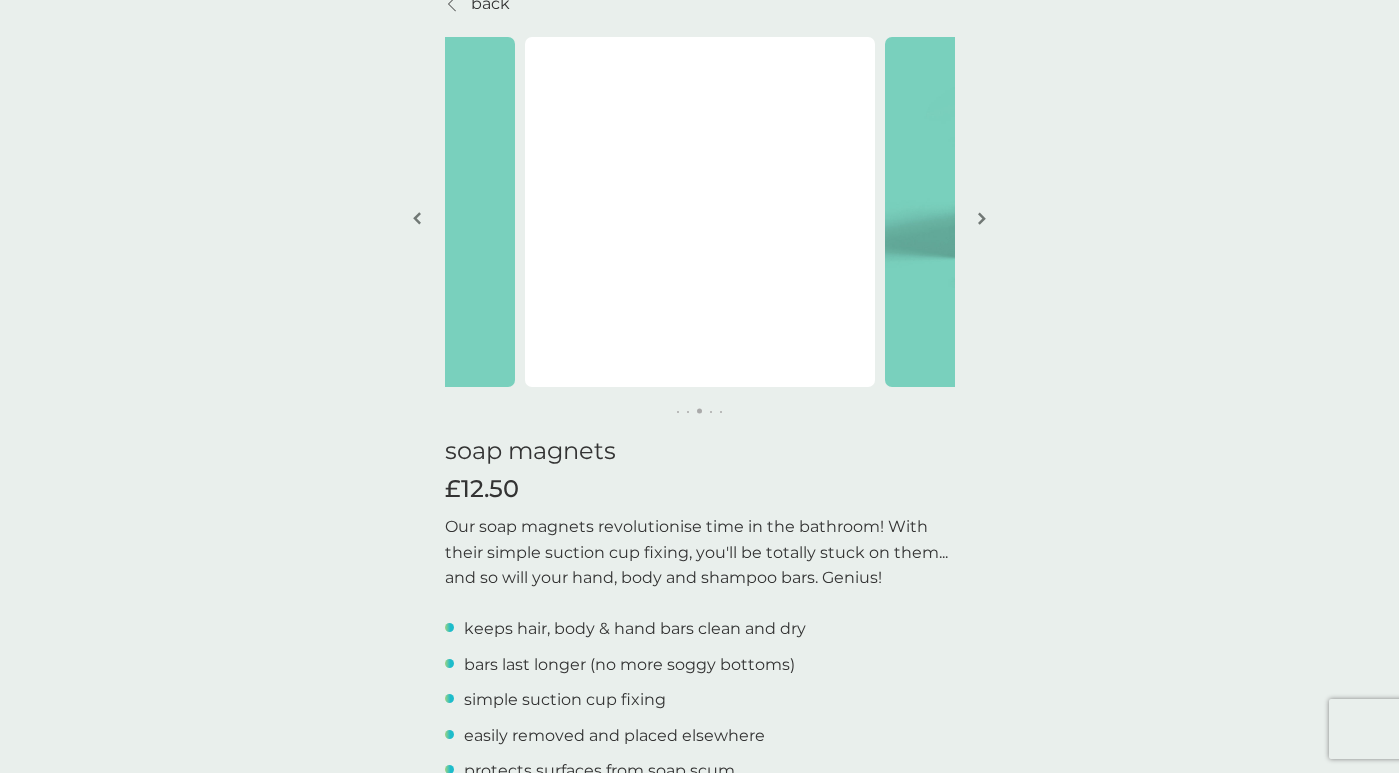 click at bounding box center [982, 220] 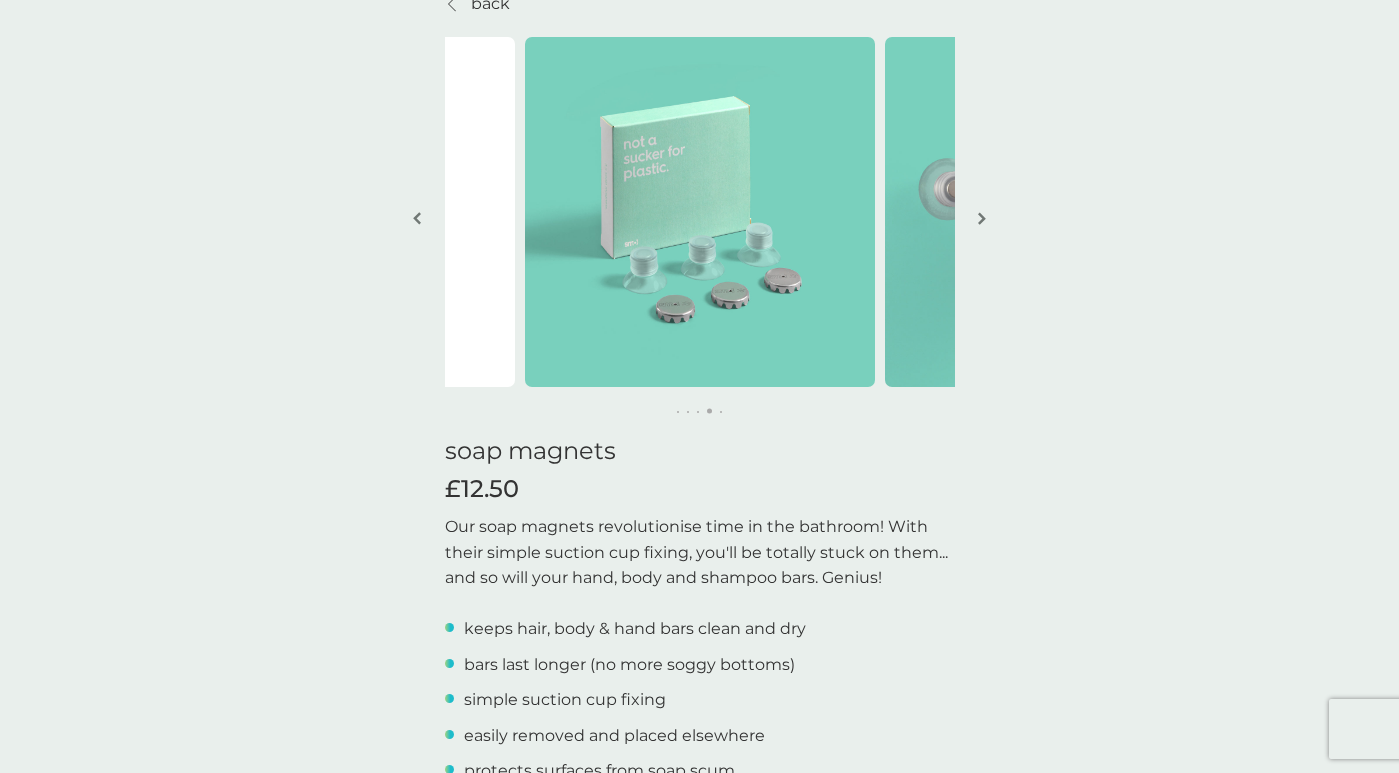 click at bounding box center (982, 218) 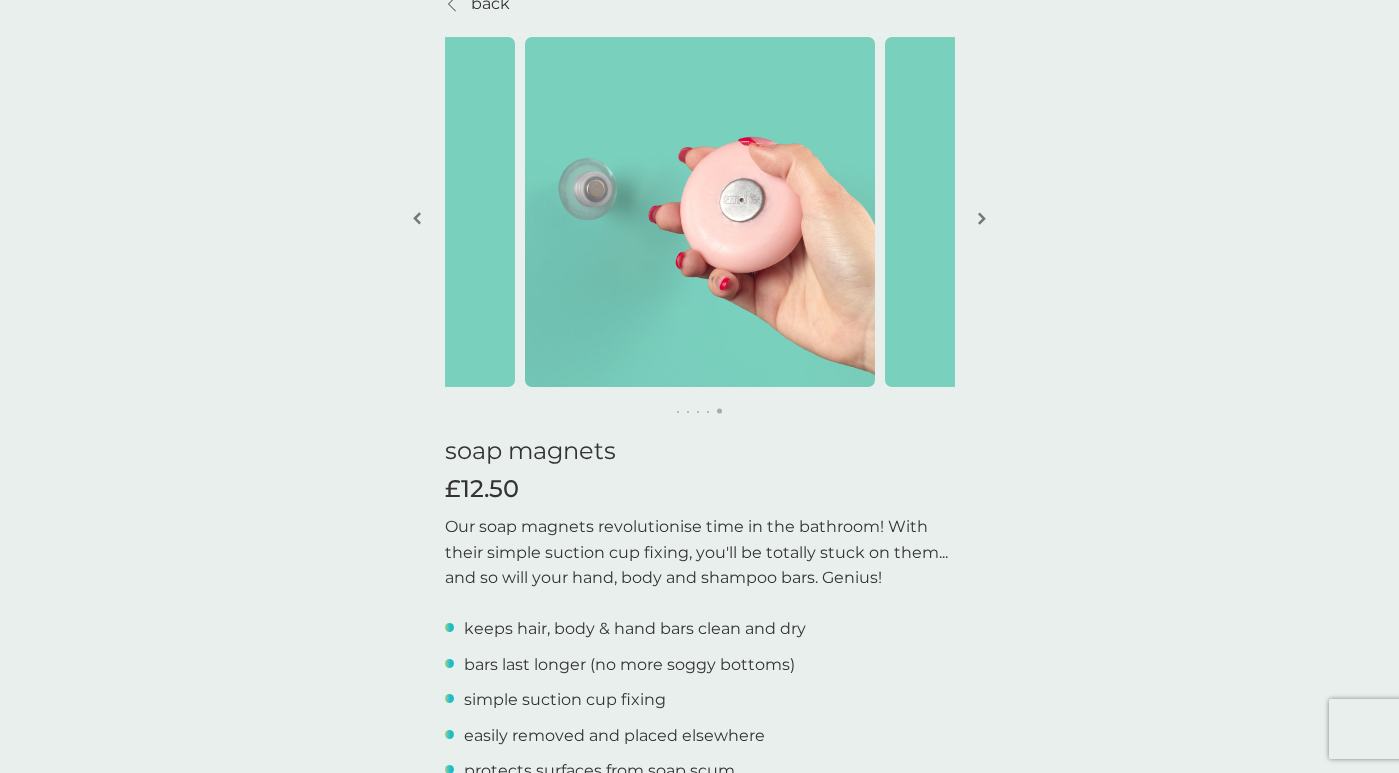 click at bounding box center (982, 218) 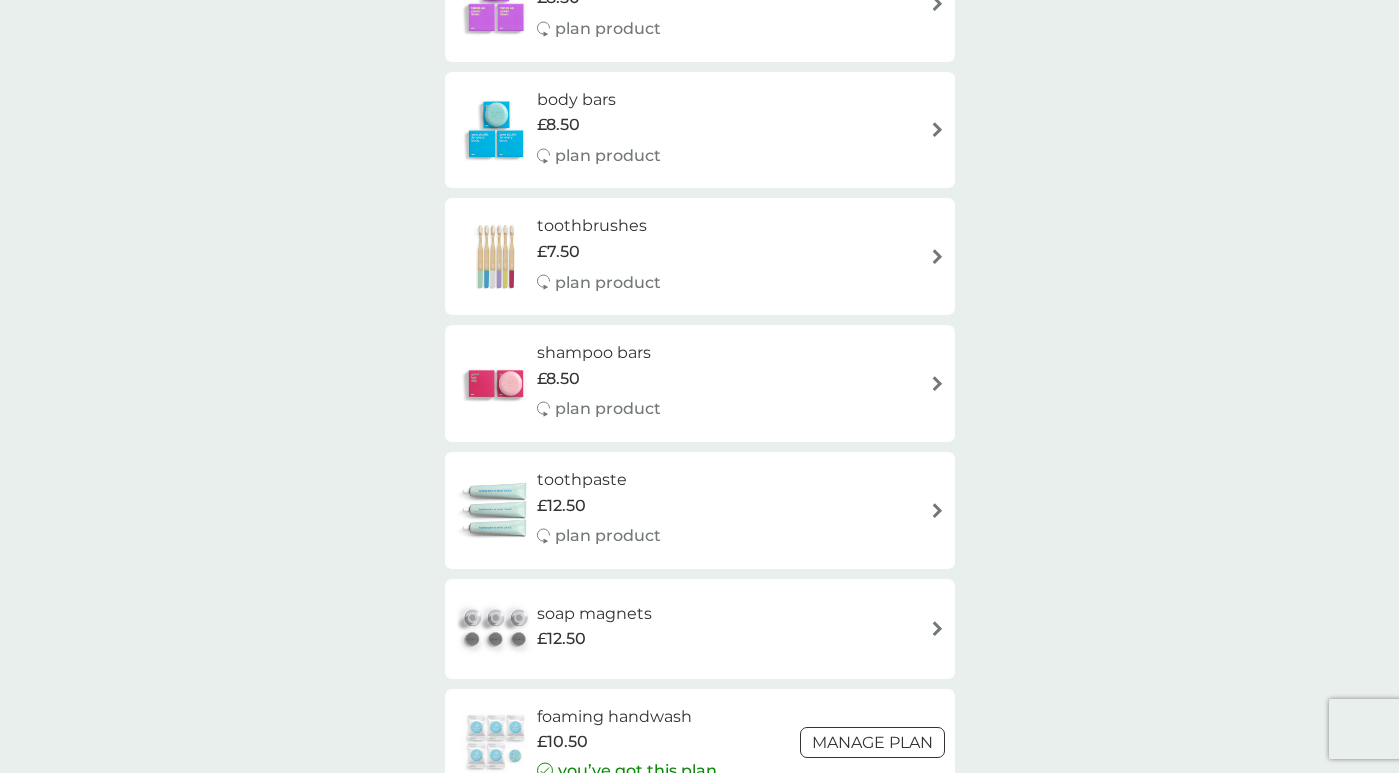 scroll, scrollTop: 300, scrollLeft: 0, axis: vertical 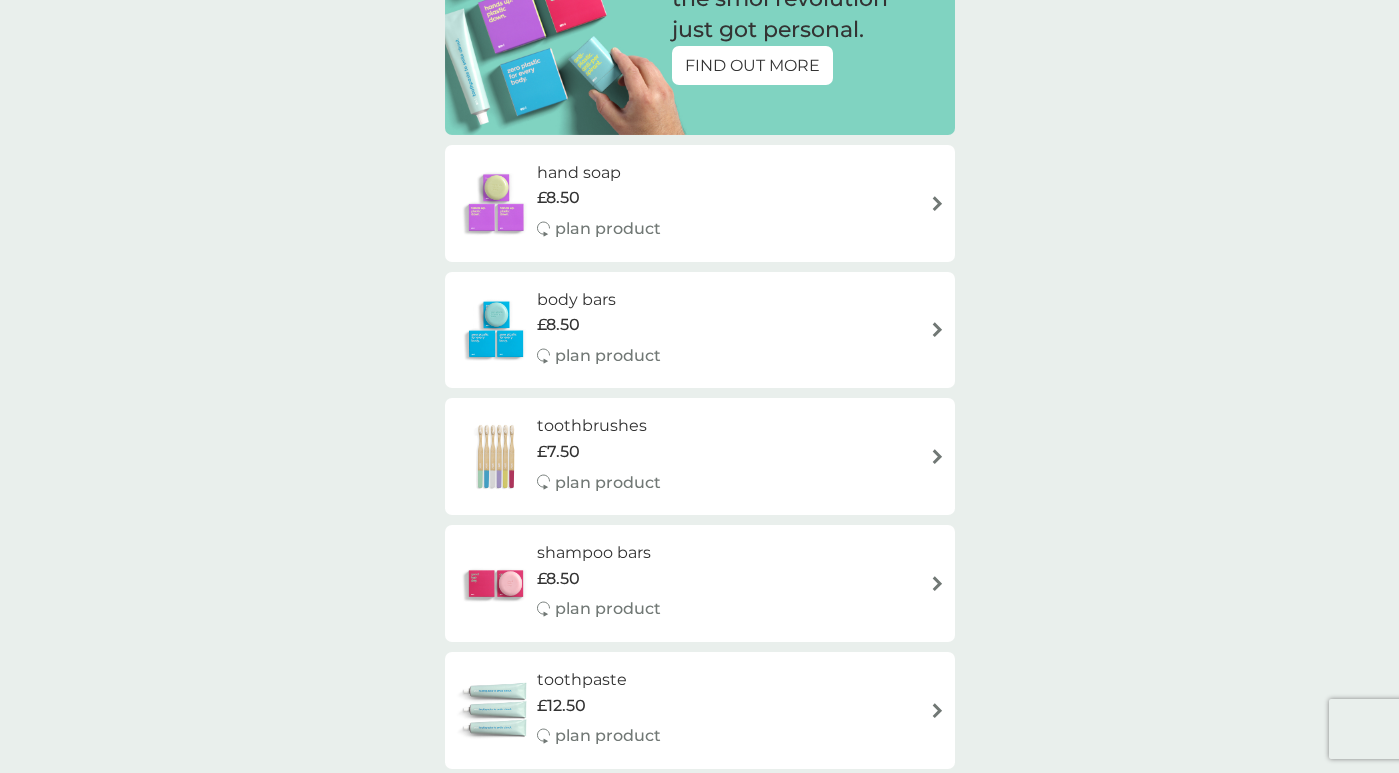 click on "body bars £8.50 plan product" at bounding box center (700, 330) 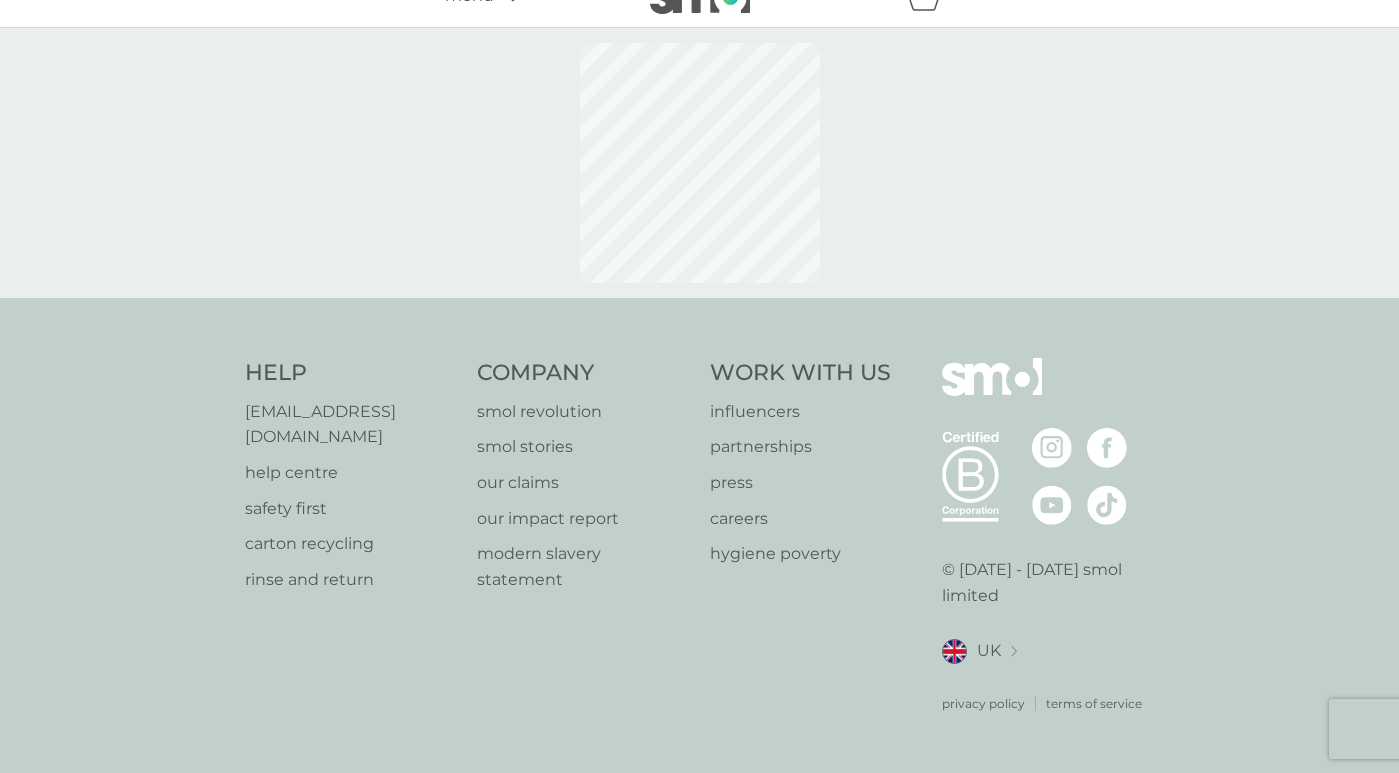 scroll, scrollTop: 0, scrollLeft: 0, axis: both 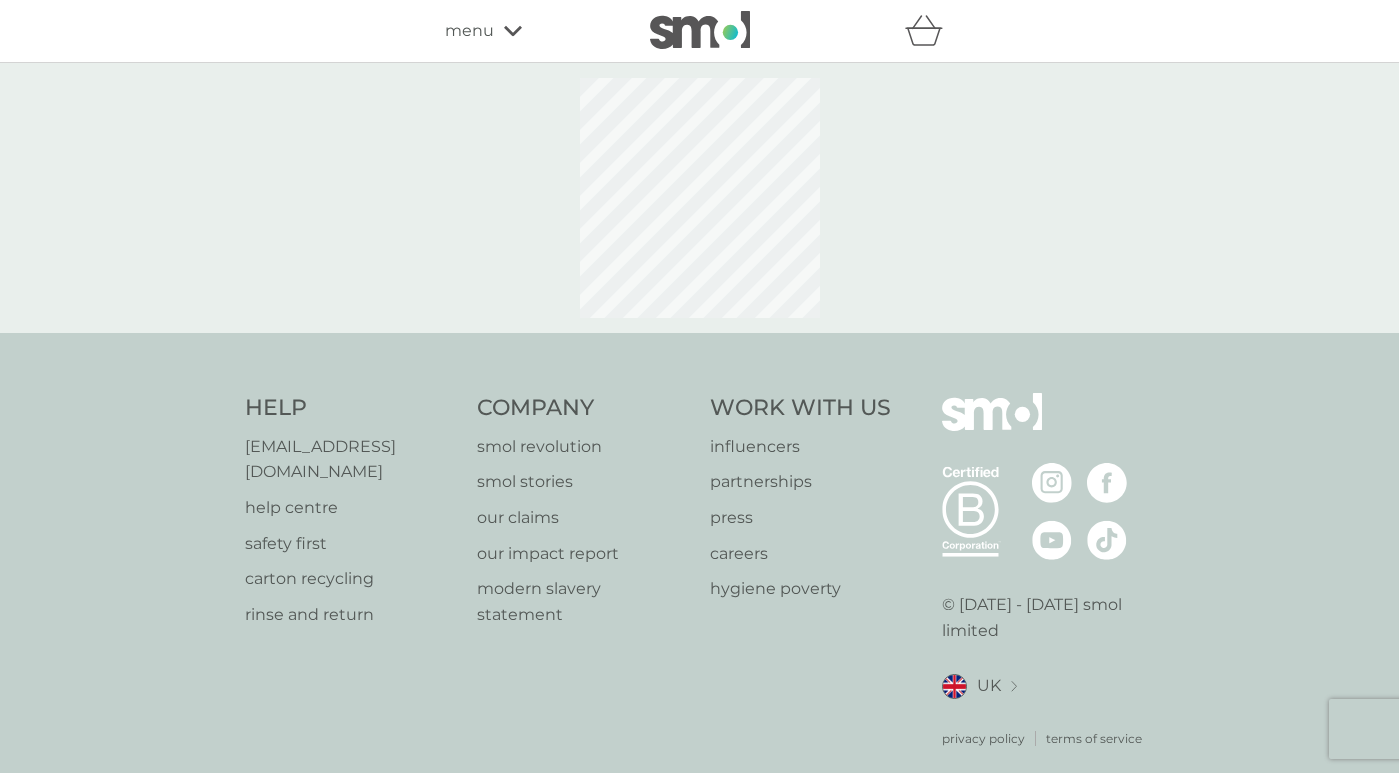 select on "91" 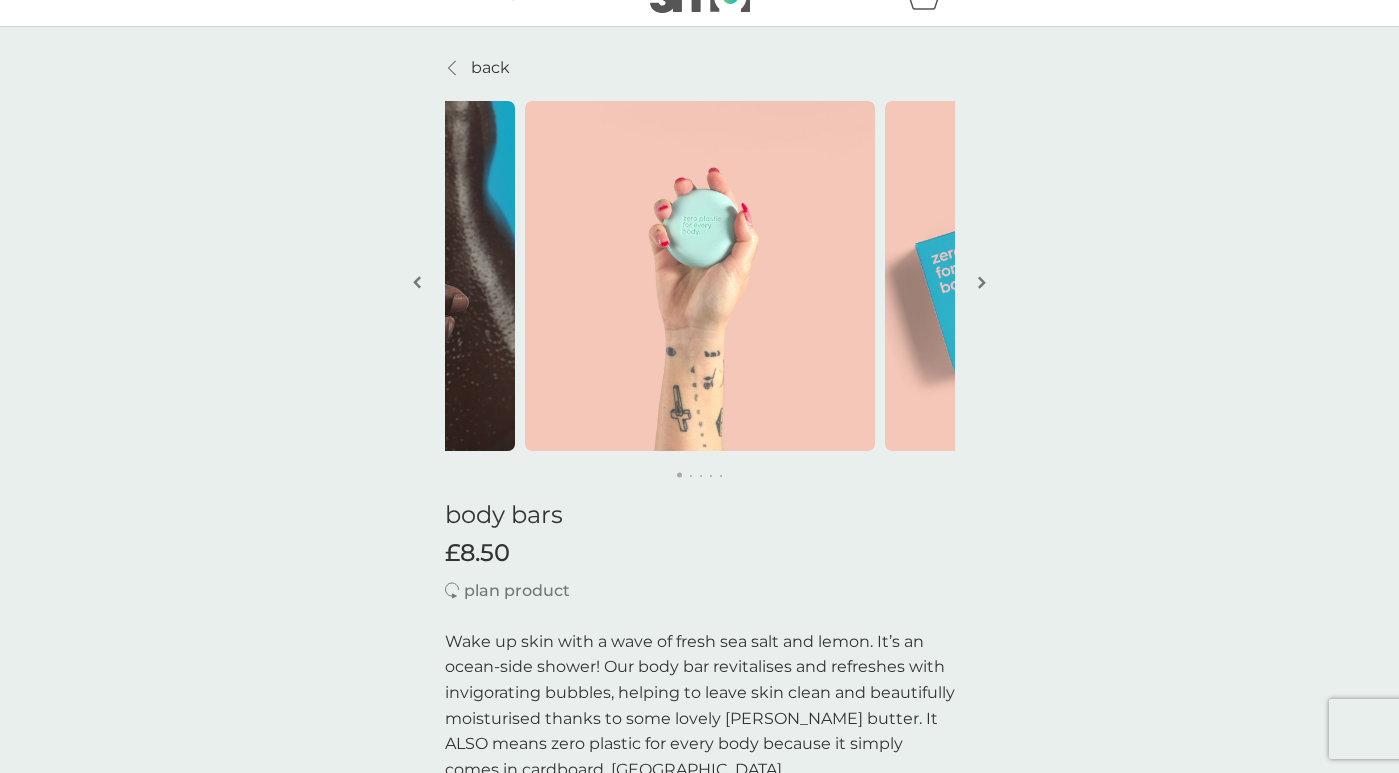 scroll, scrollTop: 0, scrollLeft: 0, axis: both 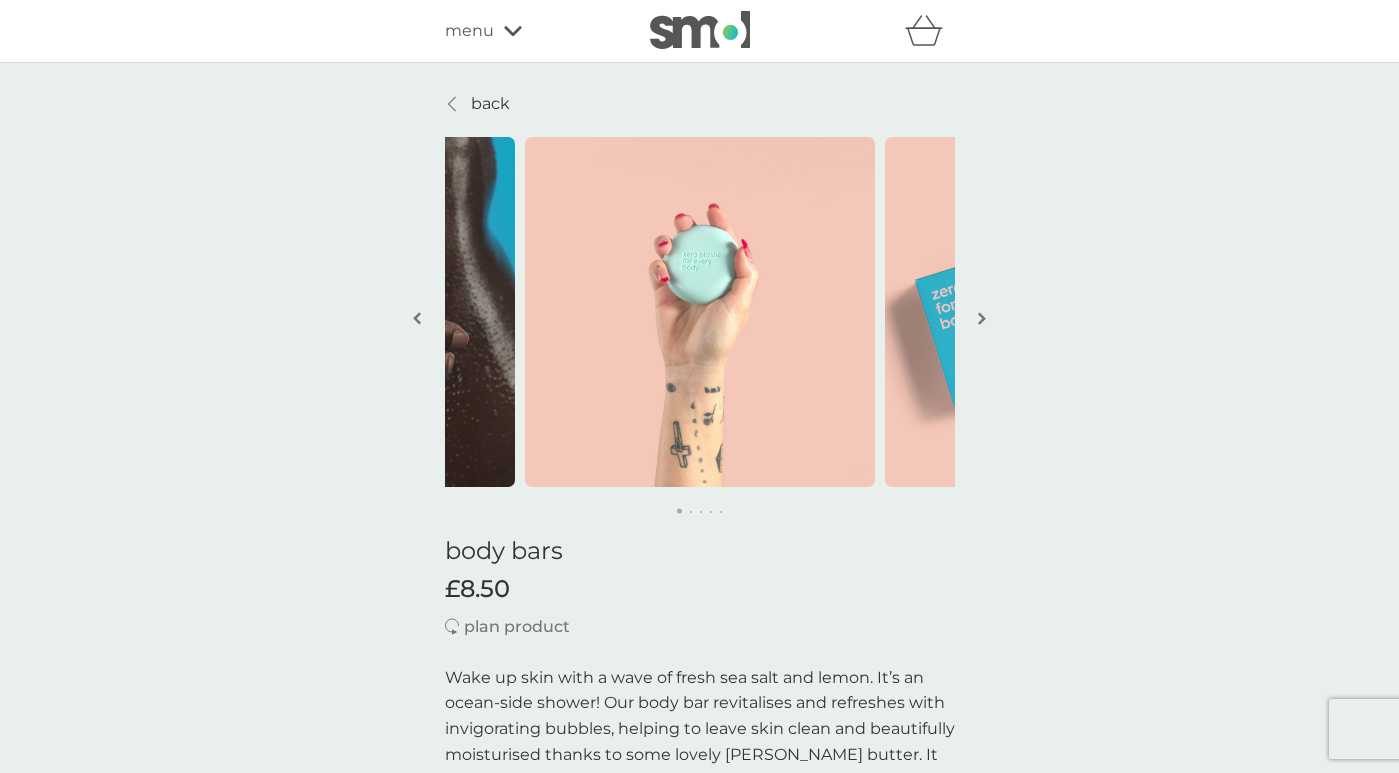 click at bounding box center (982, 318) 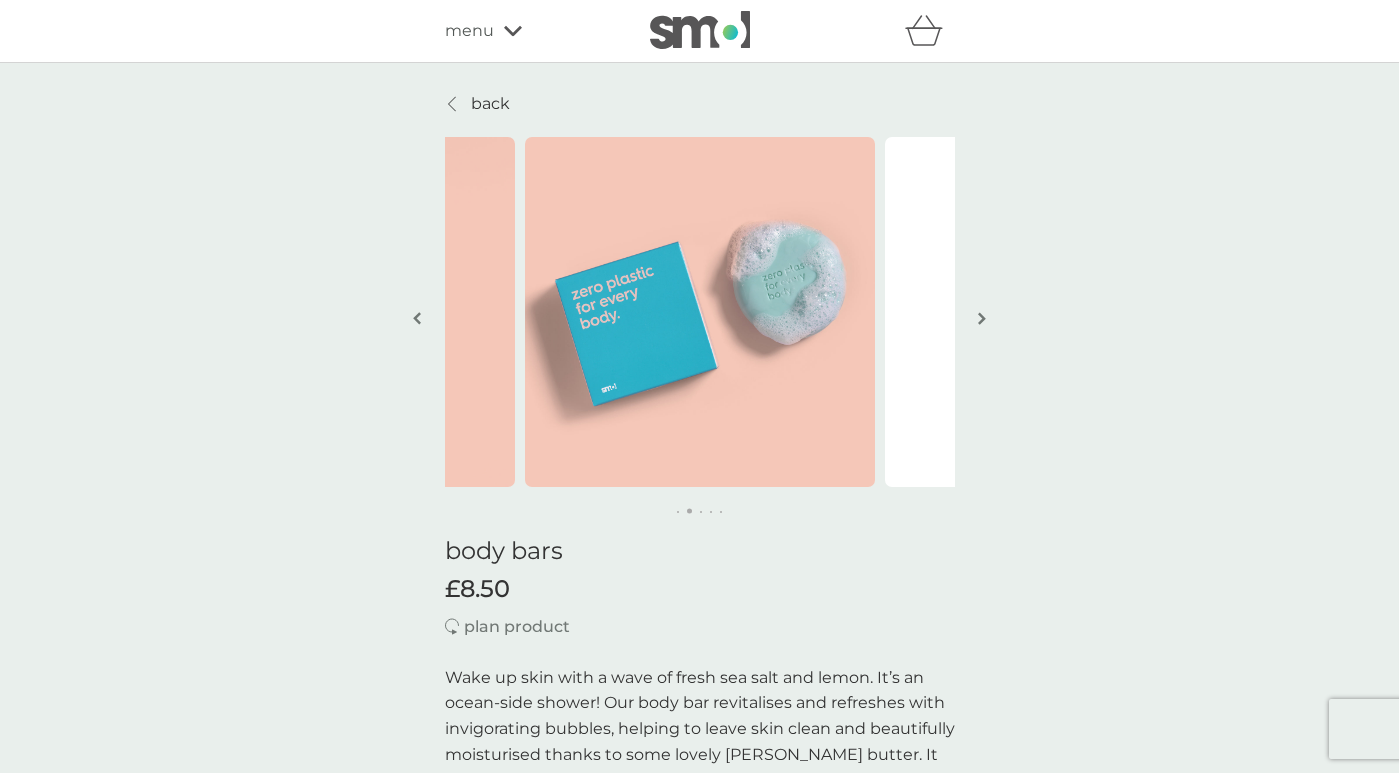 click at bounding box center (982, 318) 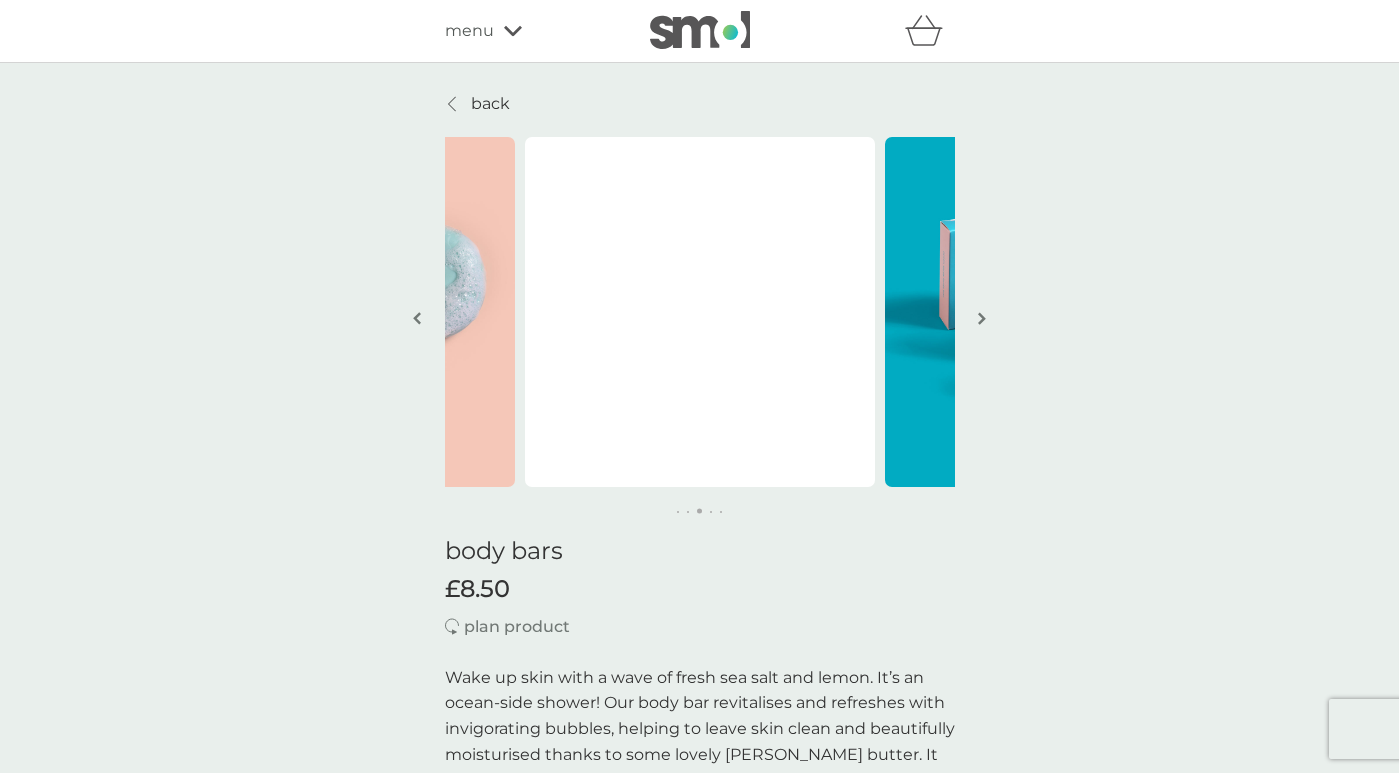 click at bounding box center (982, 318) 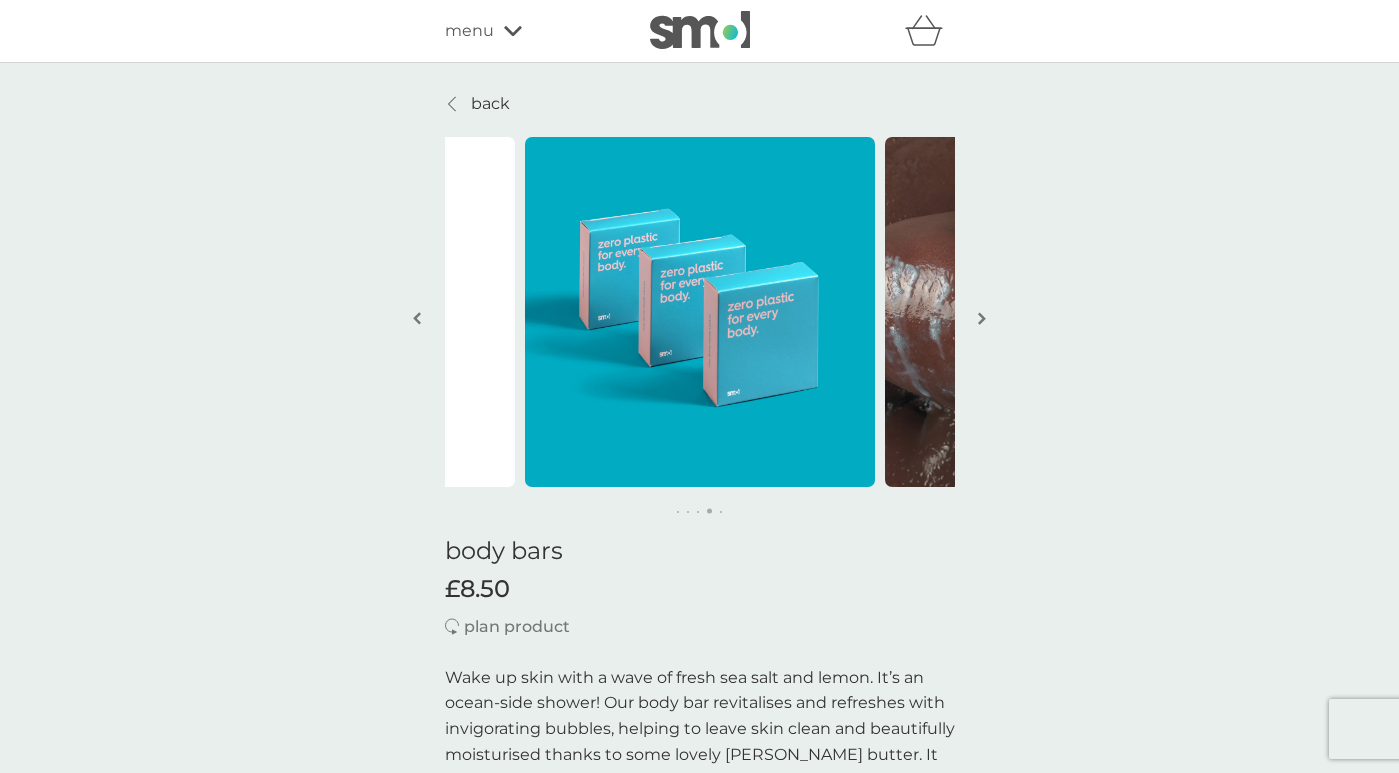 click at bounding box center [982, 318] 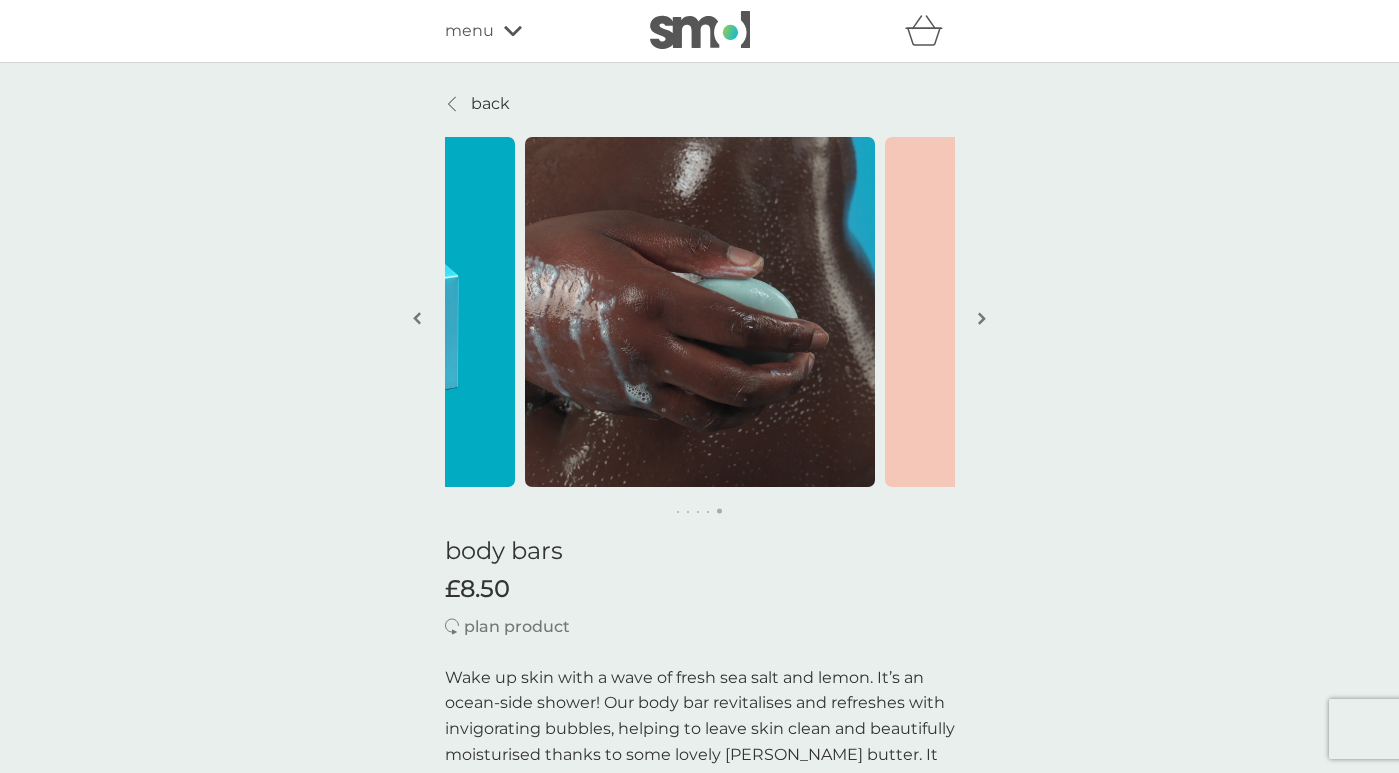 click at bounding box center [982, 318] 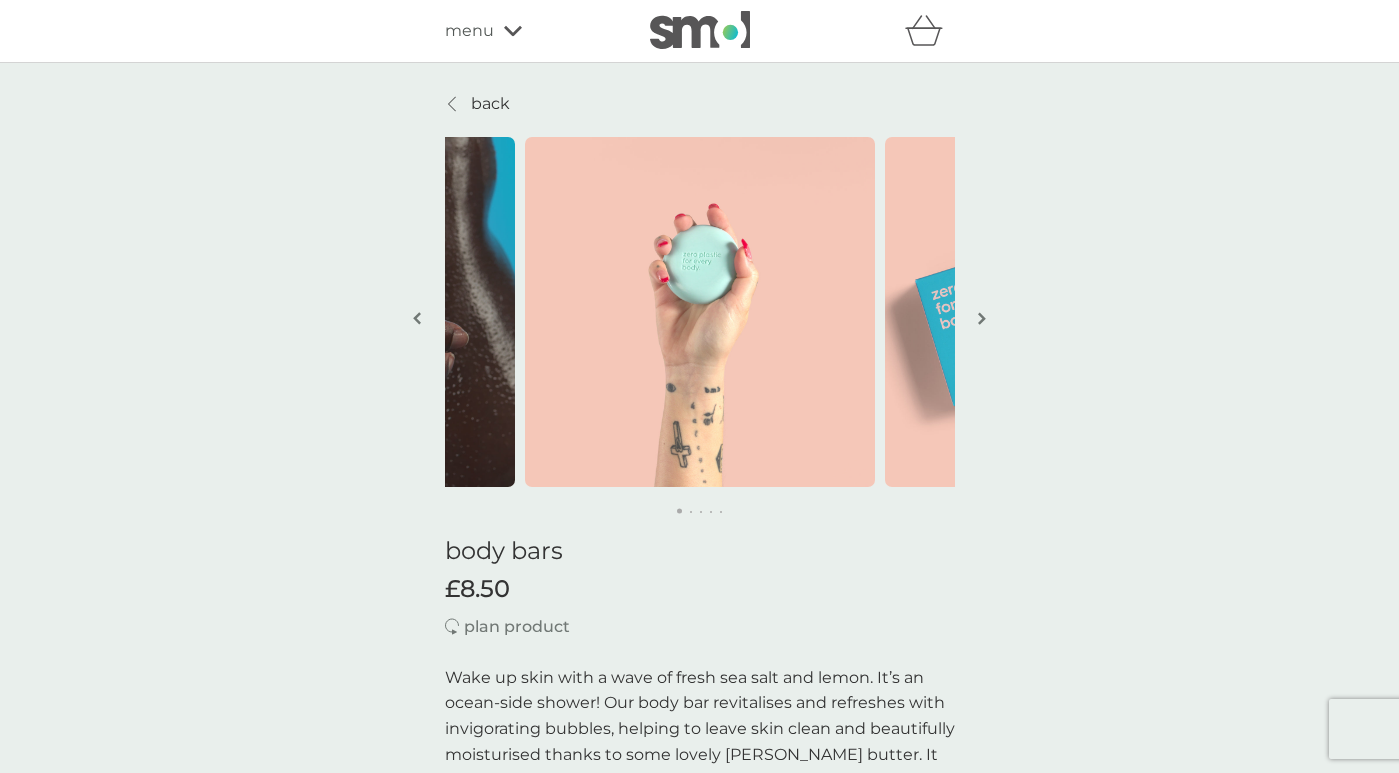 click at bounding box center (982, 318) 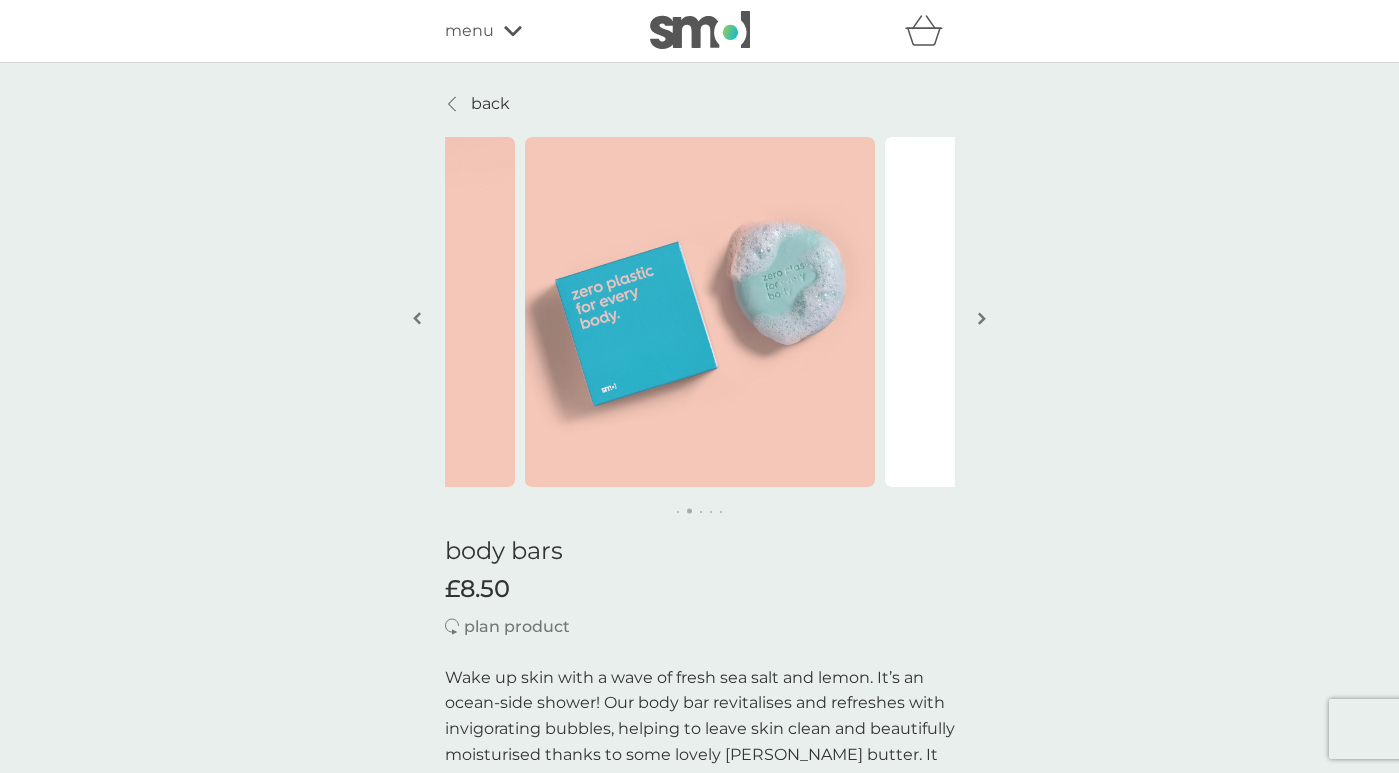 click at bounding box center [982, 318] 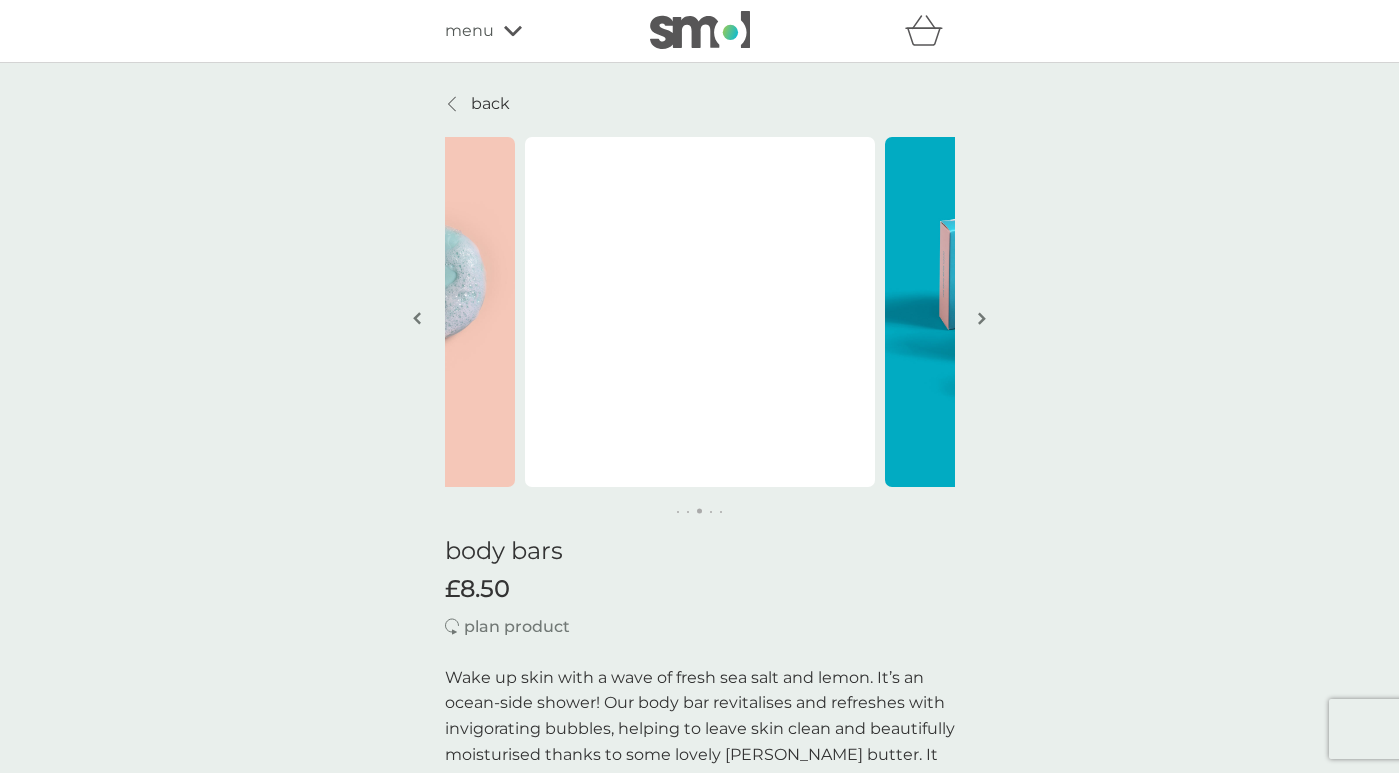 click at bounding box center (982, 318) 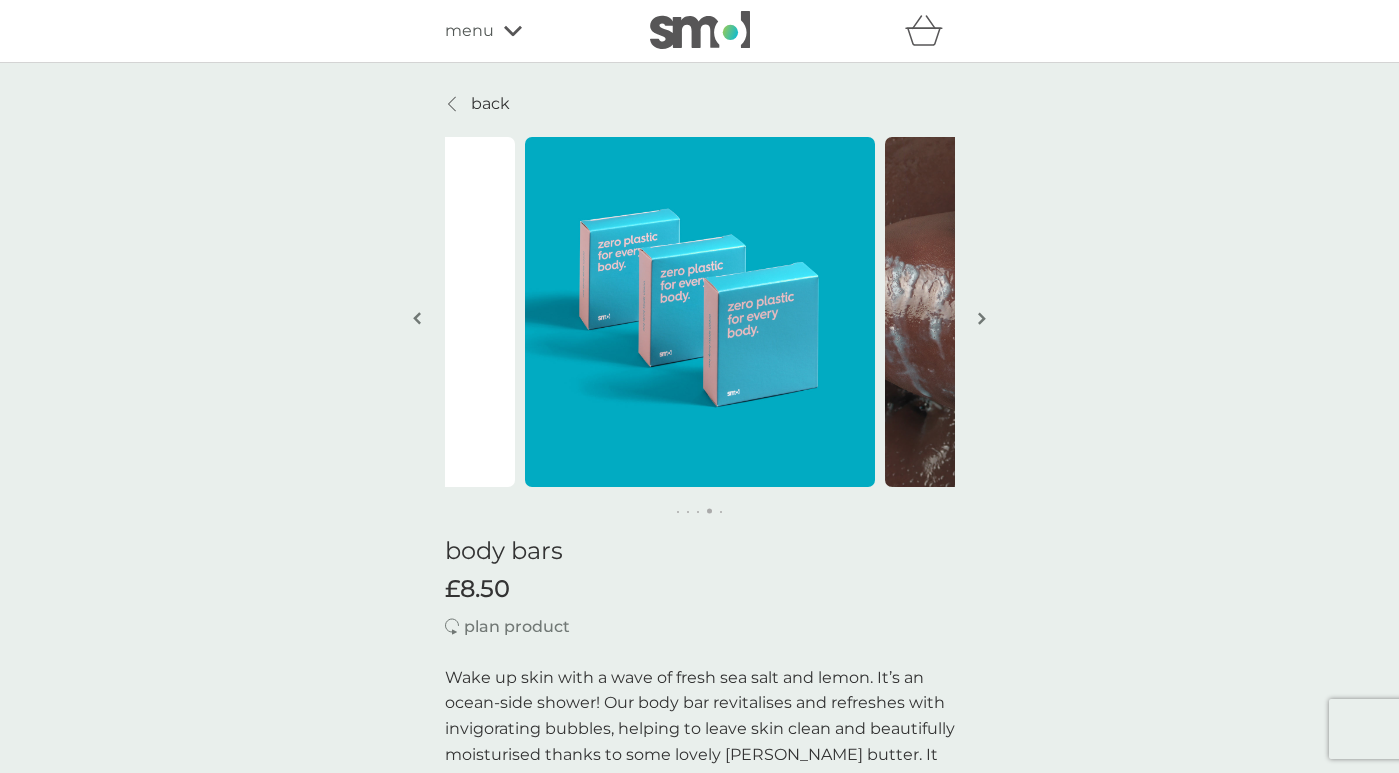 click at bounding box center (982, 318) 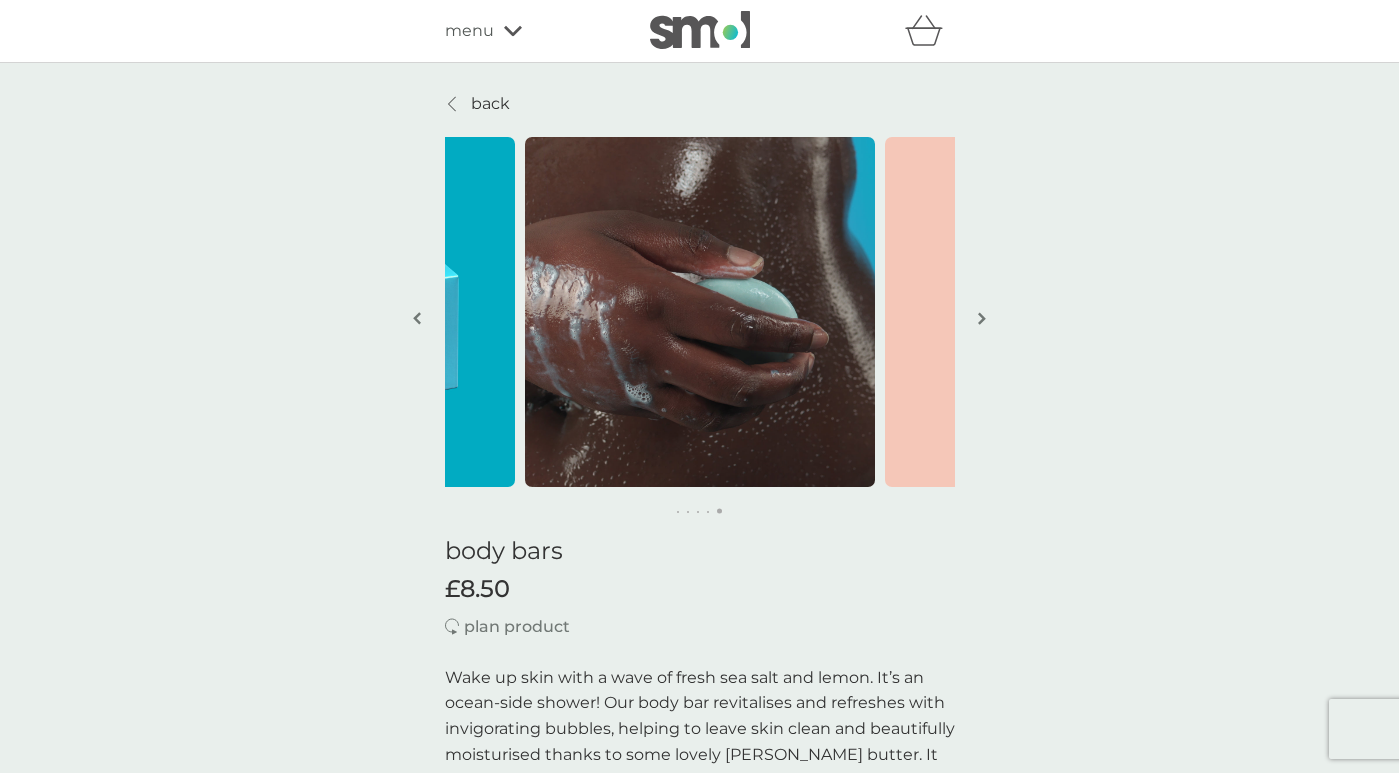click on "plan product" at bounding box center [517, 627] 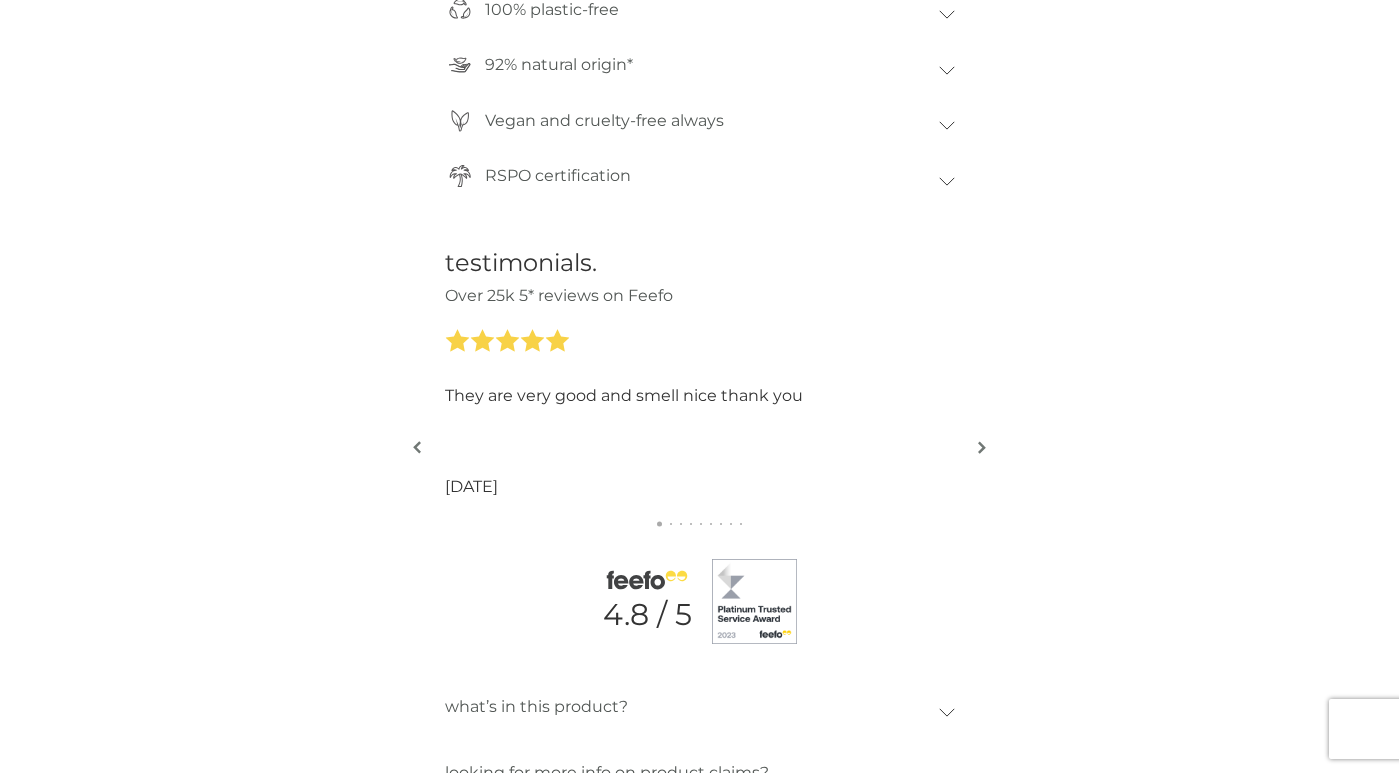 scroll, scrollTop: 1800, scrollLeft: 0, axis: vertical 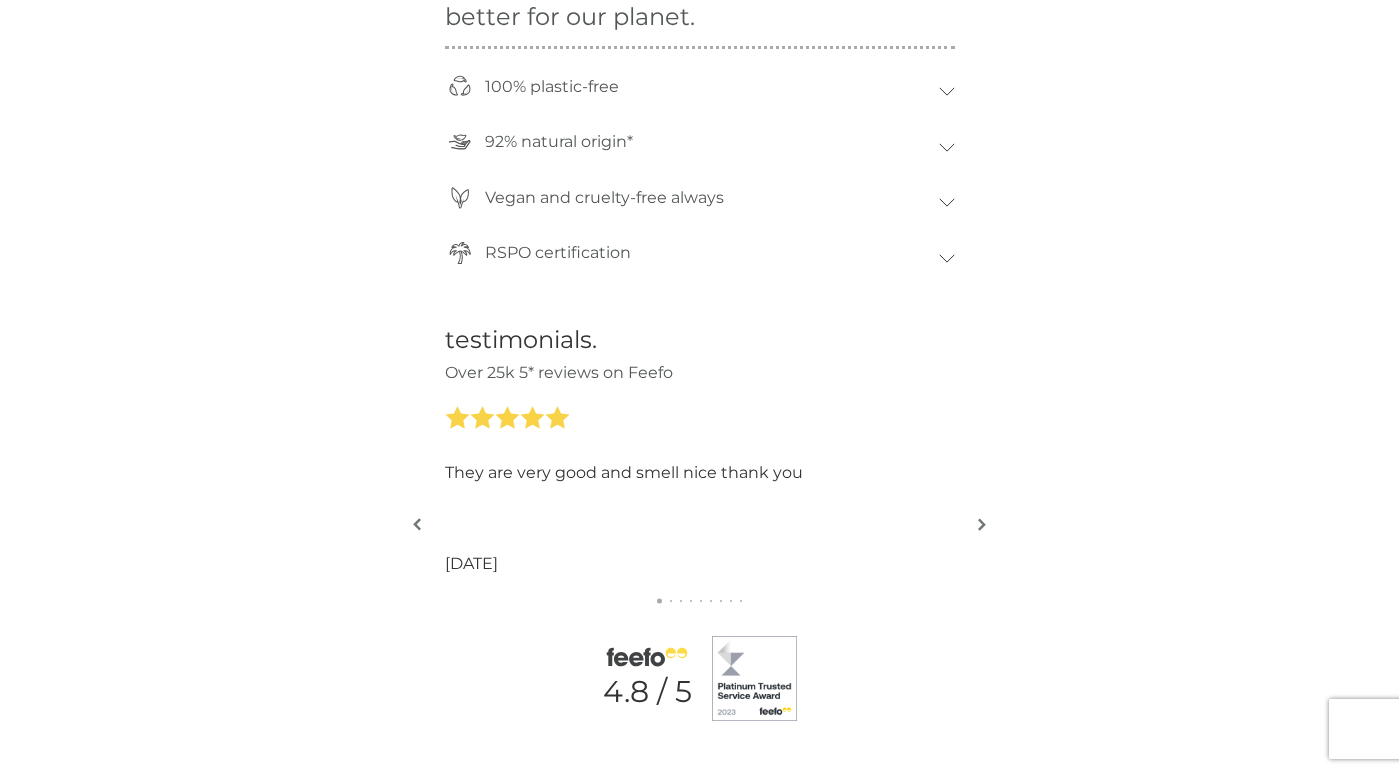 click on "Vegan and cruelty-free always" at bounding box center [604, 198] 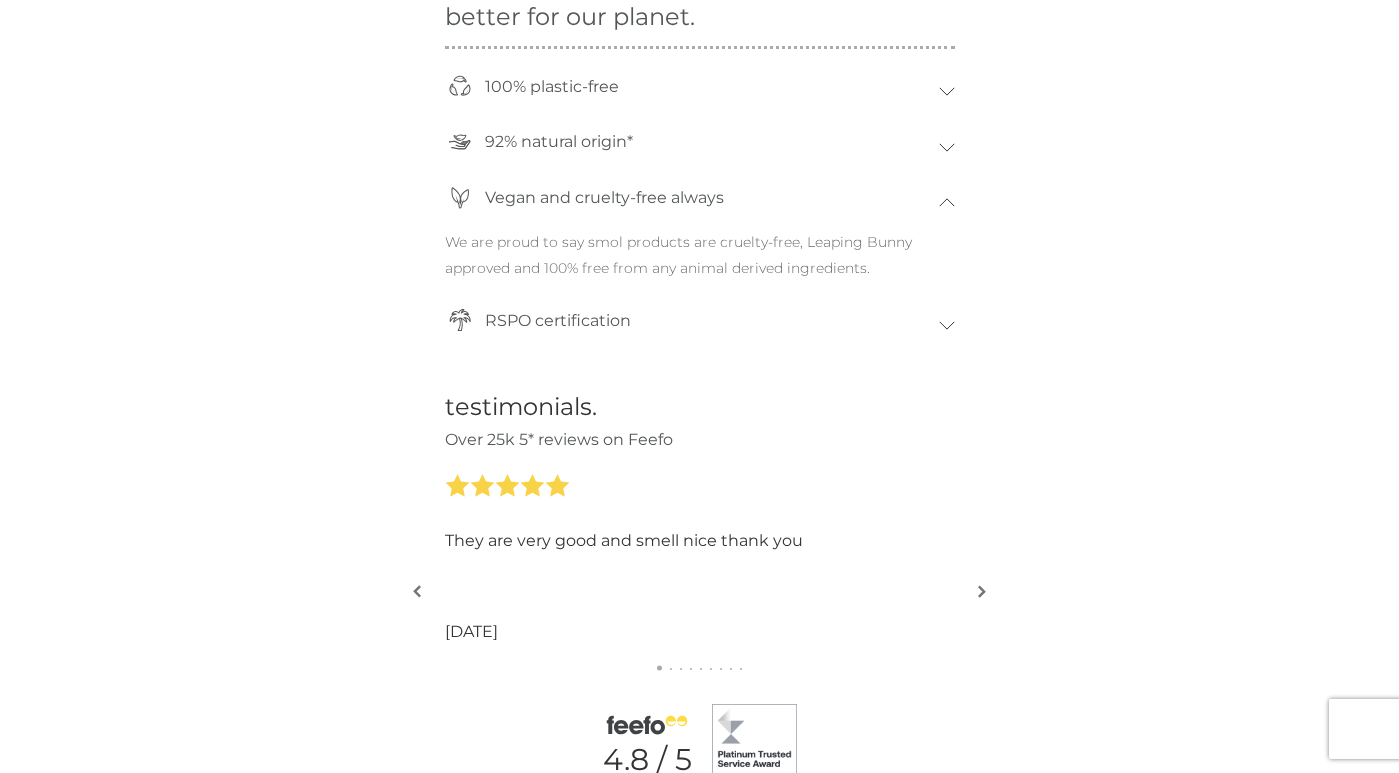 click on "testimonials. Over 25k 5* reviews on Feefo Love it! Plastic free, handy packaging and good quality soap that does it's job well. 10 May 2025
Good value Maria - 2 May 2025
Excellent service with delivery within days of ordering. Moira - 3 Apr 2025
Lovely lathers up well 22 Nov 2024
It’s a good product I have been using this soap since last year.
I do recommend it. Ionel - 12 Nov 2024
They are very good and smell nice thank you 3 Jul 2025
We like the fragrance and the convenience Elizabeth - 2 Jul 2025
Lovely soap that is not too over perfumed.  It does not go slimy when left in water.  It lasts well. Helen - 22 May 2025
I have psoriasis and have to carful with soaps and body washes but this suits me perfectly Beth - 10 May 2025
Love it! Plastic free, handy packaging and good quality soap that does it's job well. 10 May 2025
Good value Maria - 2 May 2025
Excellent service with delivery within days of ordering. Moira - 3 Apr 2025
Lovely lathers up well 22 Nov 2024
Ionel - 12 Nov 2024
3 Jul 2025" at bounding box center (699, 590) 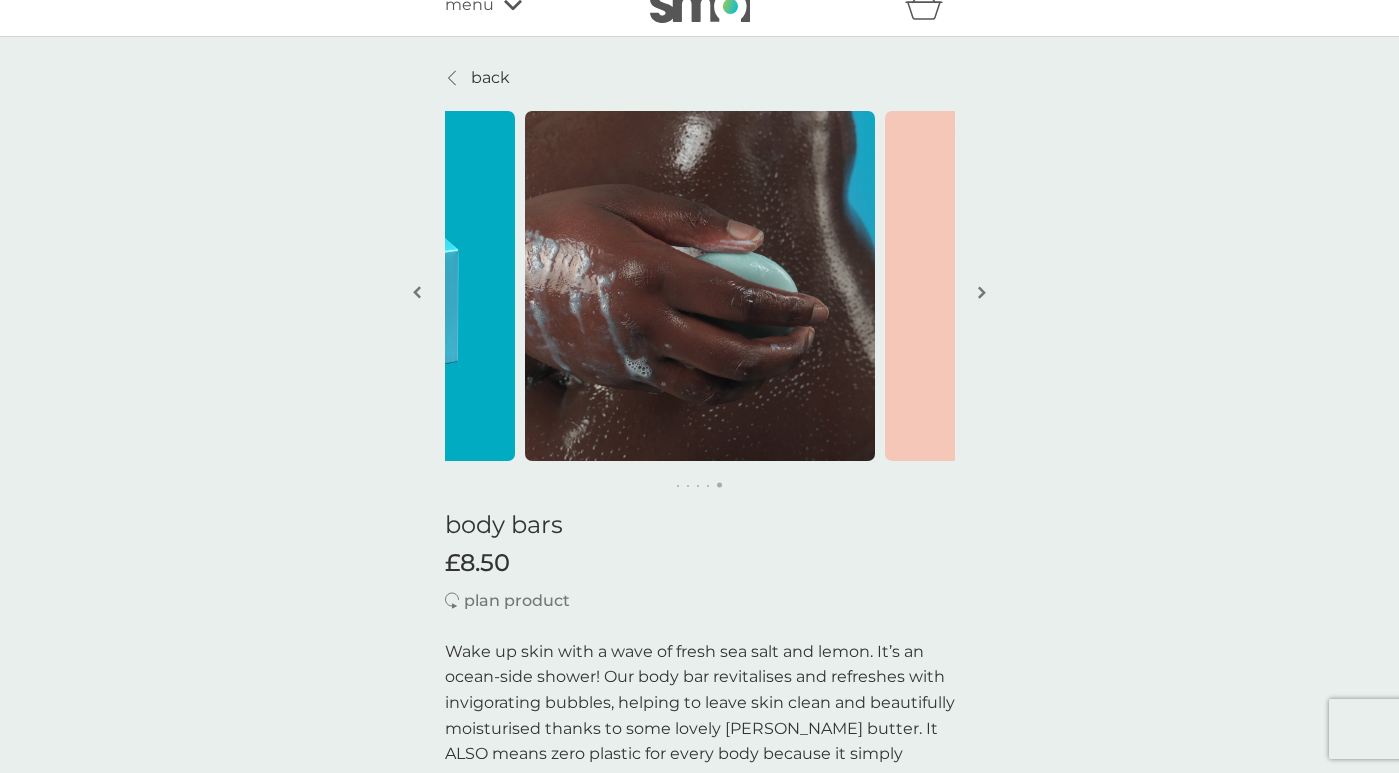 scroll, scrollTop: 0, scrollLeft: 0, axis: both 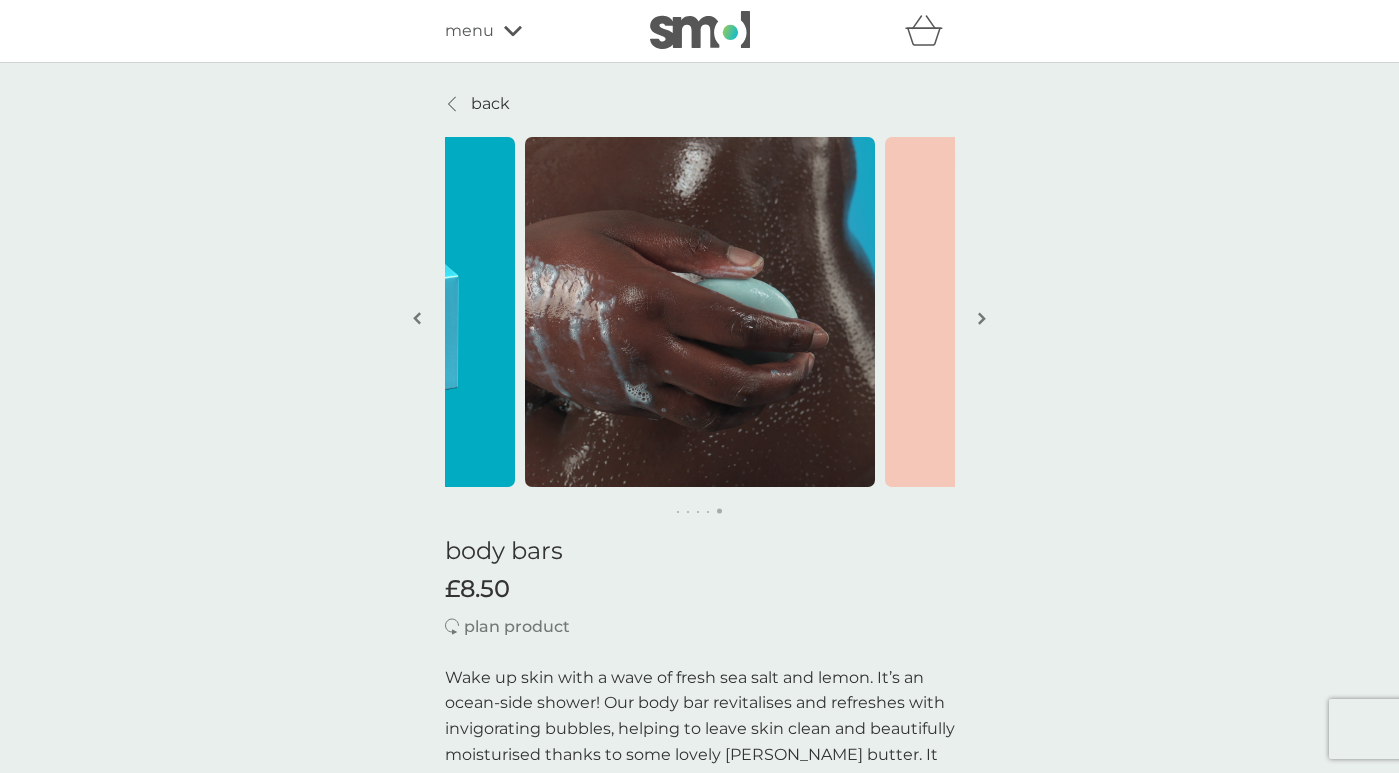 click on "back" at bounding box center (490, 104) 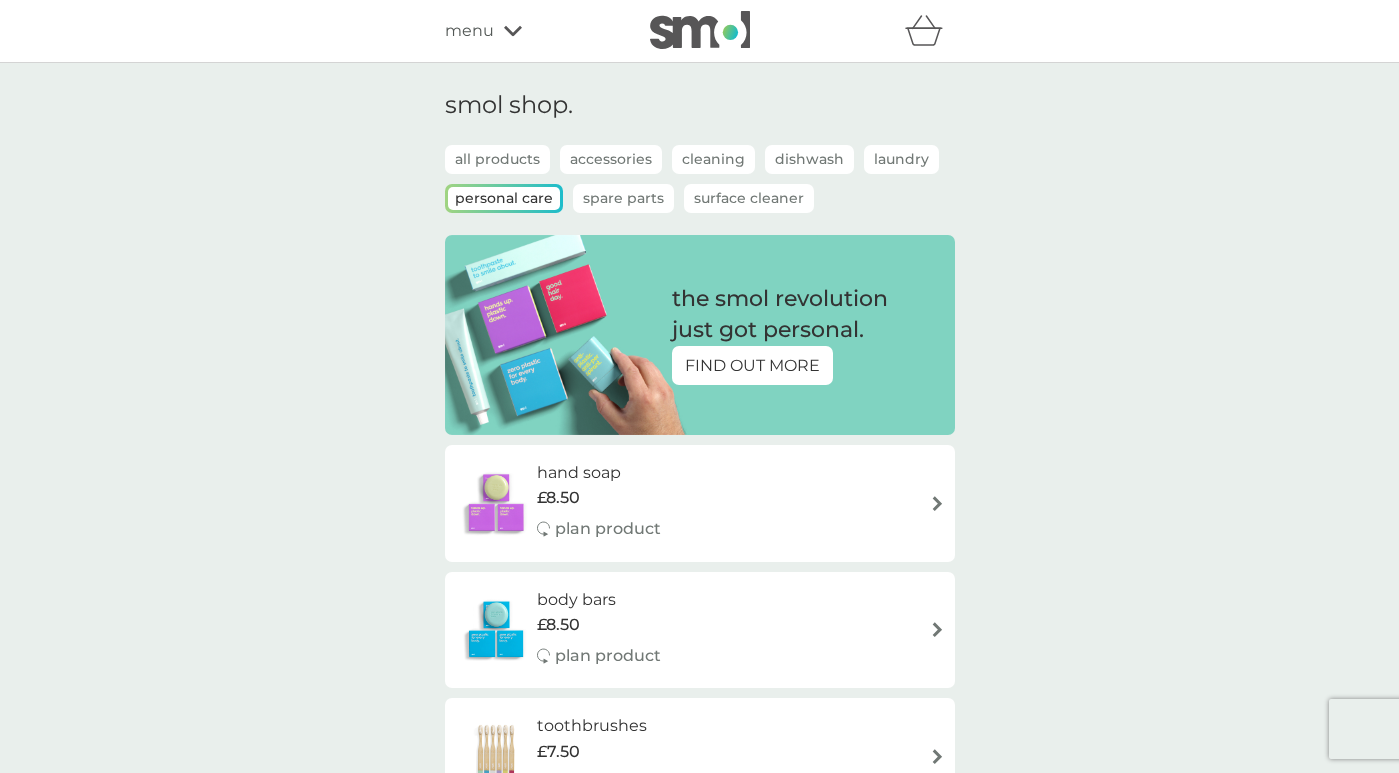 click on "all products" at bounding box center [497, 159] 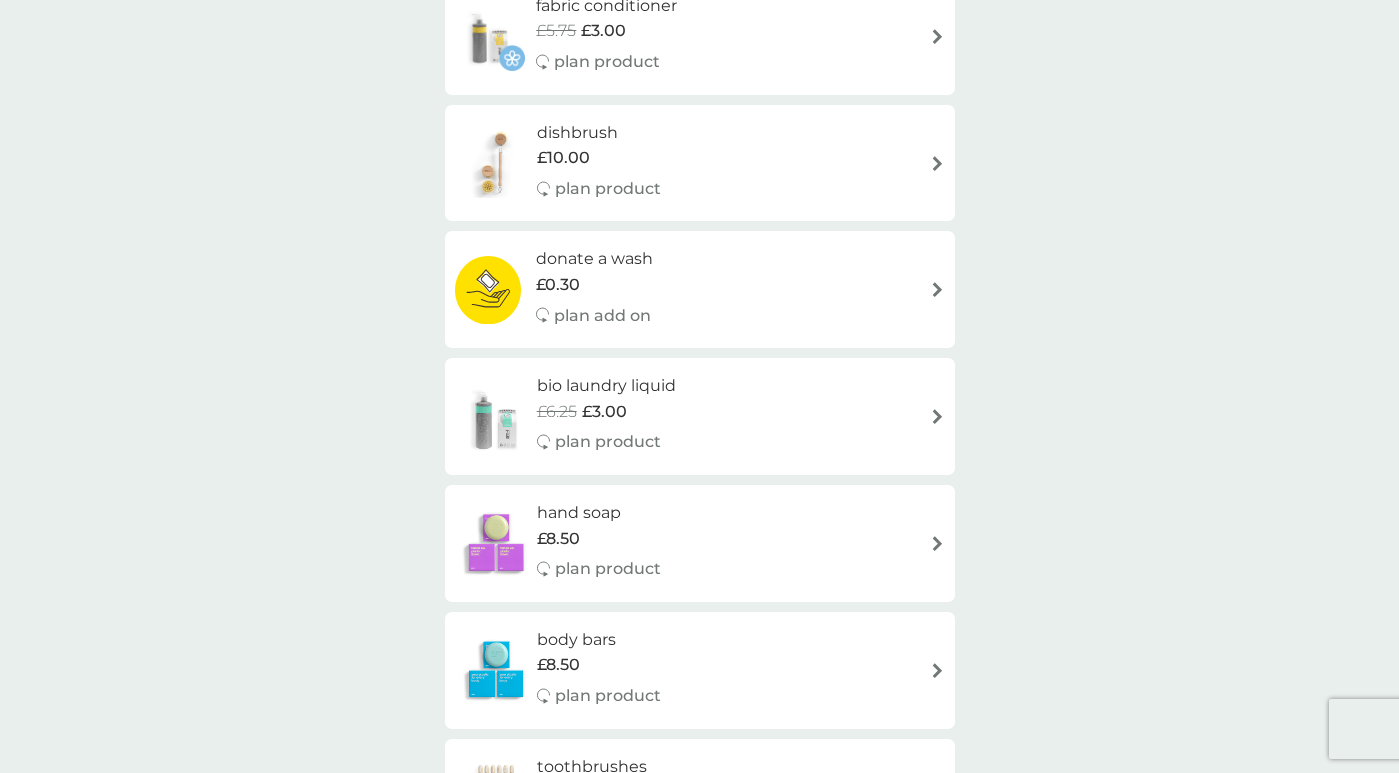 scroll, scrollTop: 1000, scrollLeft: 0, axis: vertical 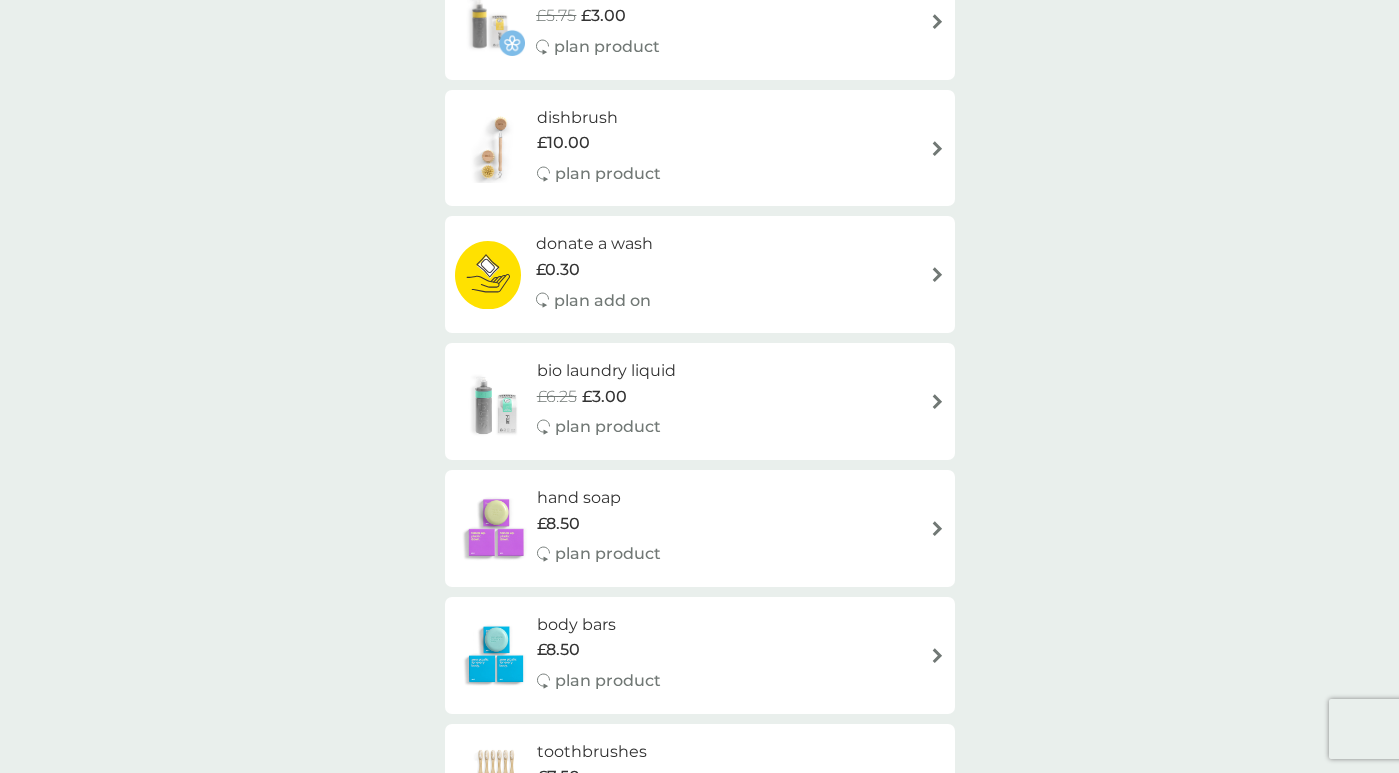 click on "£10.00" at bounding box center (563, 143) 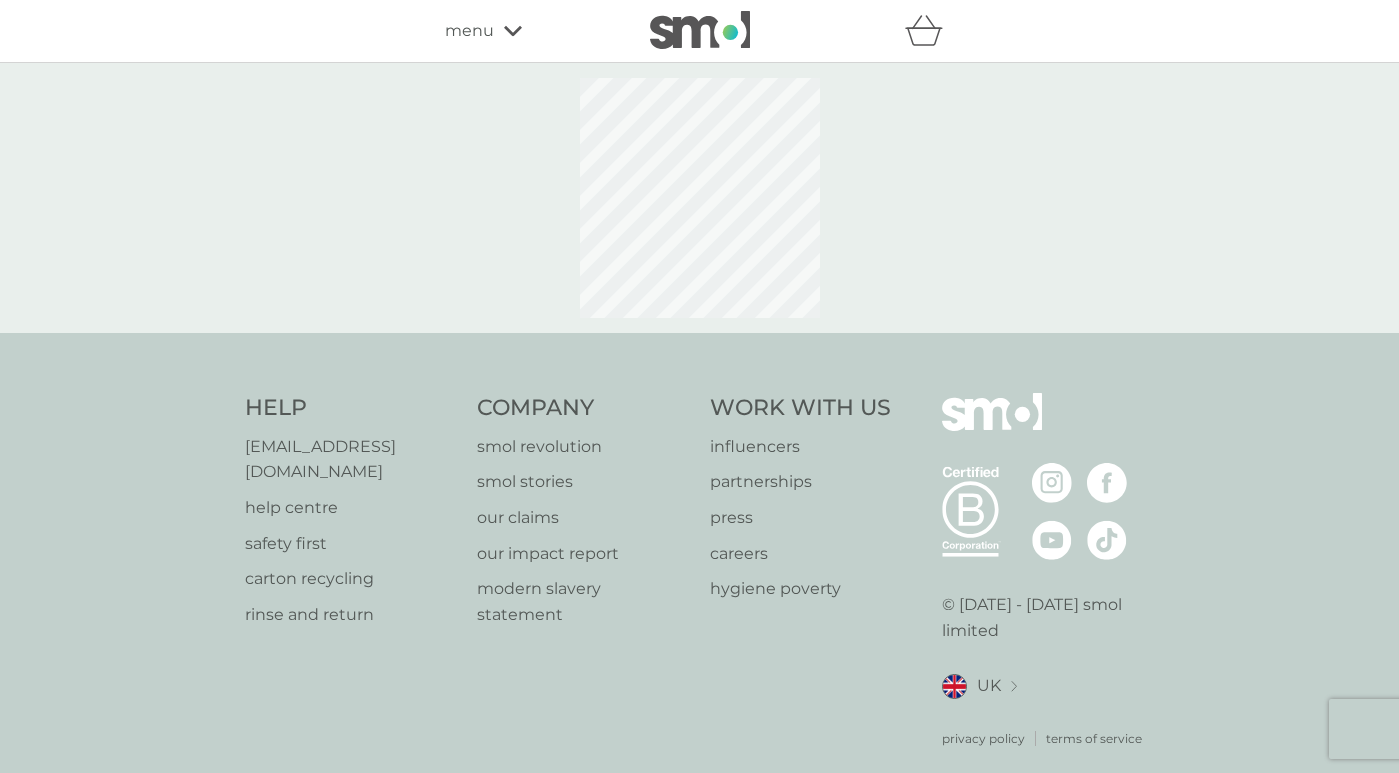 select on "245" 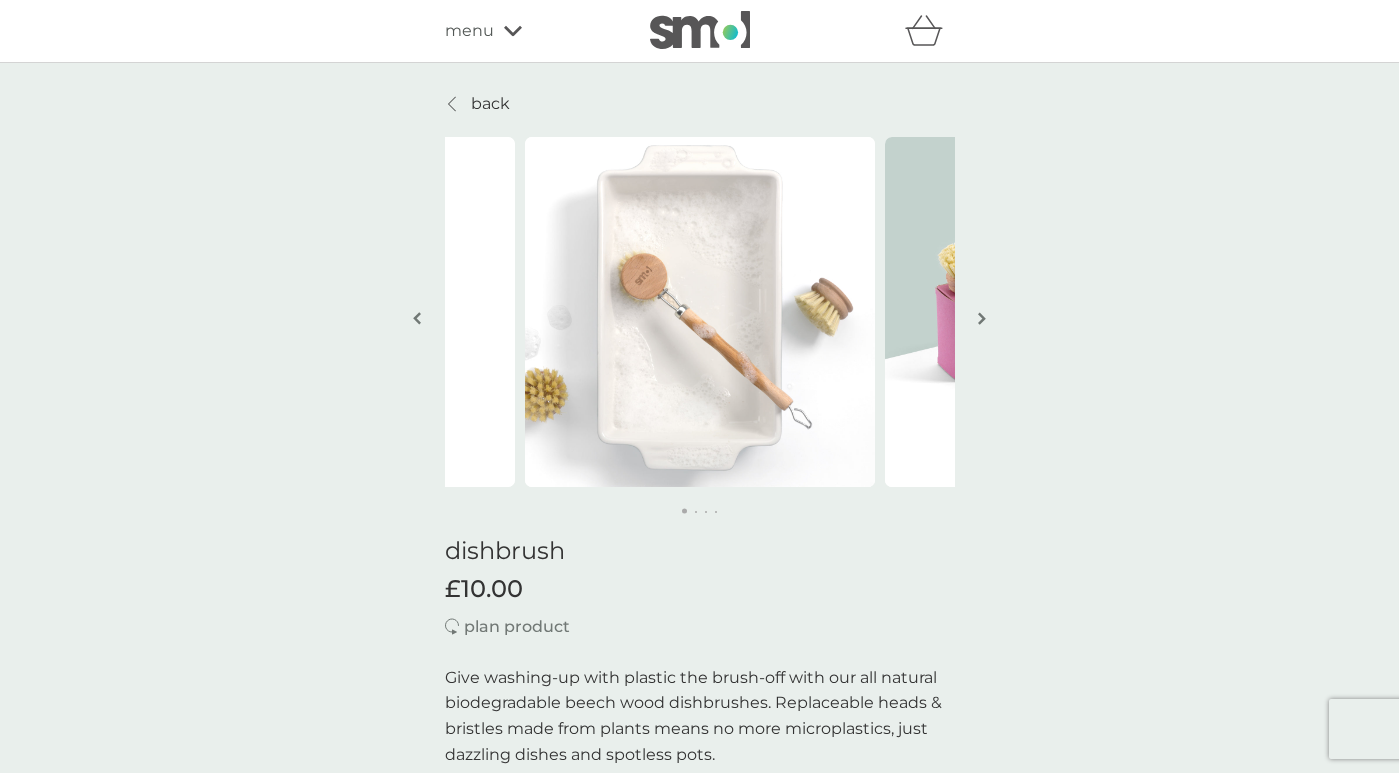 click at bounding box center (982, 318) 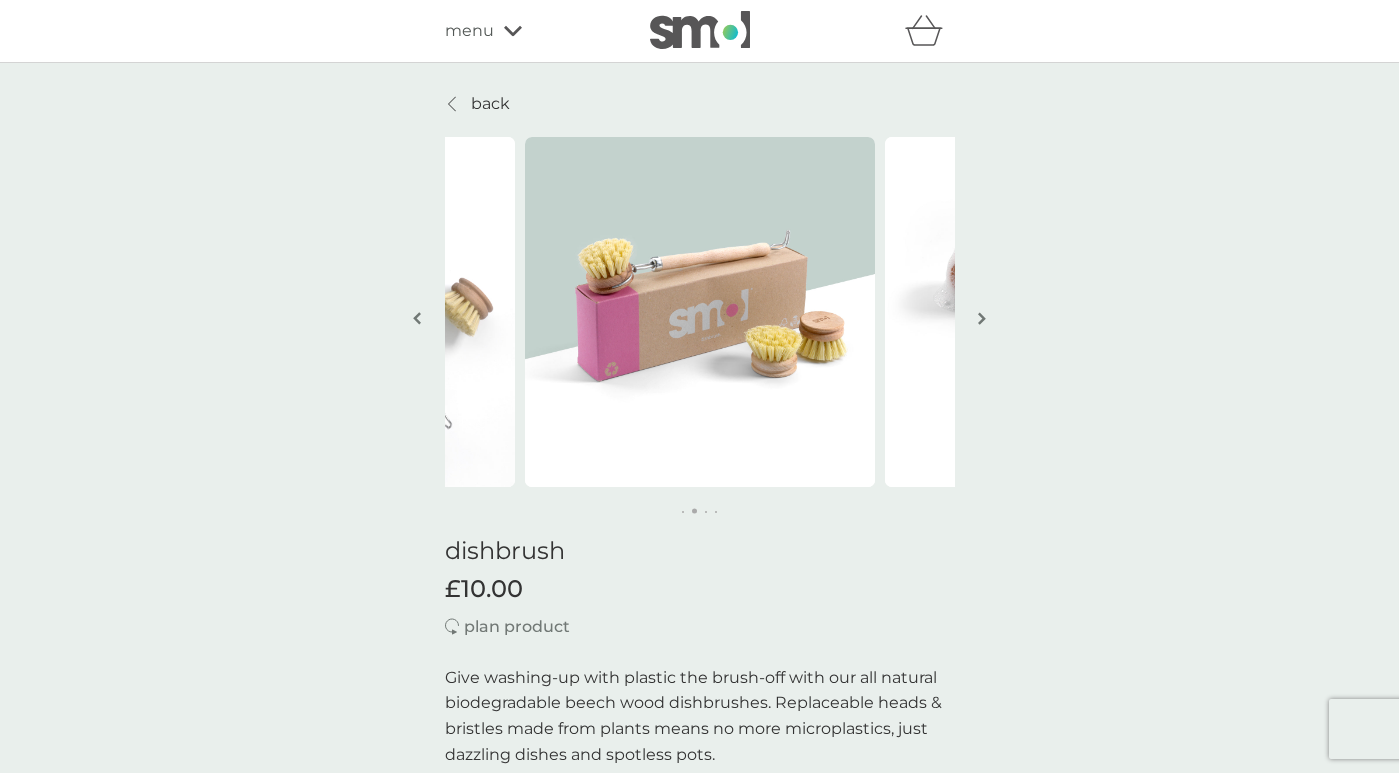 click at bounding box center (982, 318) 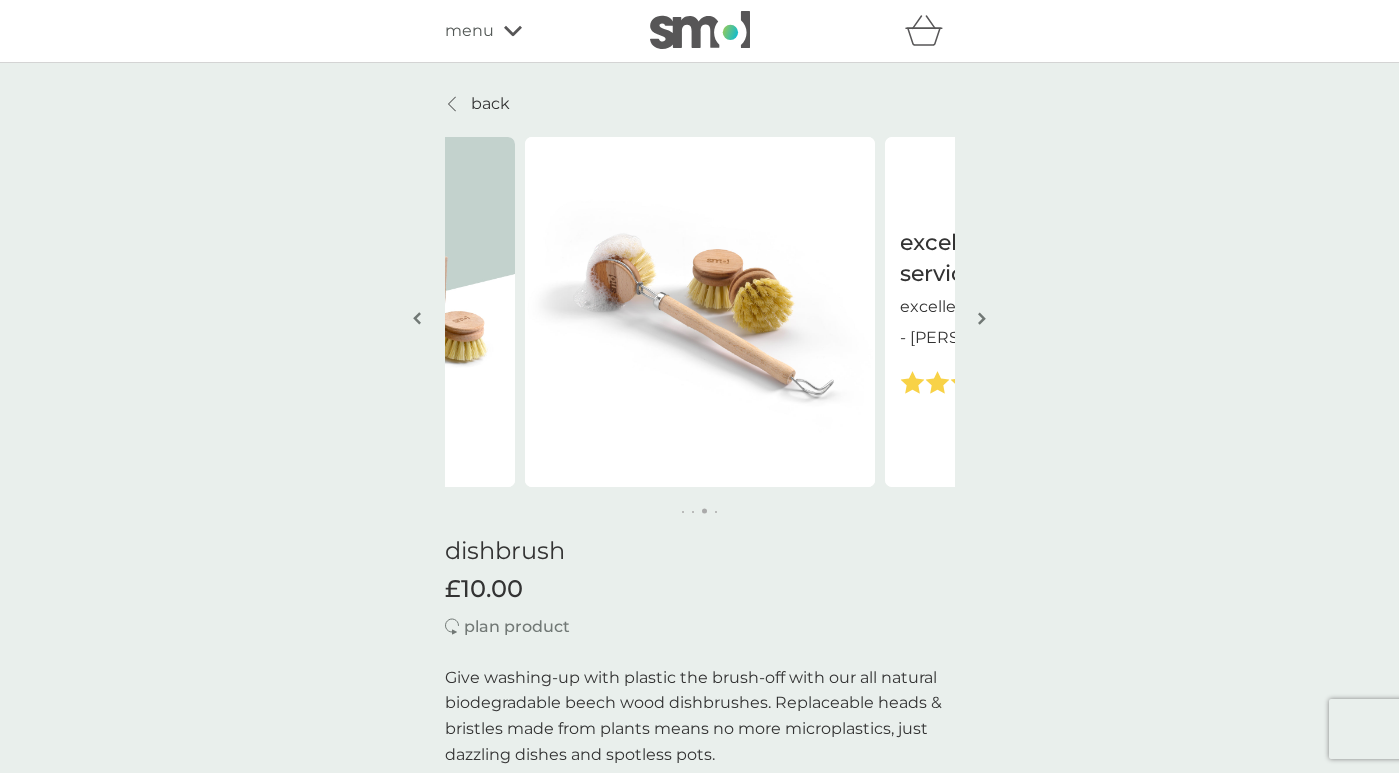 click at bounding box center (982, 318) 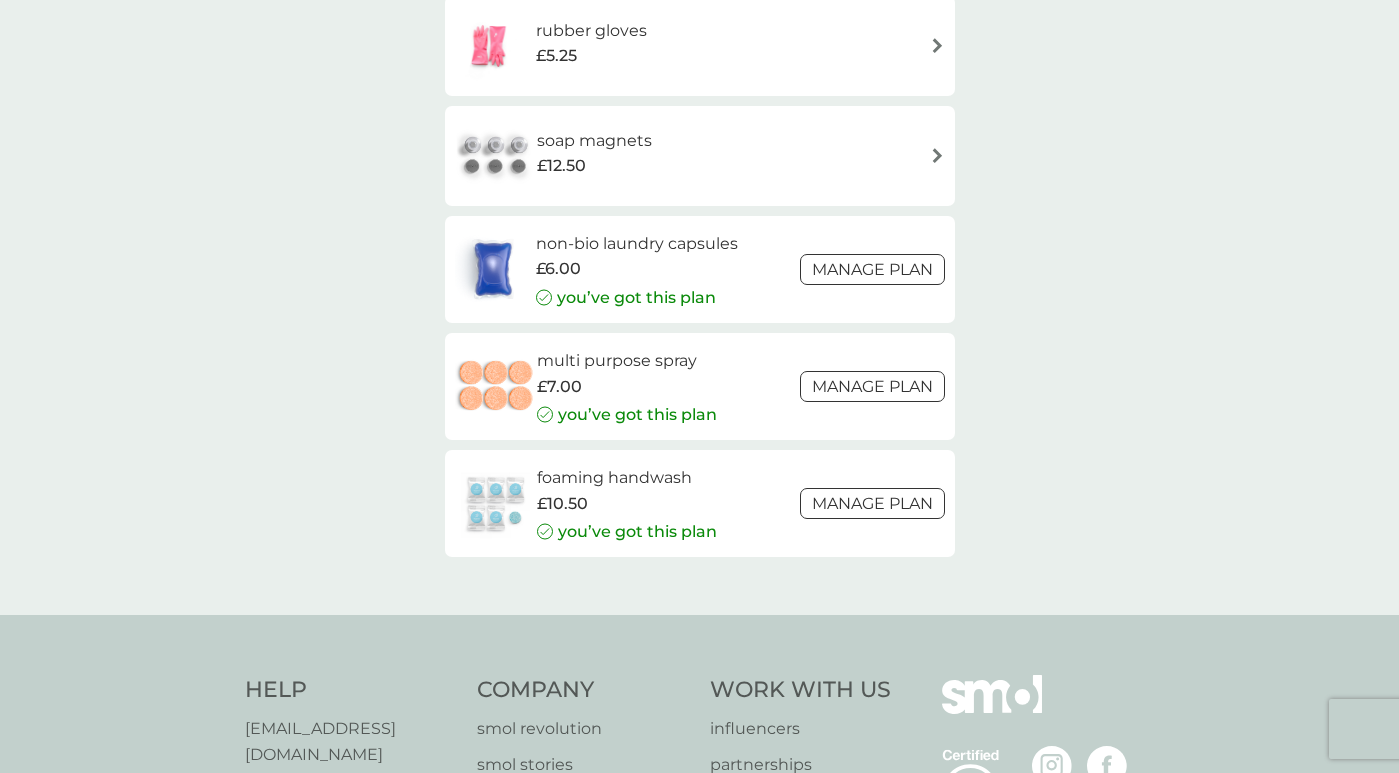 scroll, scrollTop: 2700, scrollLeft: 0, axis: vertical 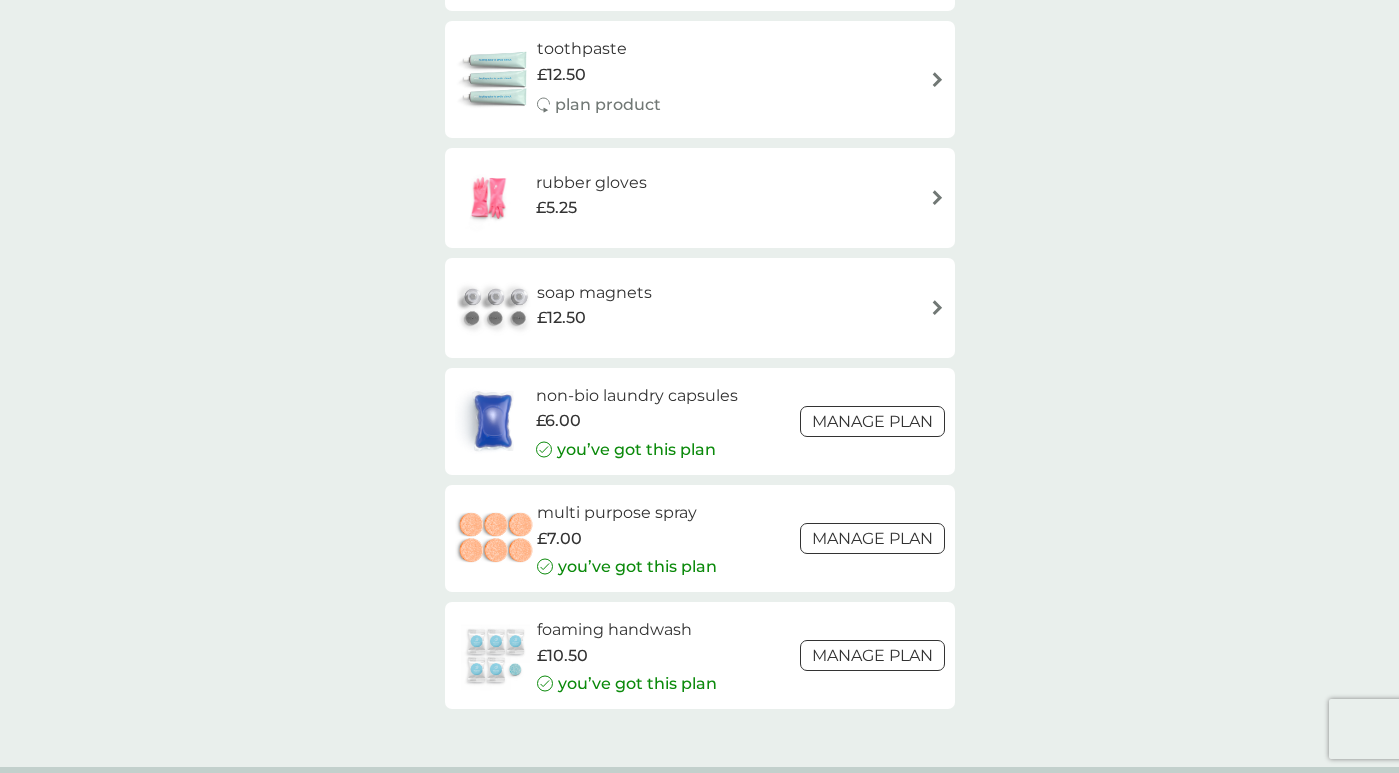 click on "Manage plan" at bounding box center (872, 421) 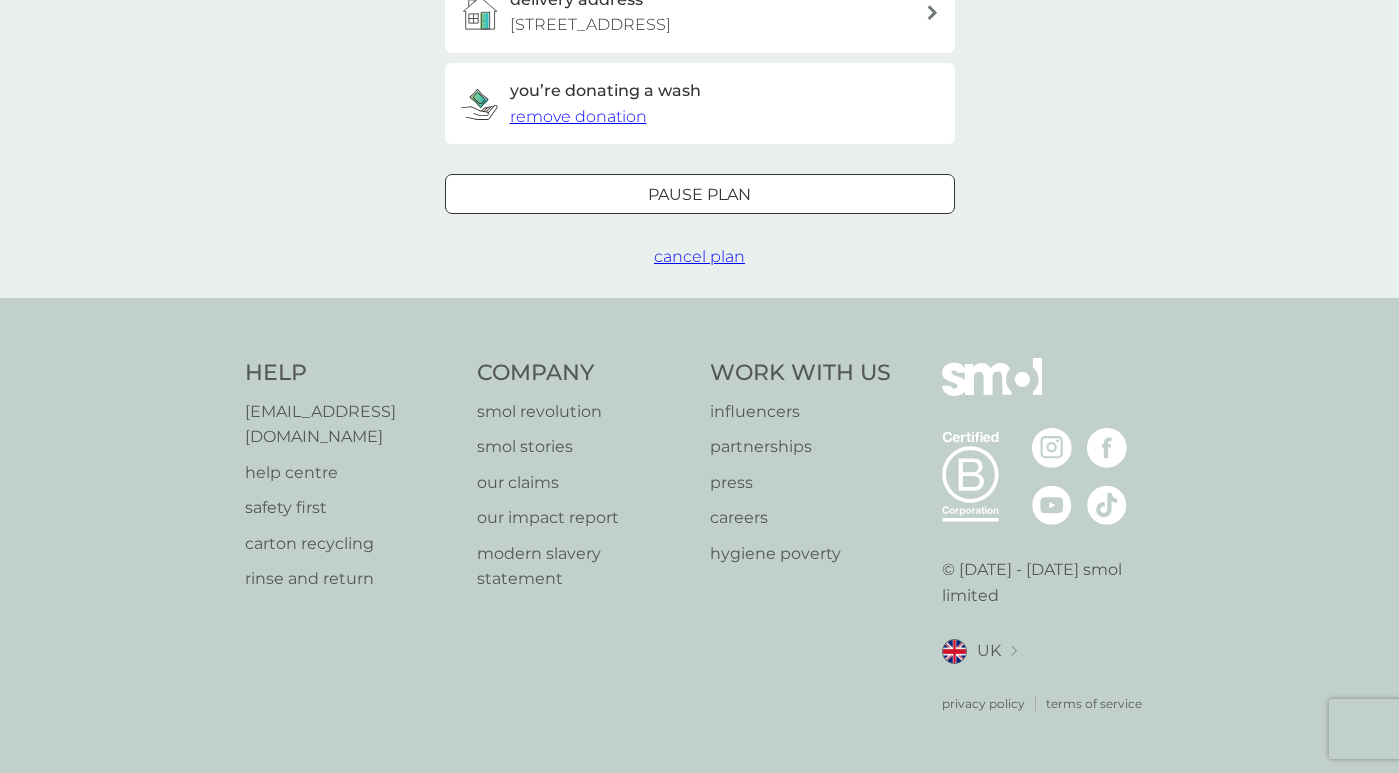scroll, scrollTop: 0, scrollLeft: 0, axis: both 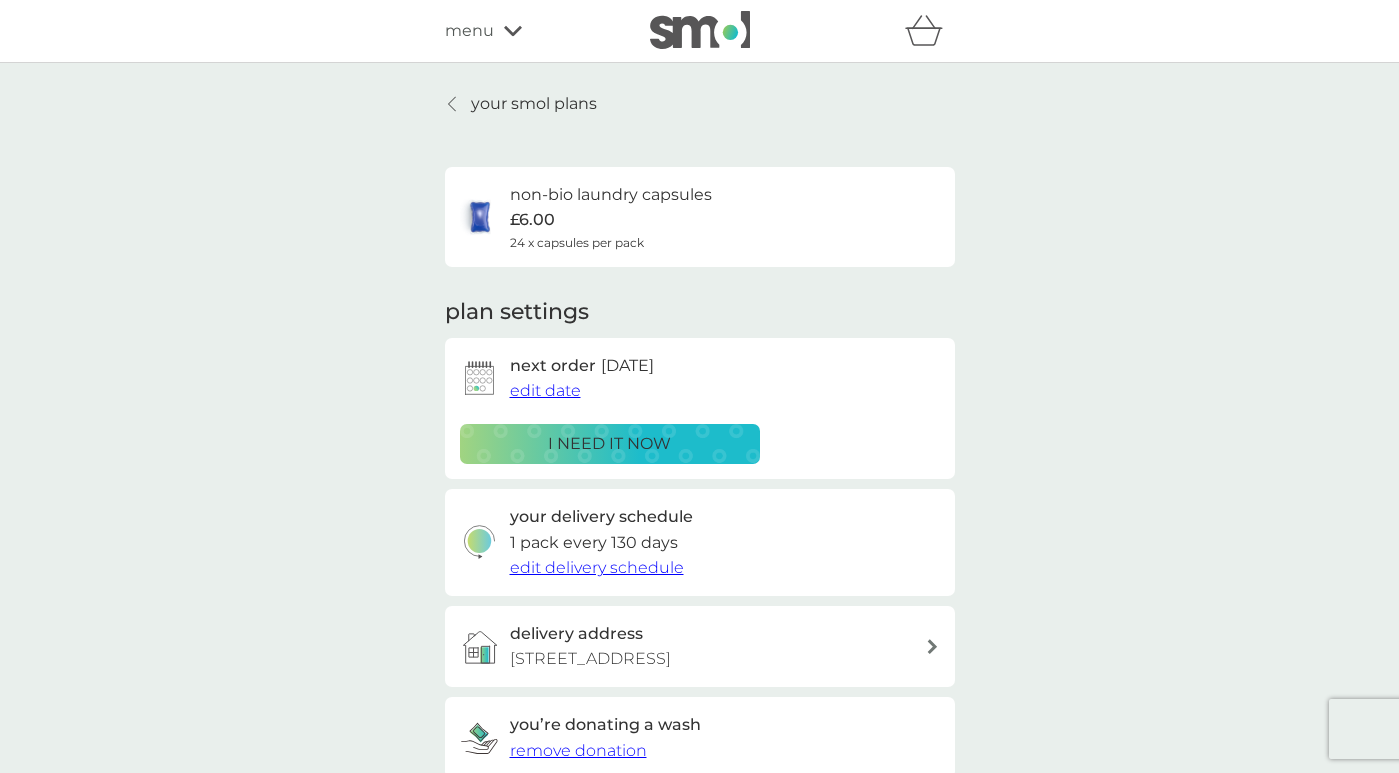 click on "edit date" at bounding box center [545, 390] 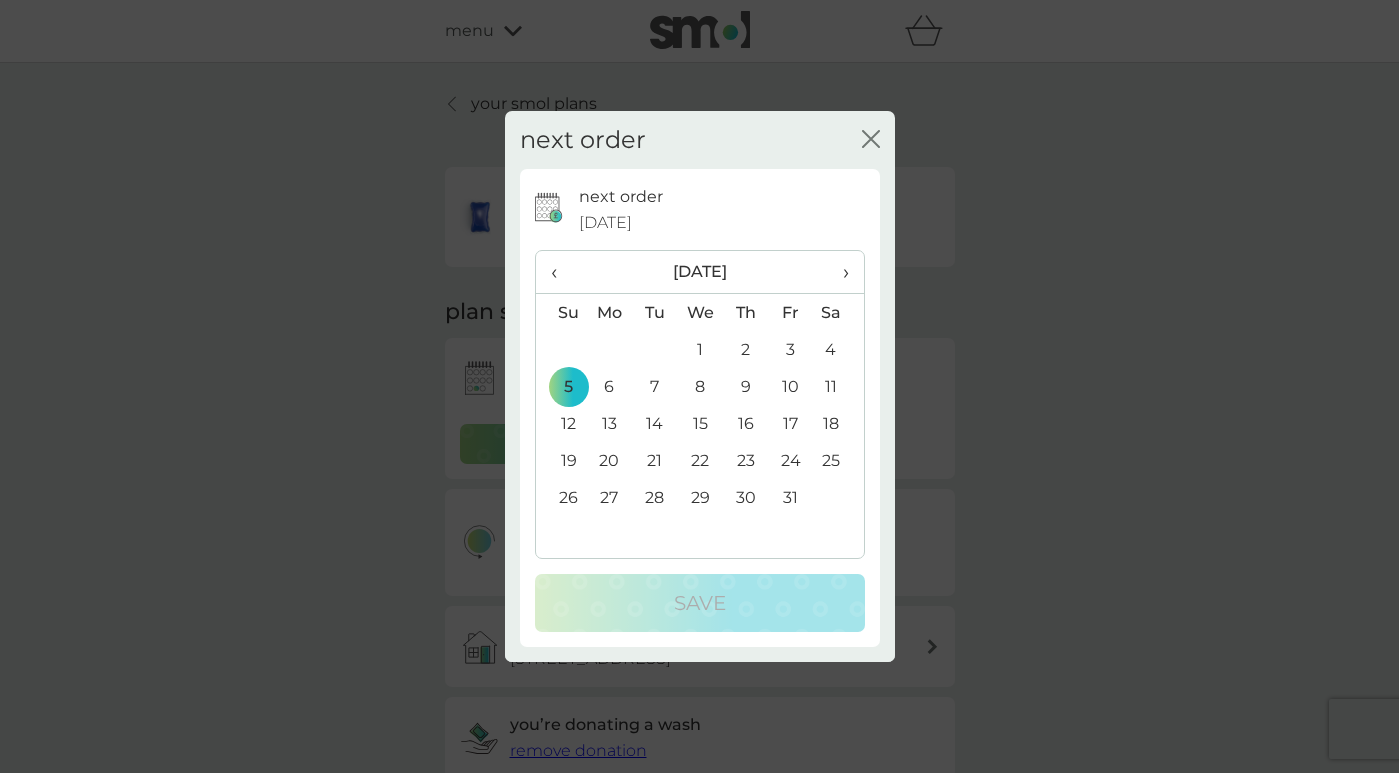 click on "‹" at bounding box center [561, 272] 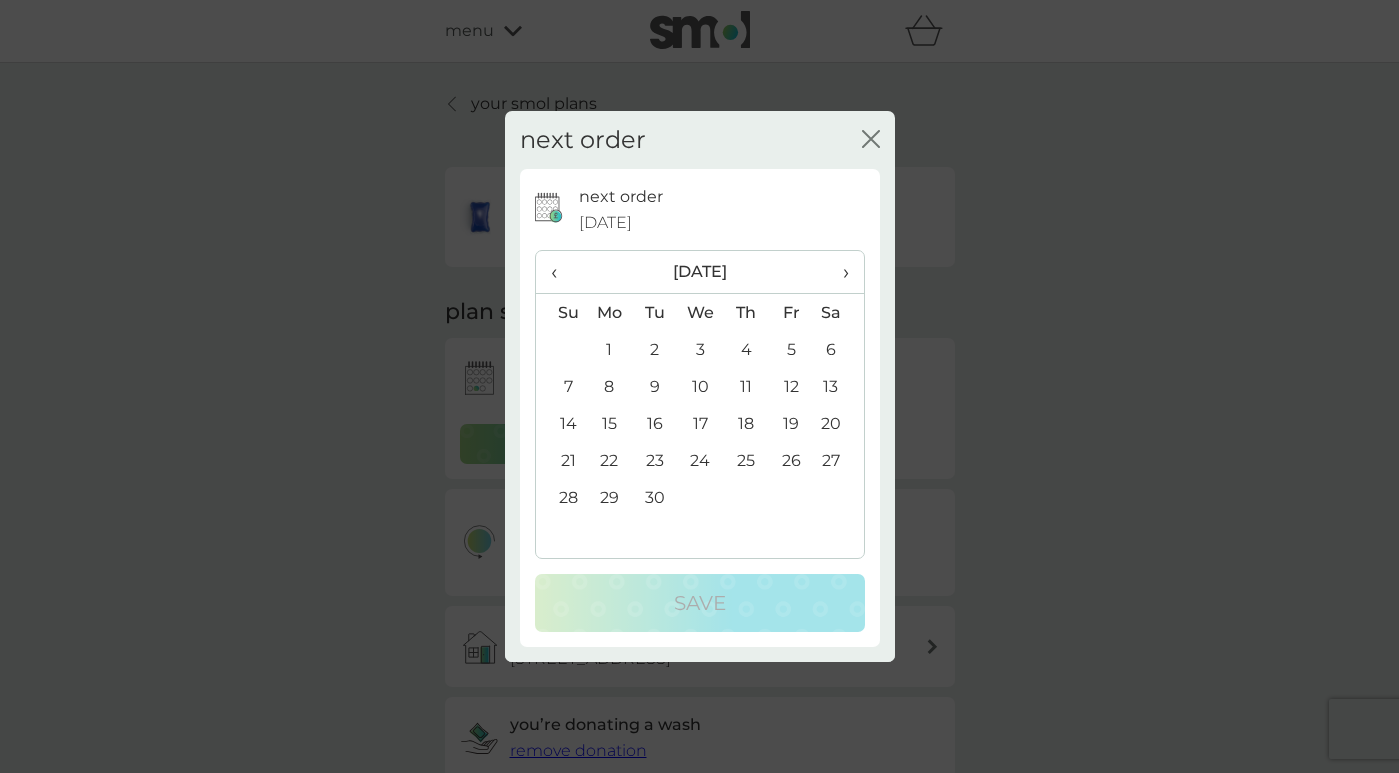 click on "29" at bounding box center [610, 497] 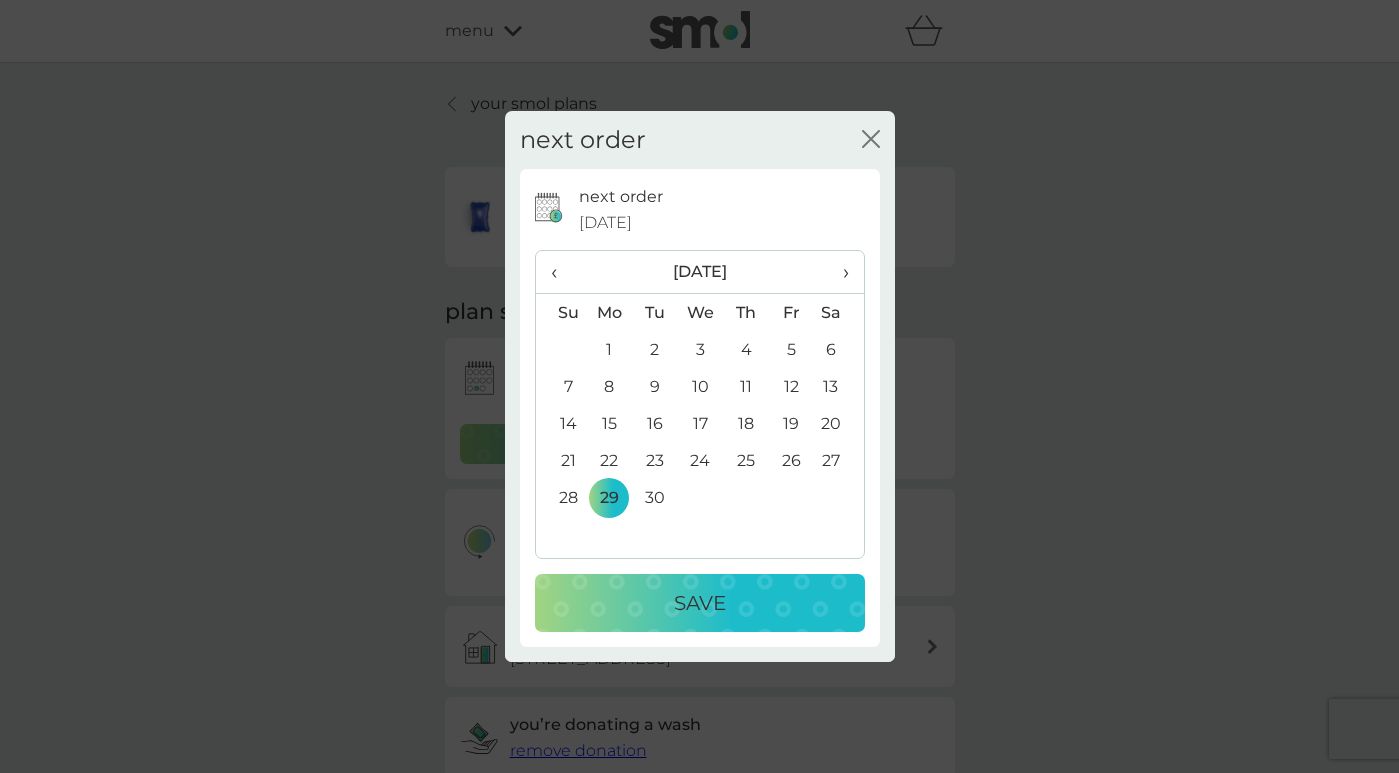 click on "Save" at bounding box center (700, 603) 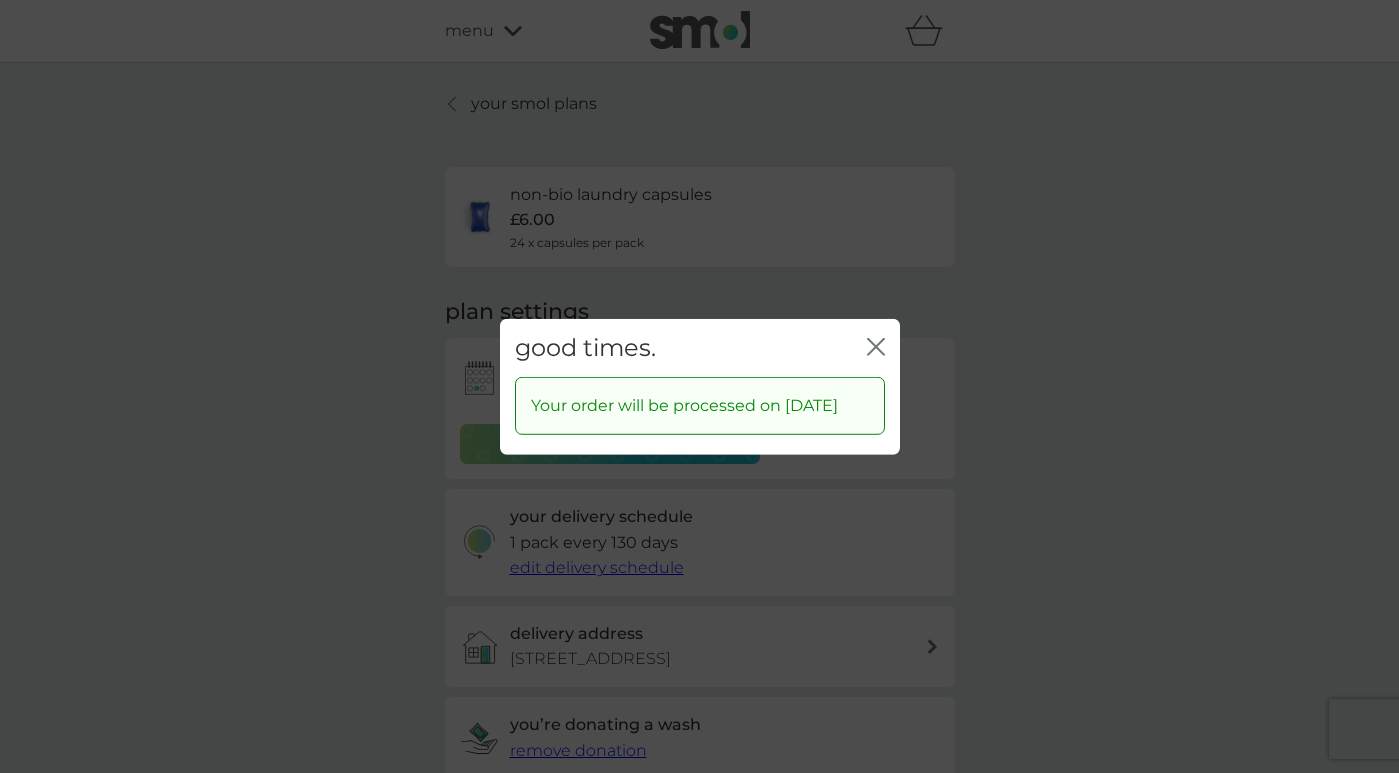 click on "good times. close" at bounding box center (700, 347) 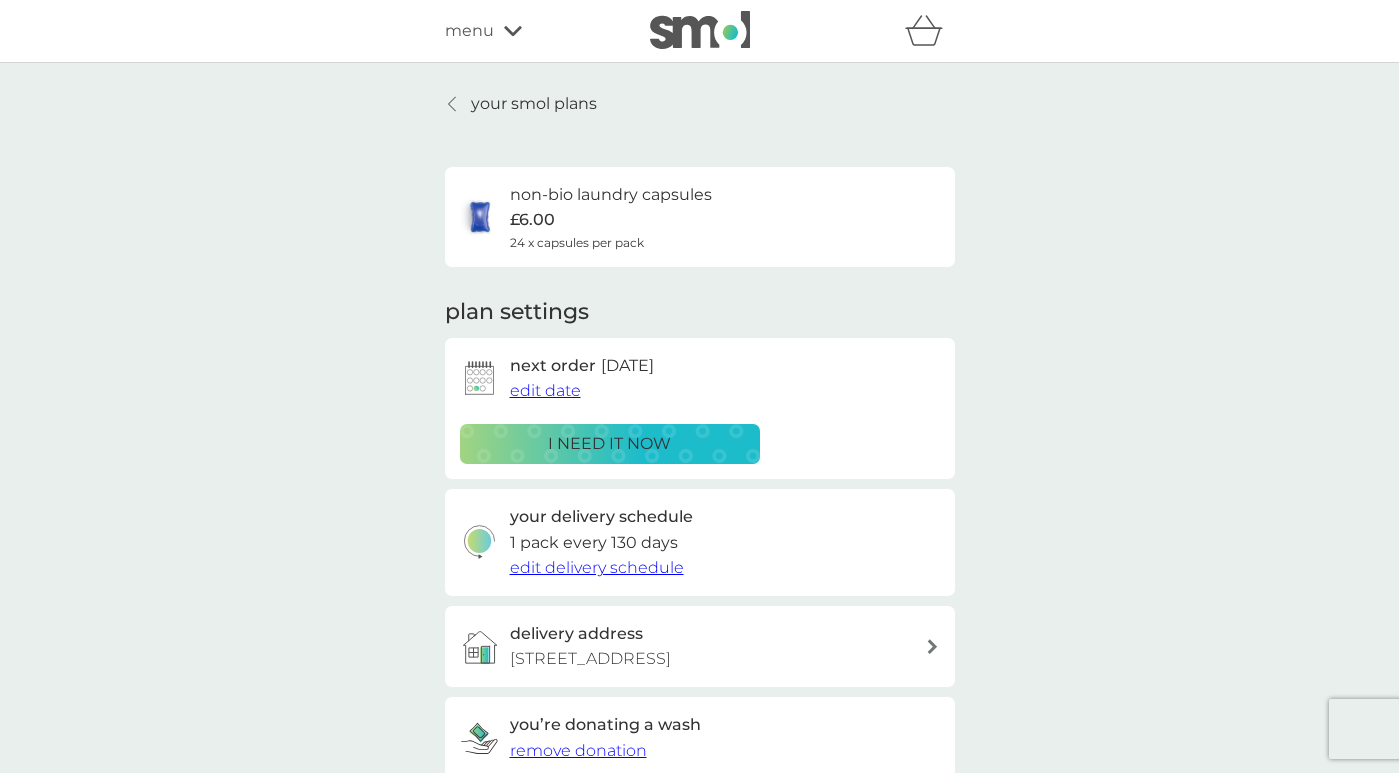 click on "your smol plans non-bio laundry capsules £6.00 24 x capsules per pack plan settings next order 29 Sep 2025 edit date i need it now your delivery schedule 1 pack every 130 days edit delivery schedule delivery address 8/6 Columba House, 323 Blythswood Court, Glasgow, G2 7PG you’re donating a wash remove donation Pause plan cancel plan" at bounding box center [699, 497] 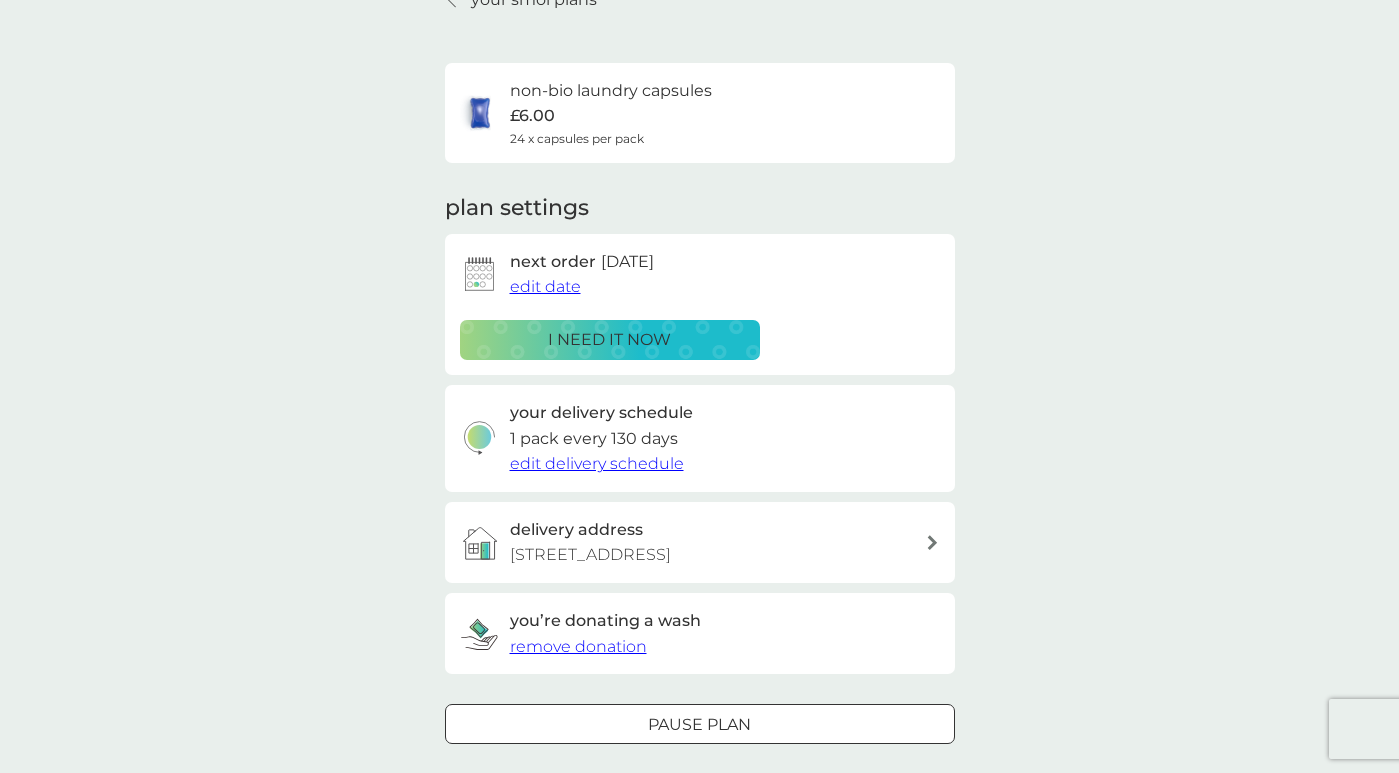 scroll, scrollTop: 0, scrollLeft: 0, axis: both 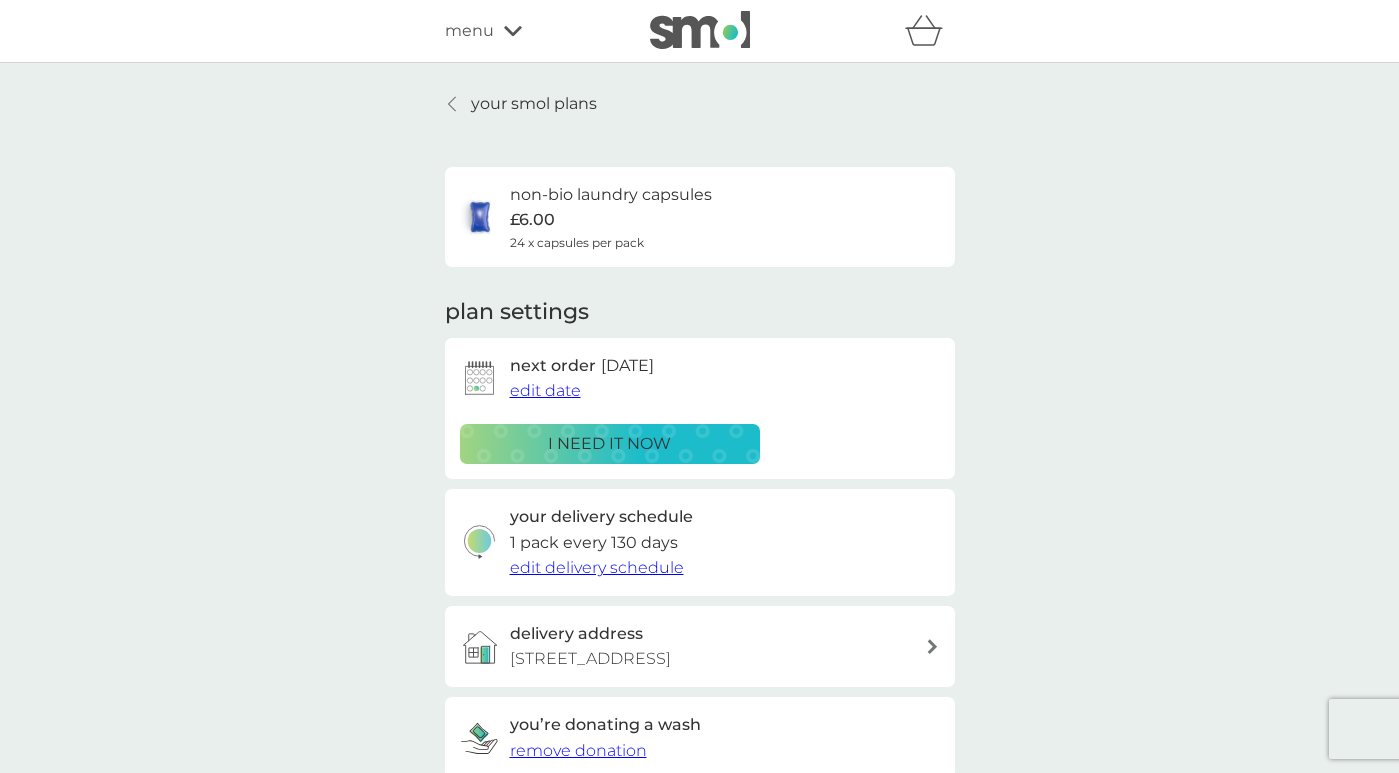 click on "your smol plans" at bounding box center (534, 104) 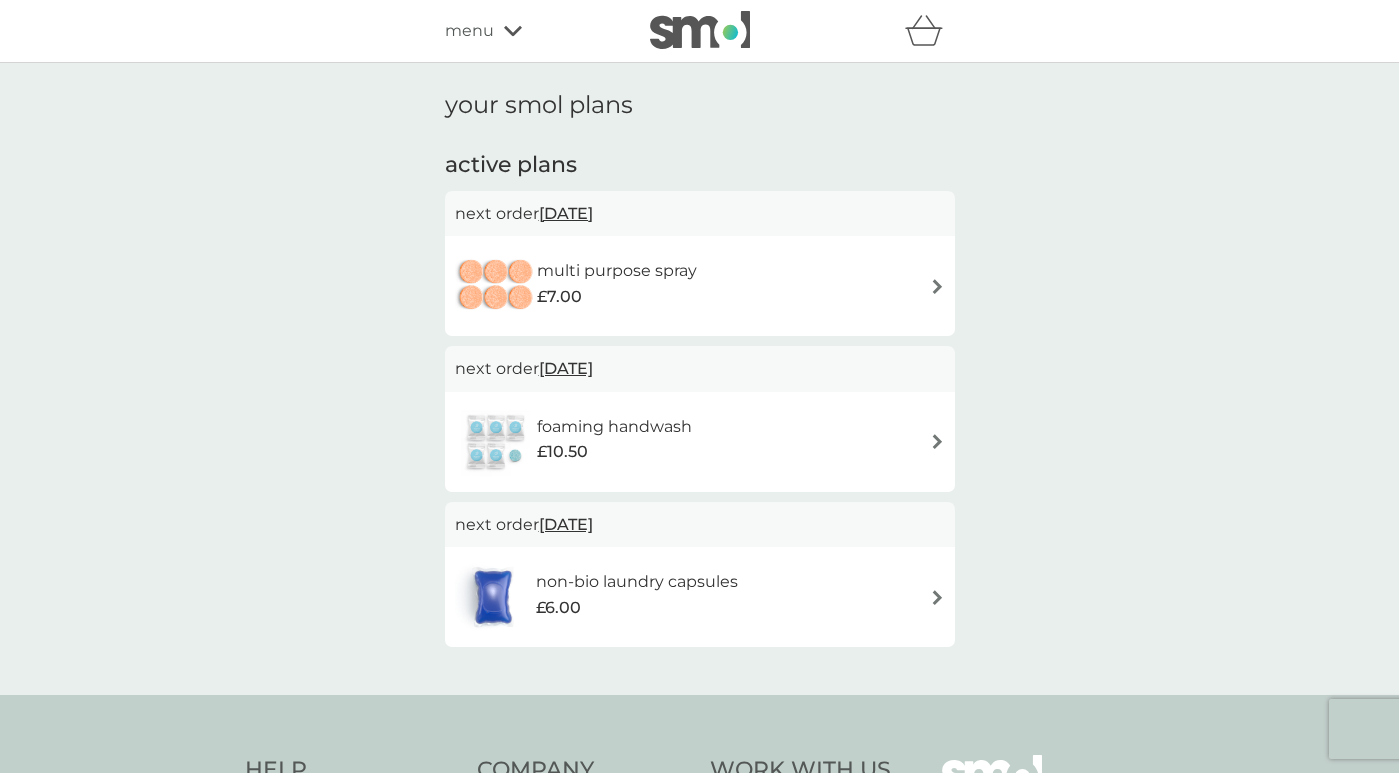 click on "multi purpose spray £7.00" at bounding box center [700, 286] 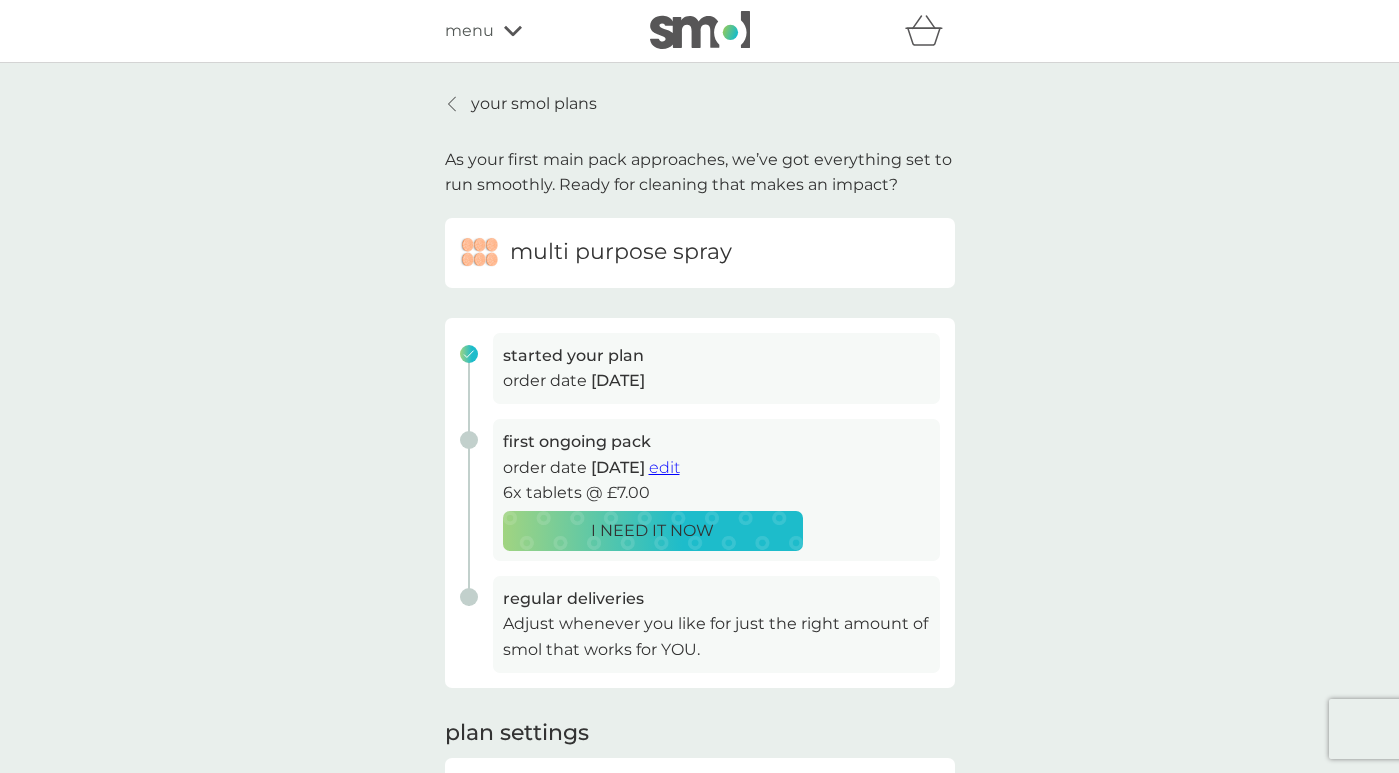 click on "edit" at bounding box center [664, 467] 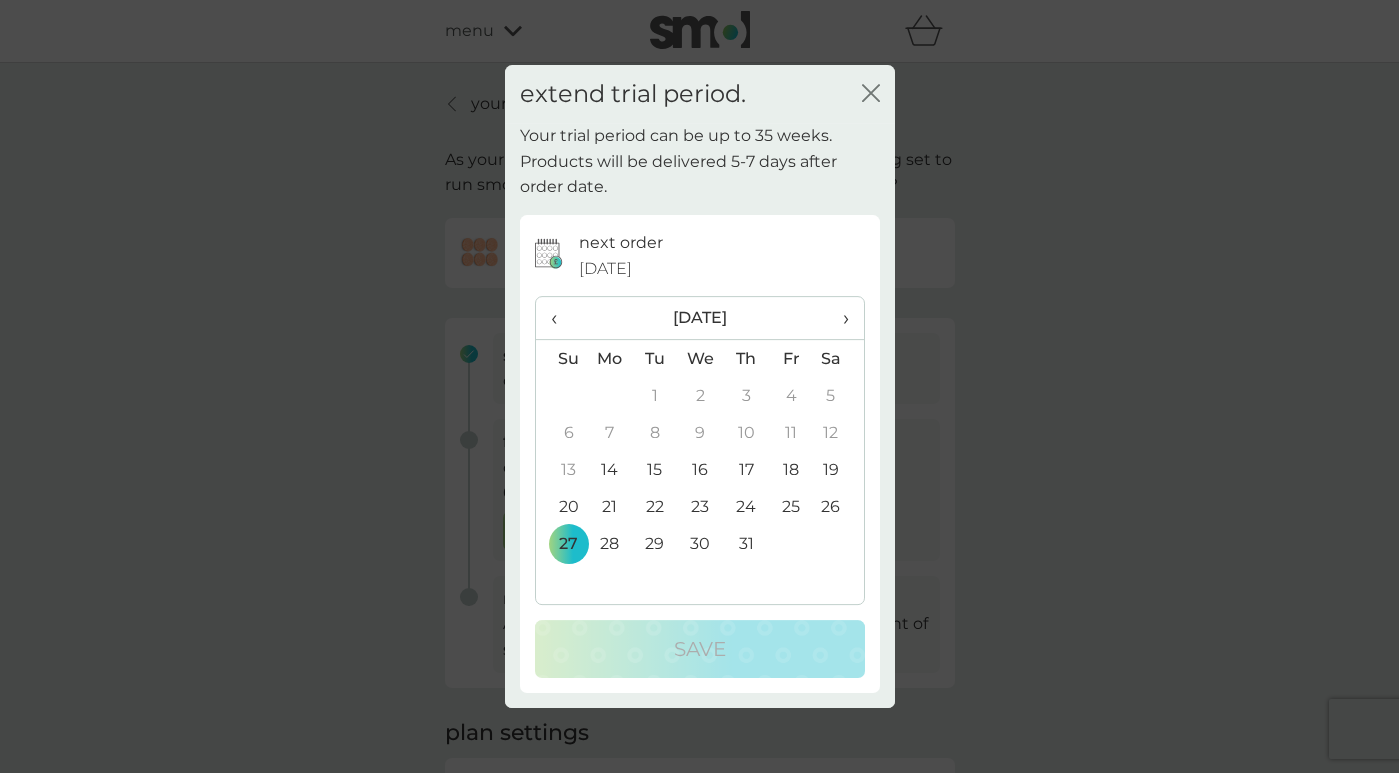 click on "28" at bounding box center (610, 543) 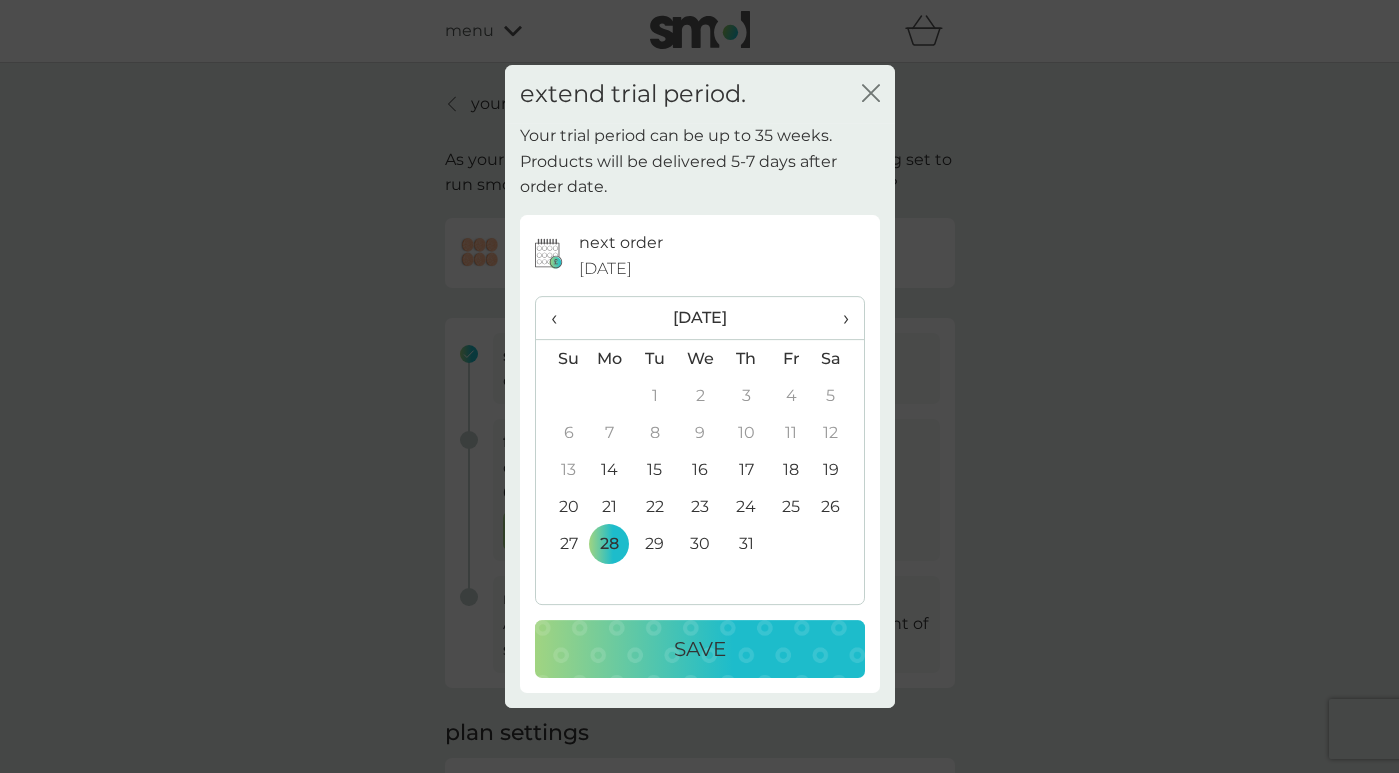 click on "close" 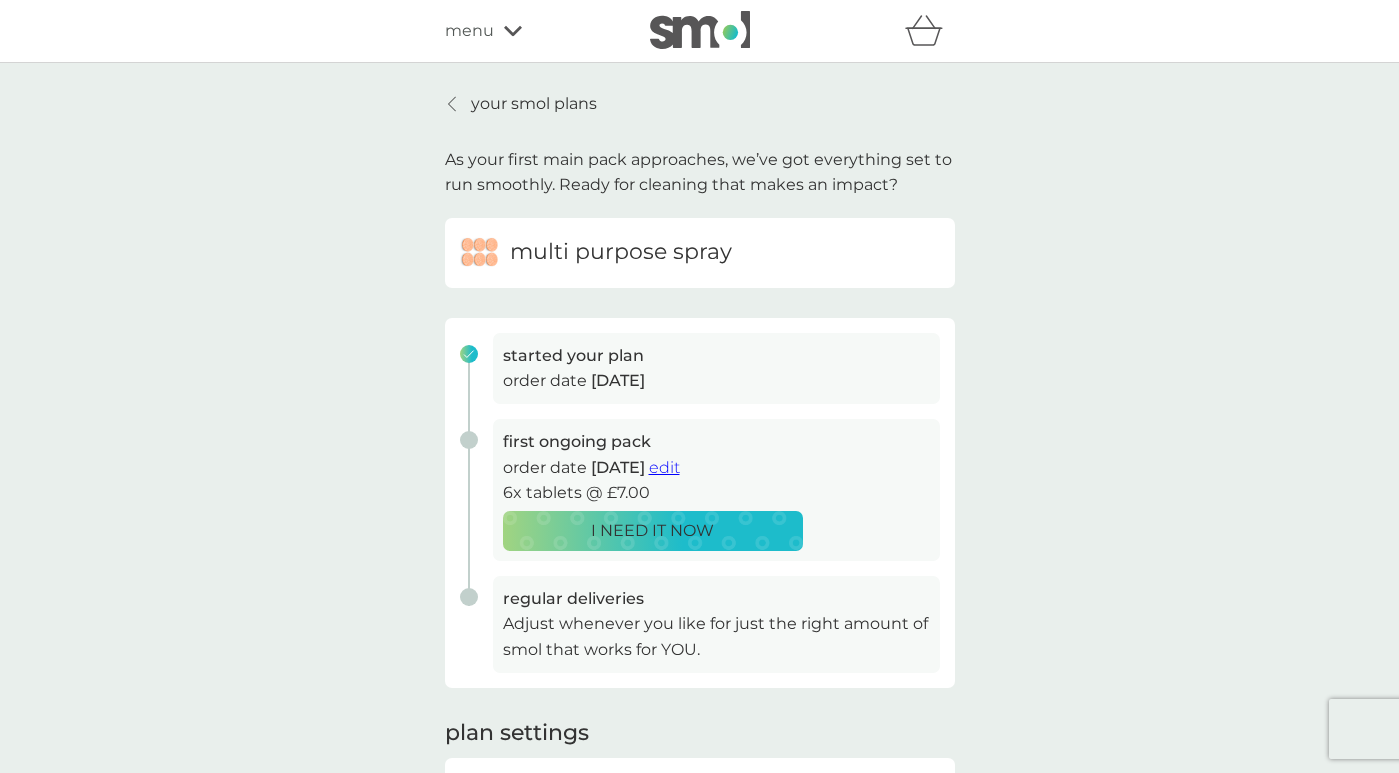 click on "edit" at bounding box center [664, 467] 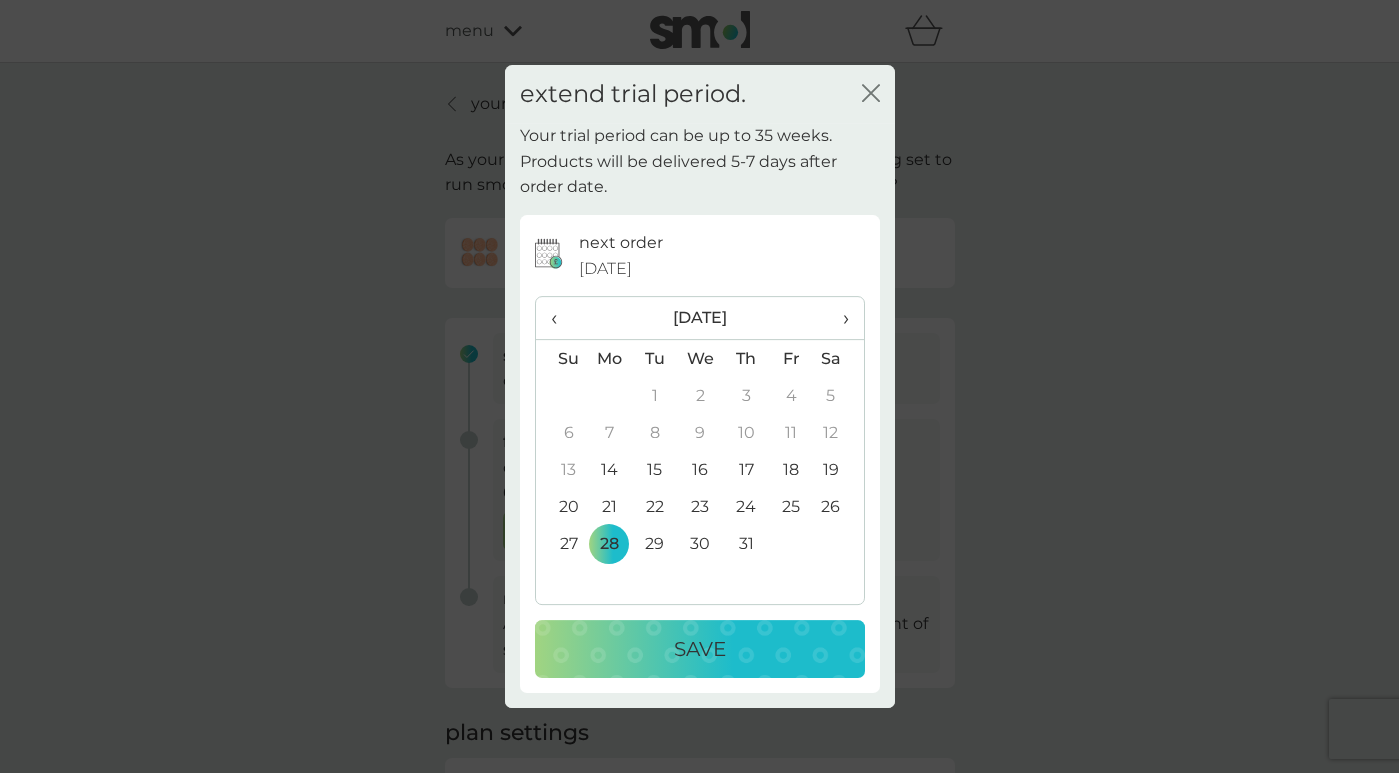 click on "close" 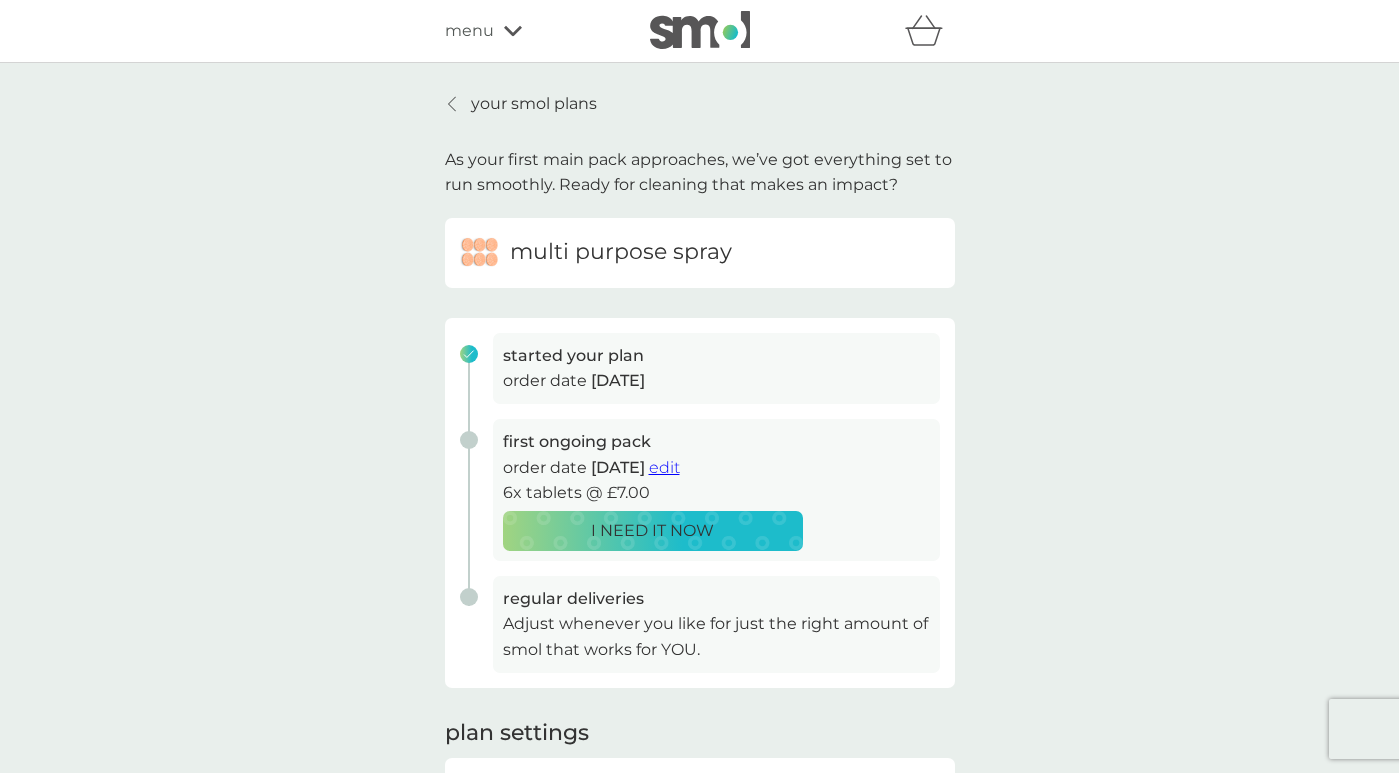 click on "edit" at bounding box center [664, 467] 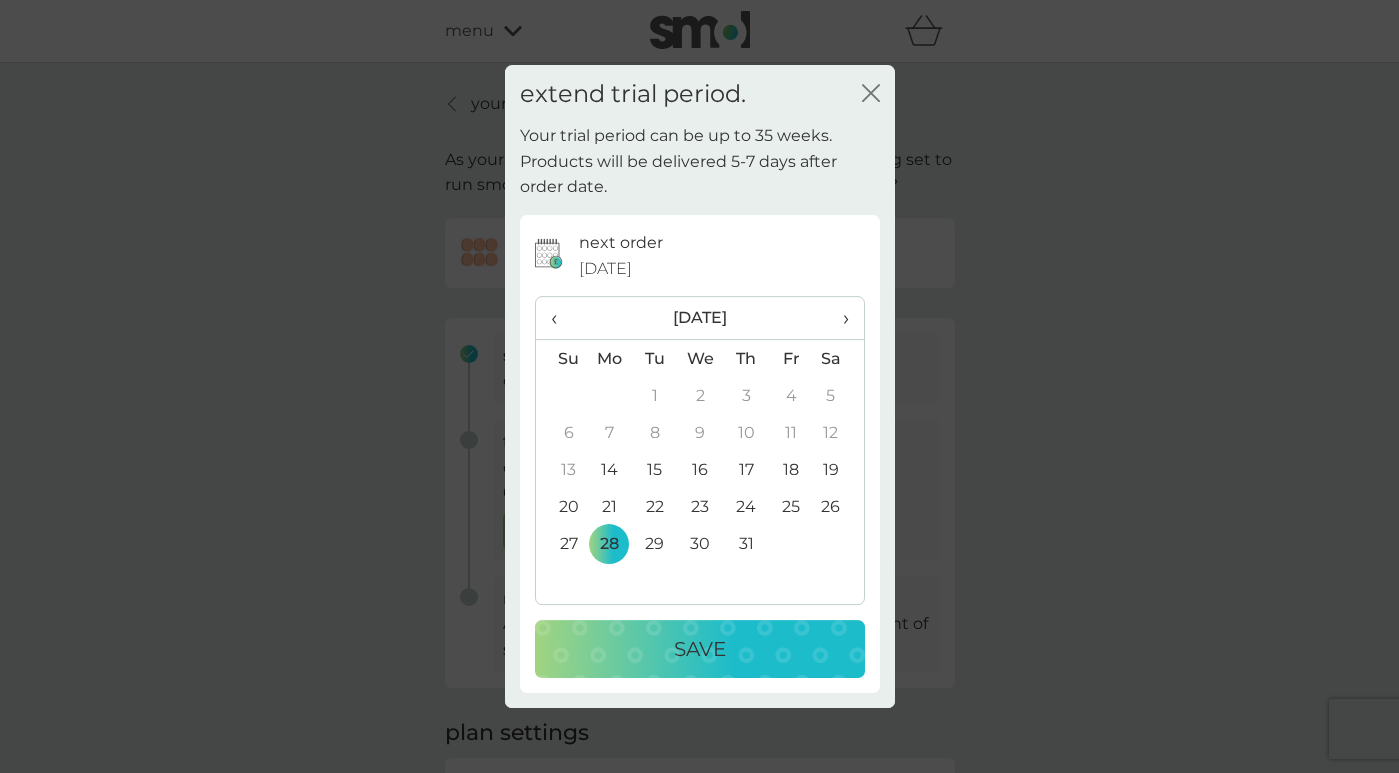 click on "›" at bounding box center [838, 318] 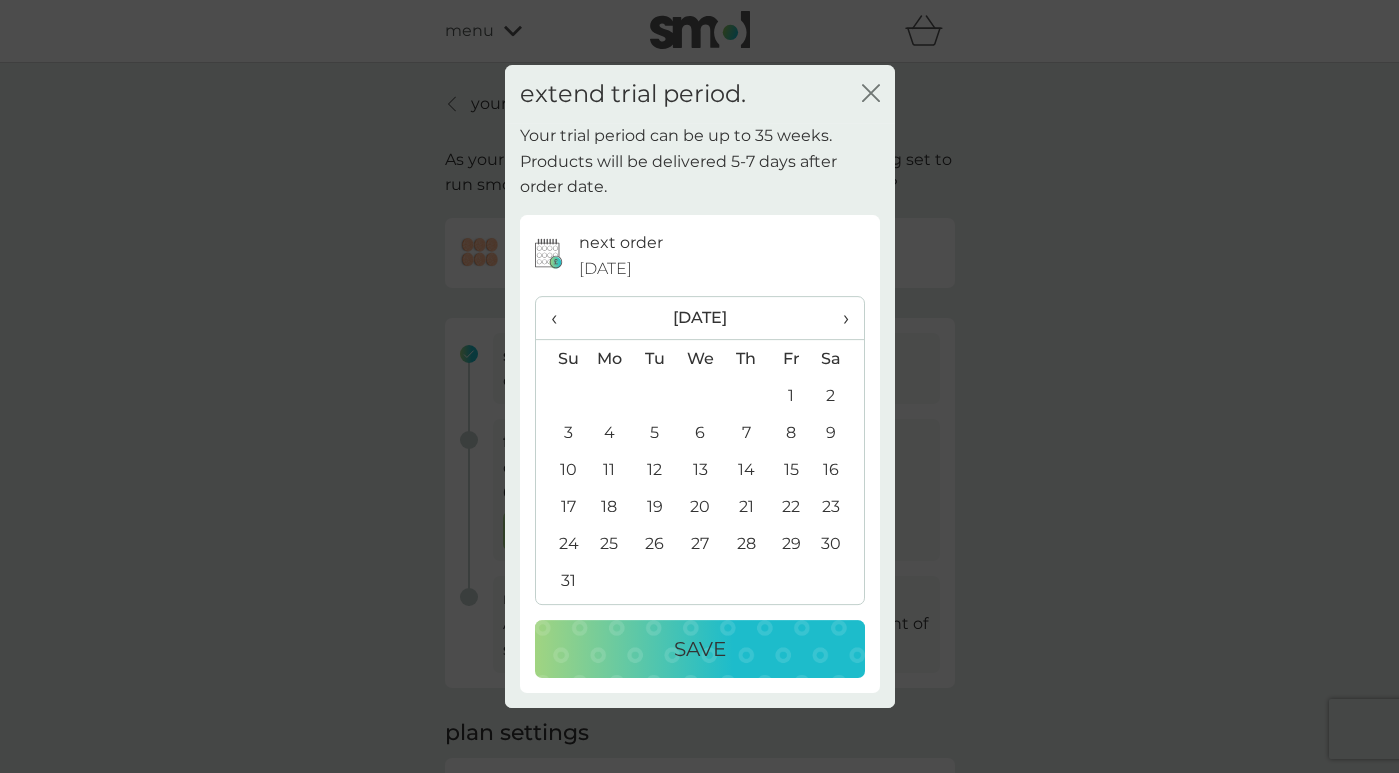 drag, startPoint x: 745, startPoint y: 538, endPoint x: 749, endPoint y: 659, distance: 121.0661 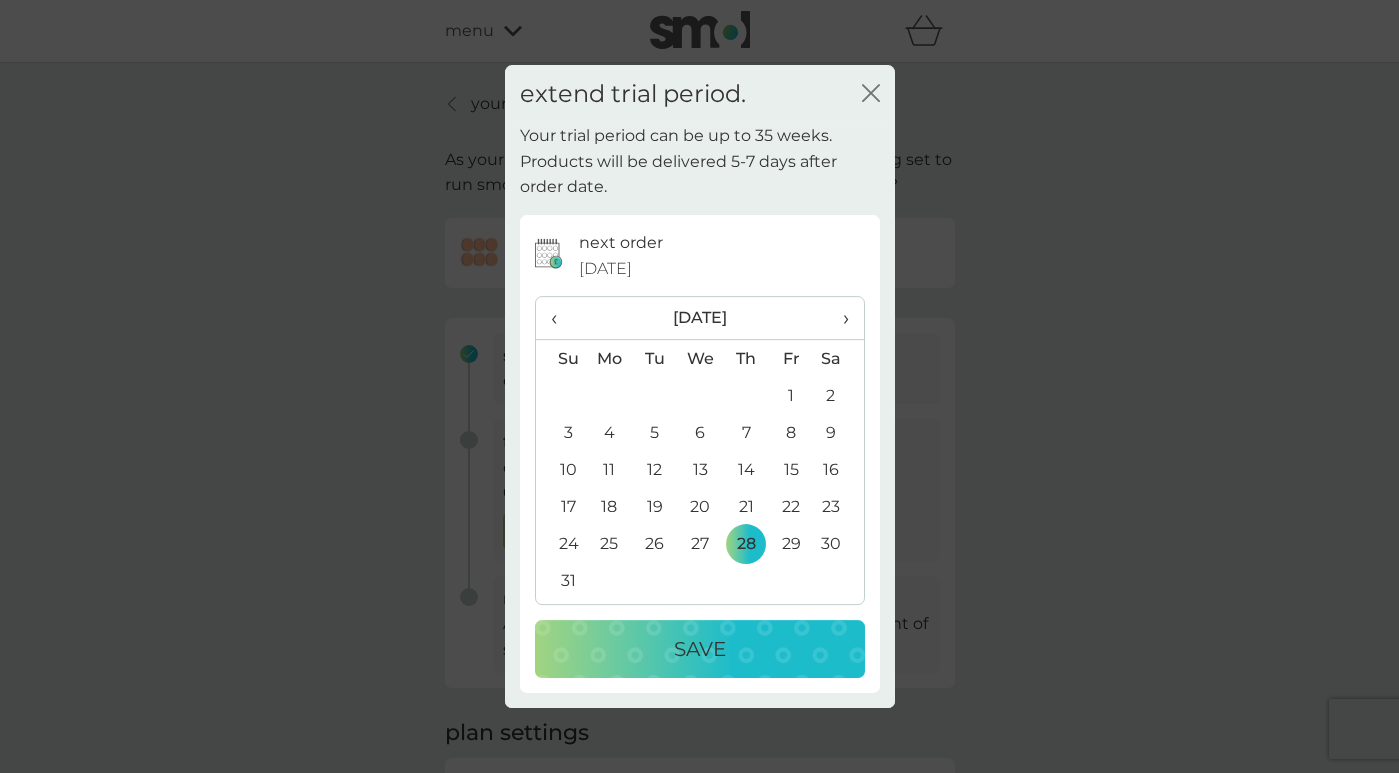 click on "Save" at bounding box center [700, 649] 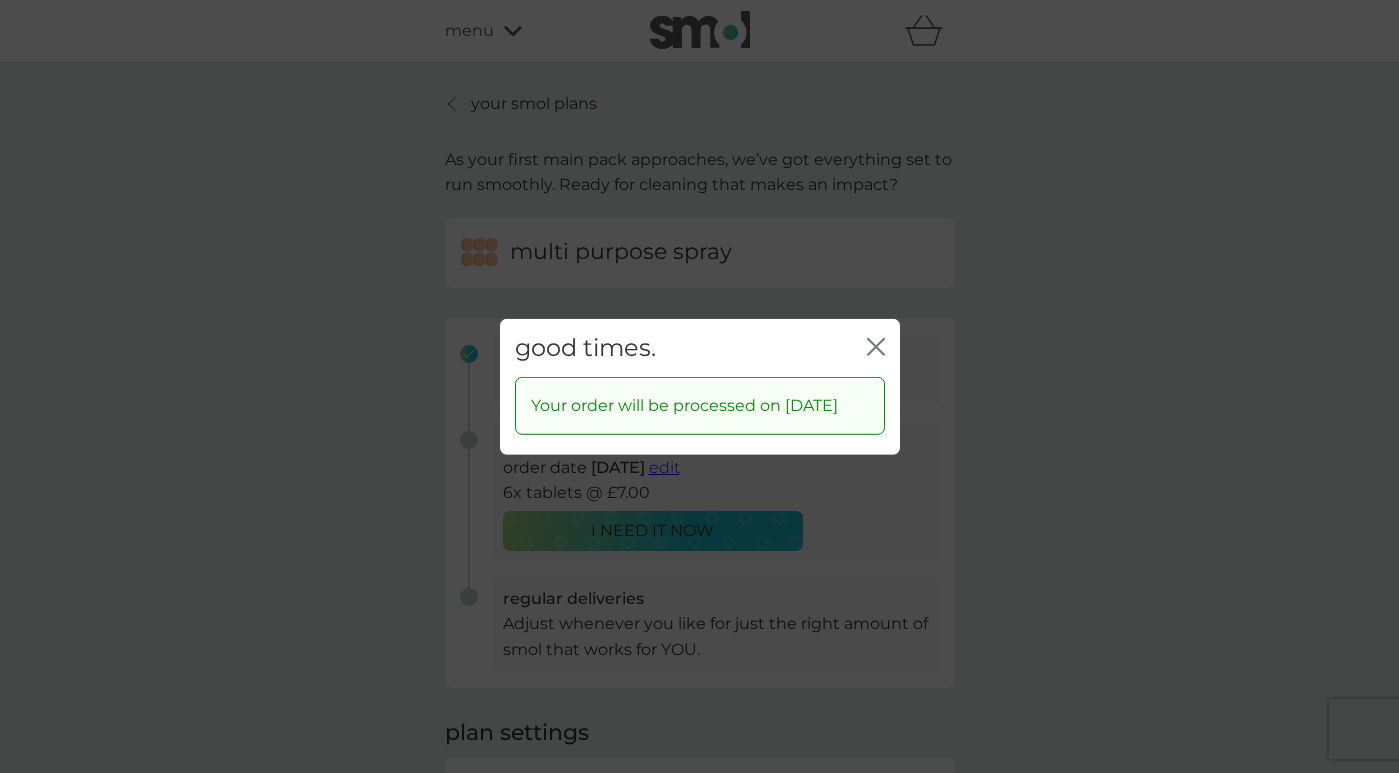 click on "close" 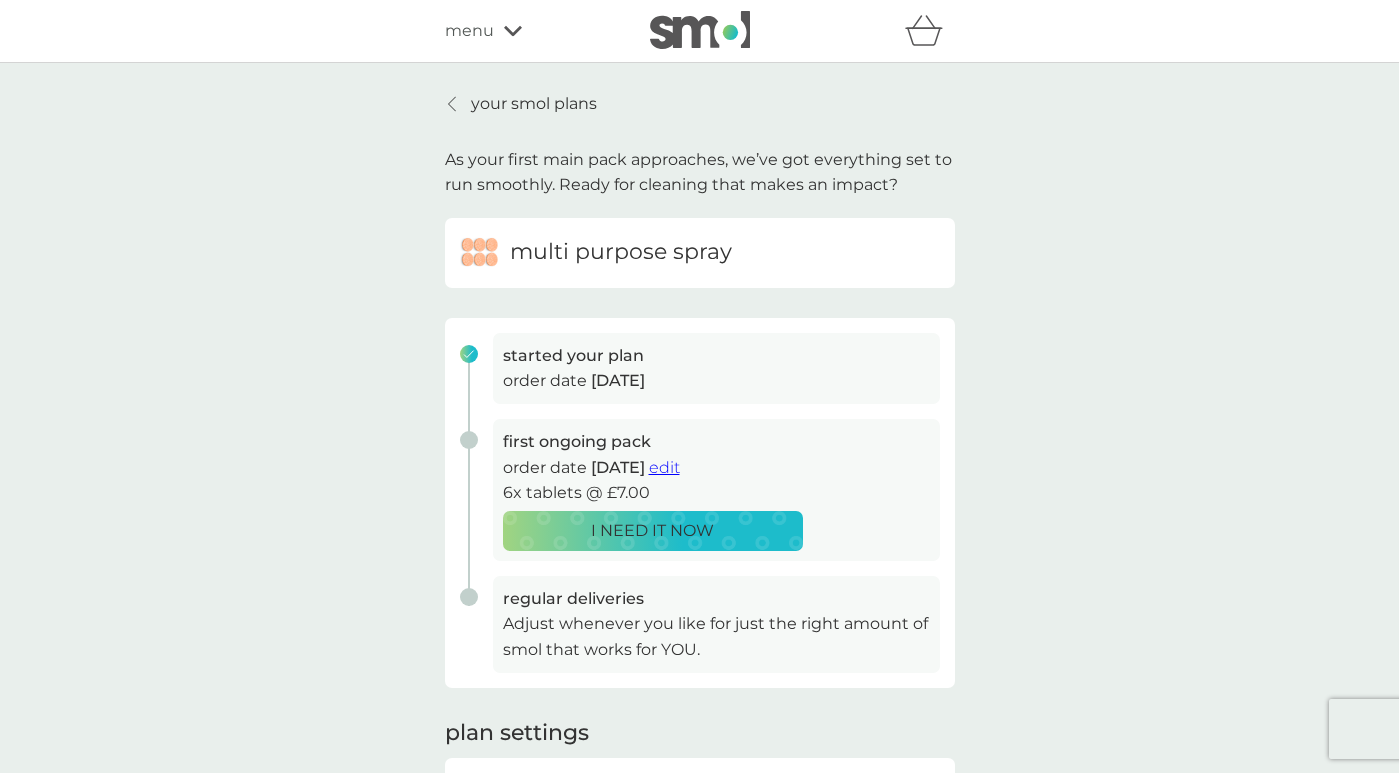 click on "your smol plans" at bounding box center (521, 104) 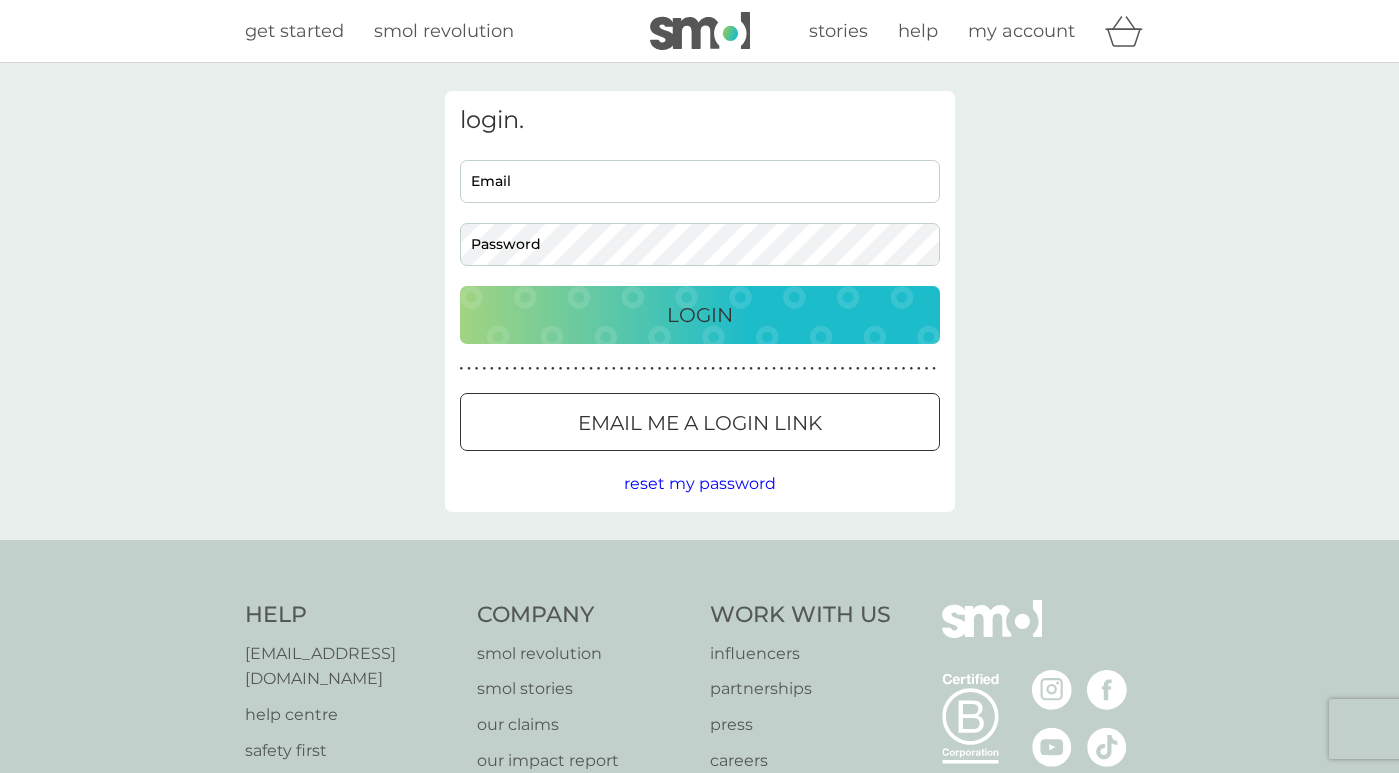 scroll, scrollTop: 0, scrollLeft: 0, axis: both 